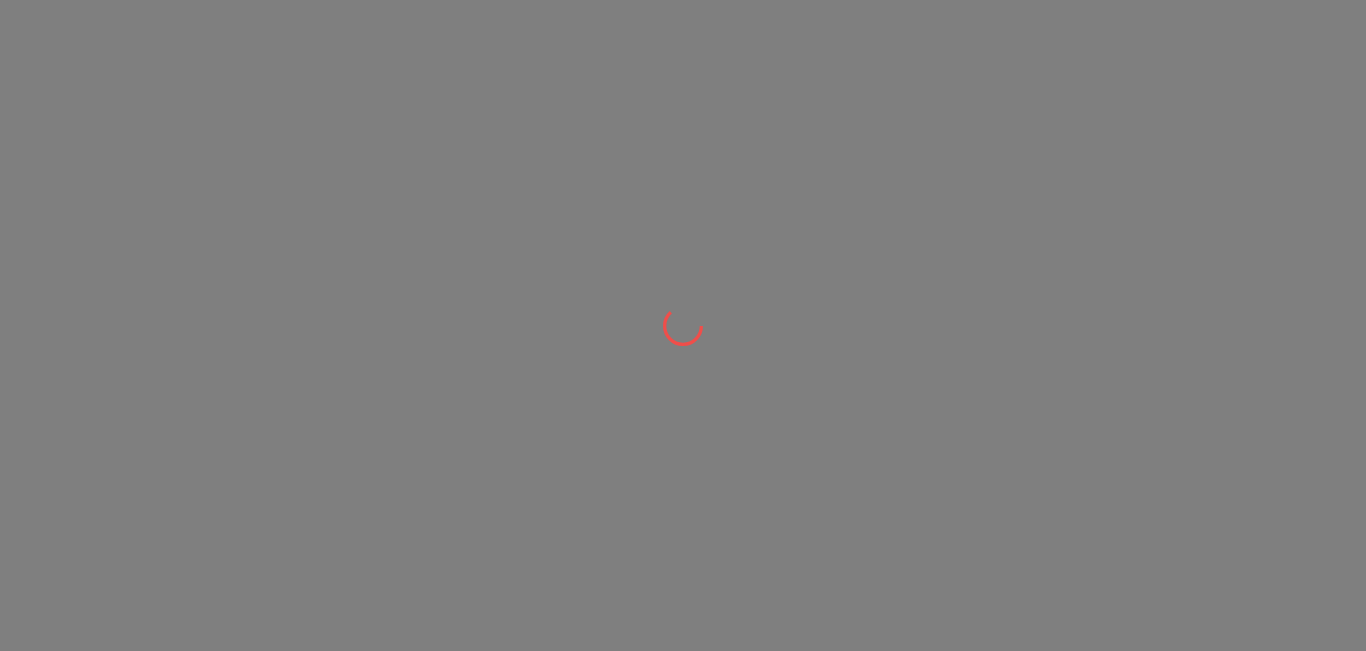 scroll, scrollTop: 0, scrollLeft: 0, axis: both 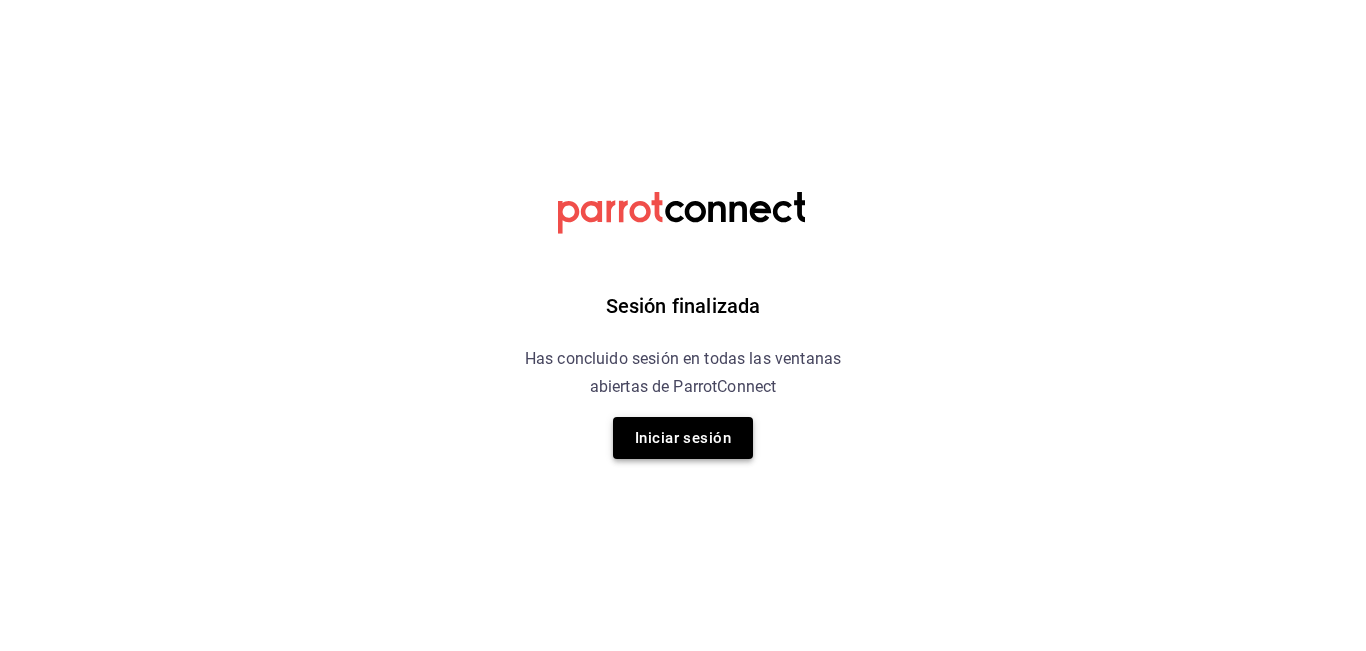 click on "Iniciar sesión" at bounding box center [683, 438] 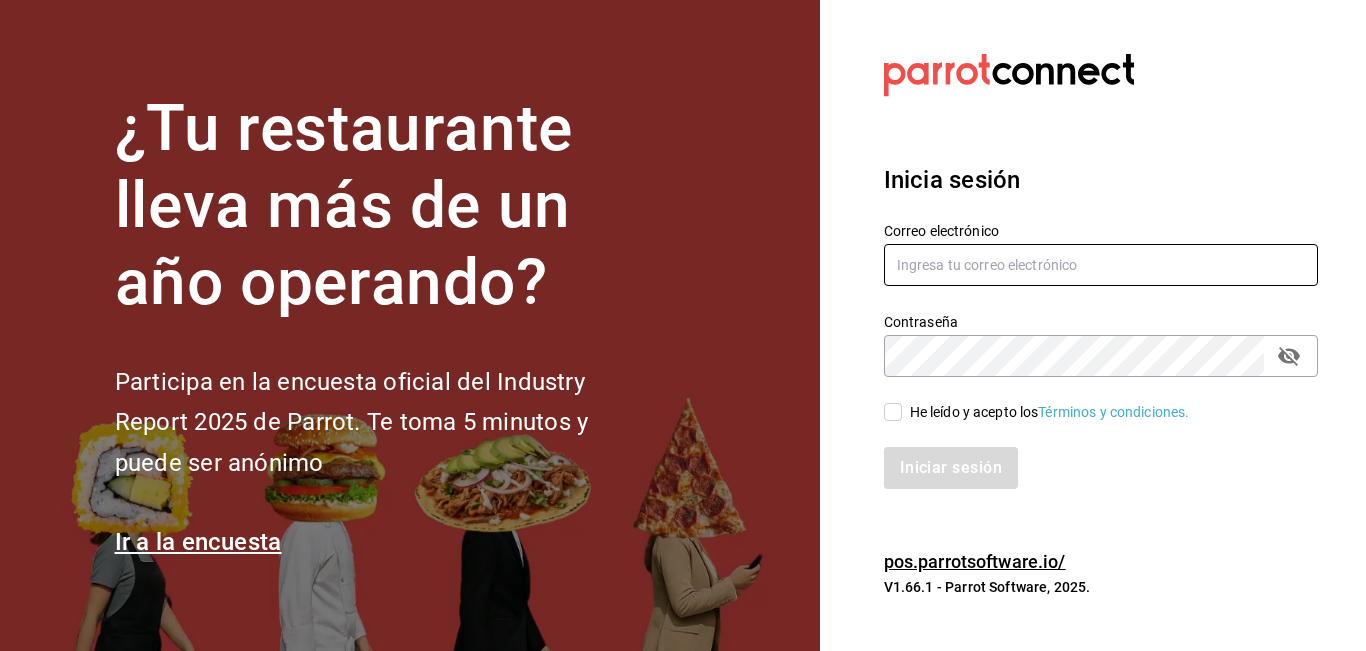 type on "[USERNAME]@[DOMAIN]" 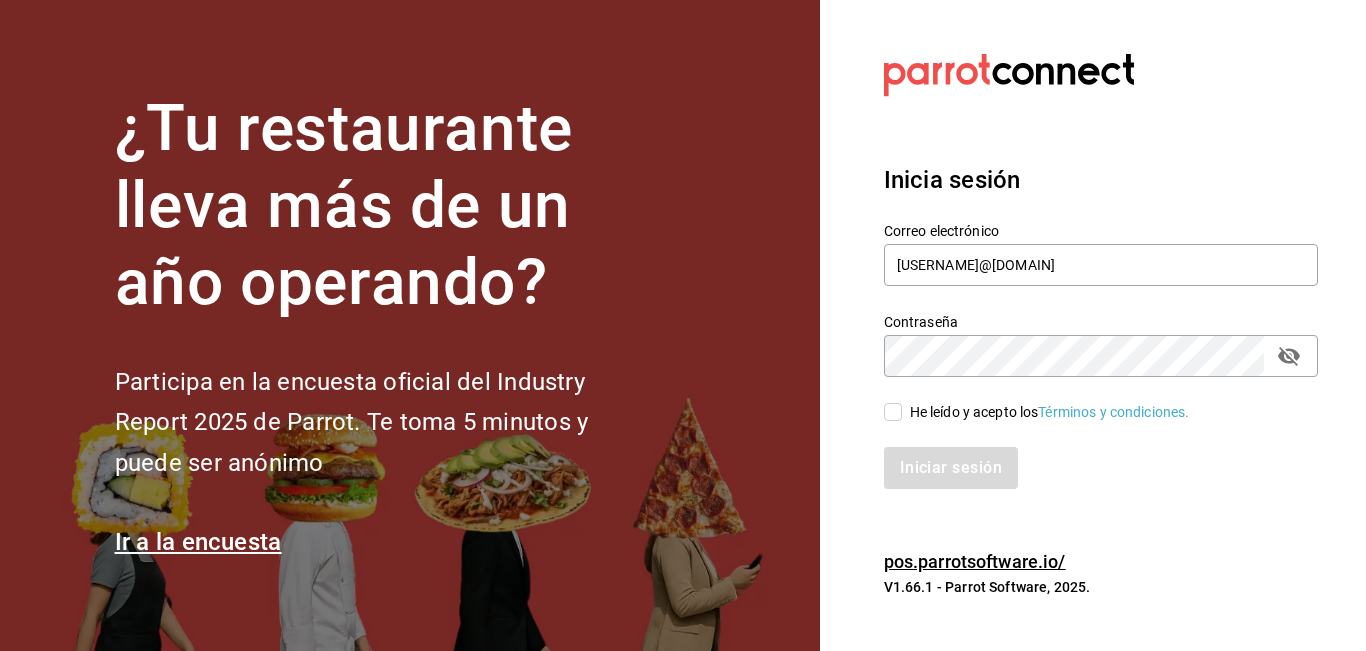 click on "He leído y acepto los  Términos y condiciones." at bounding box center (893, 412) 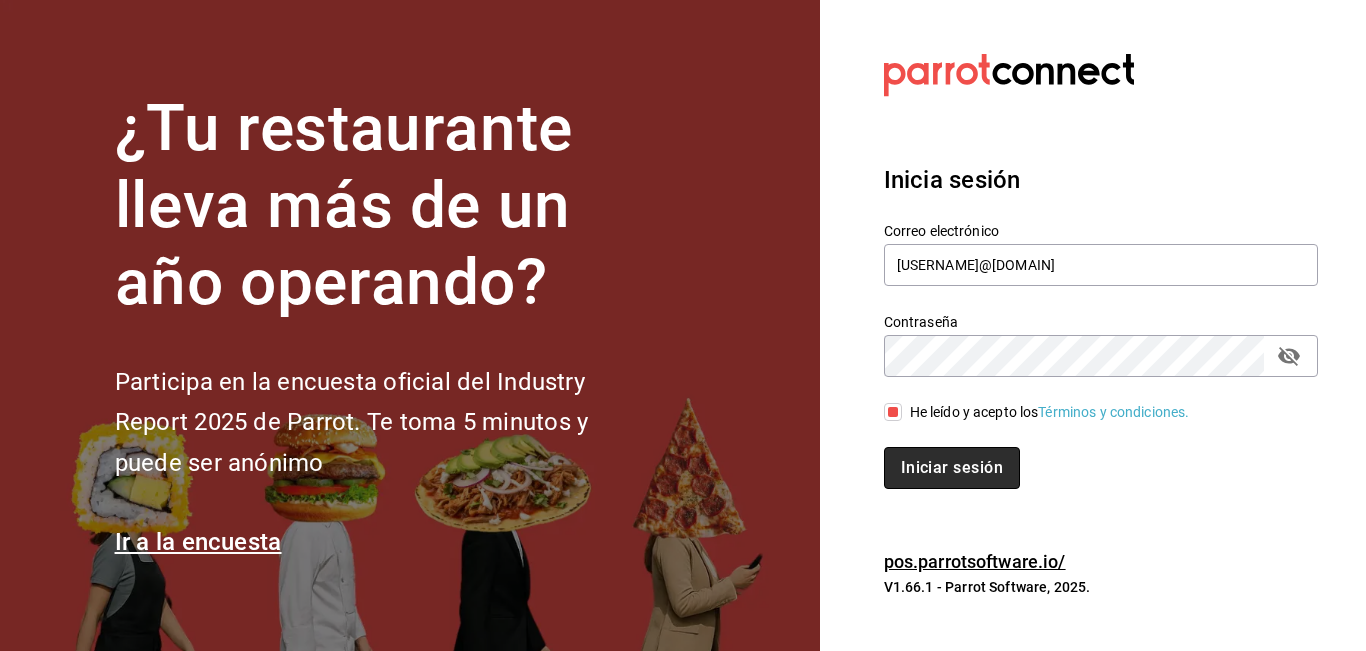 click on "Iniciar sesión" at bounding box center [952, 468] 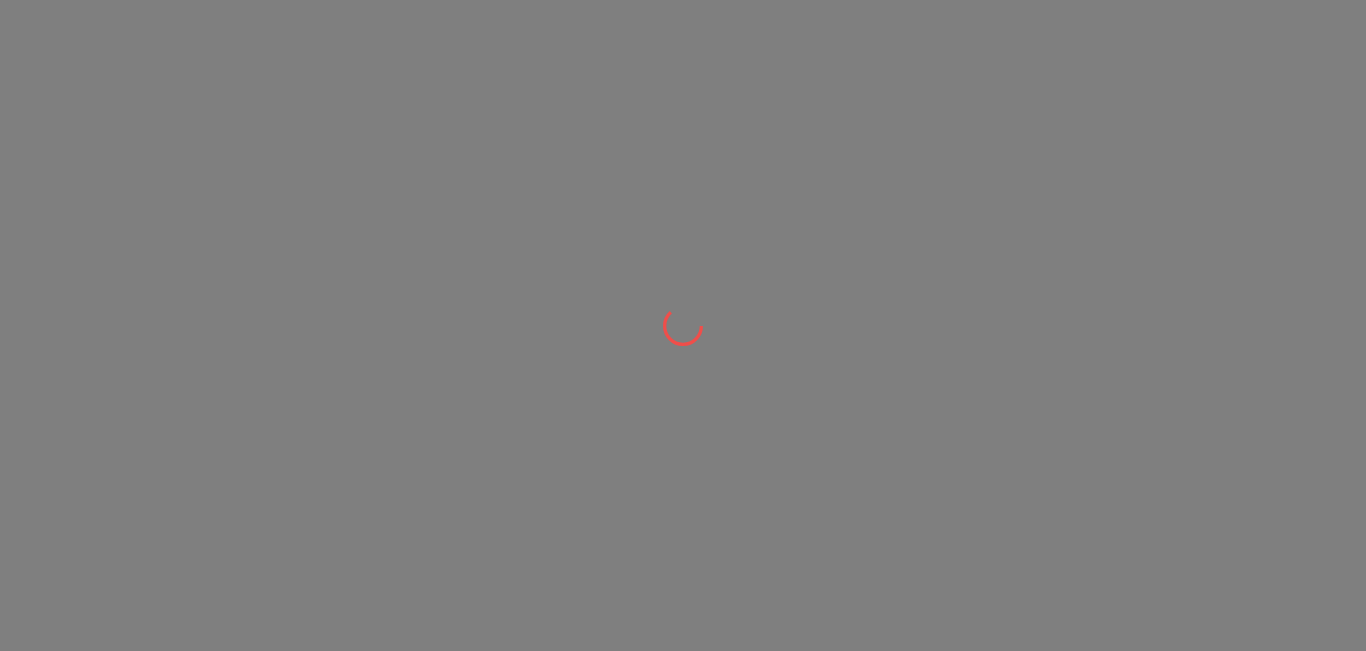 scroll, scrollTop: 0, scrollLeft: 0, axis: both 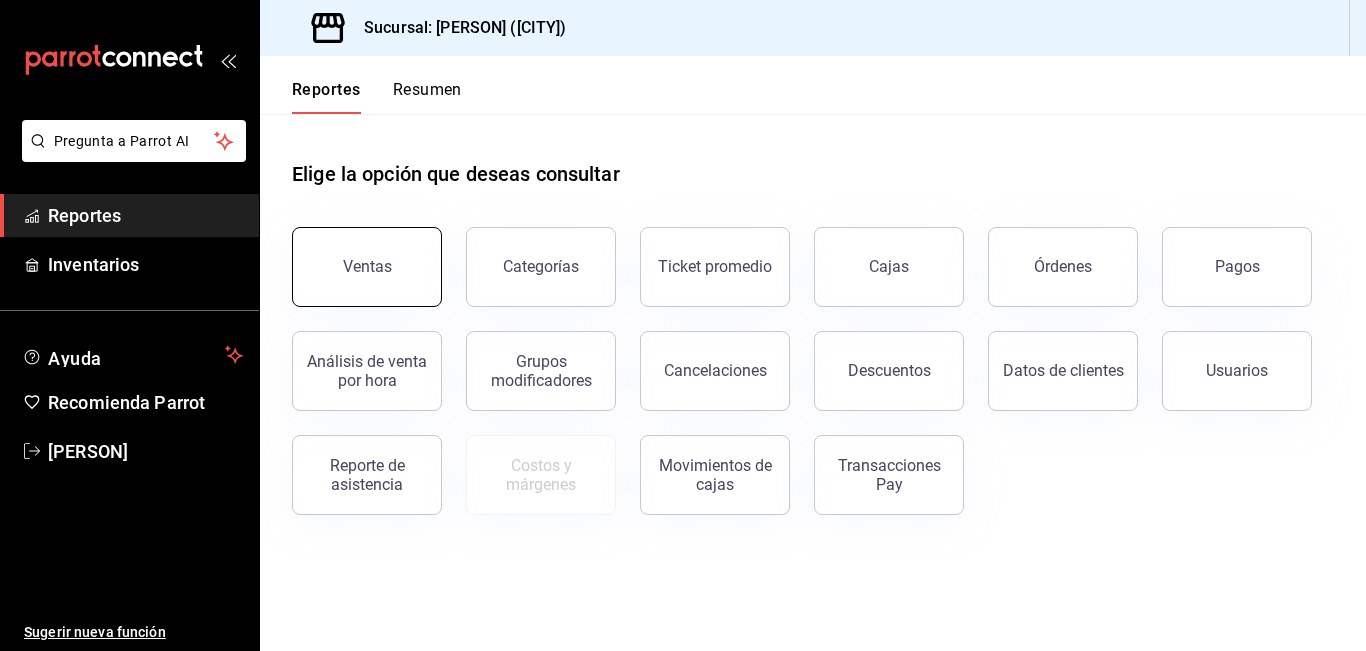 click on "Ventas" at bounding box center (367, 267) 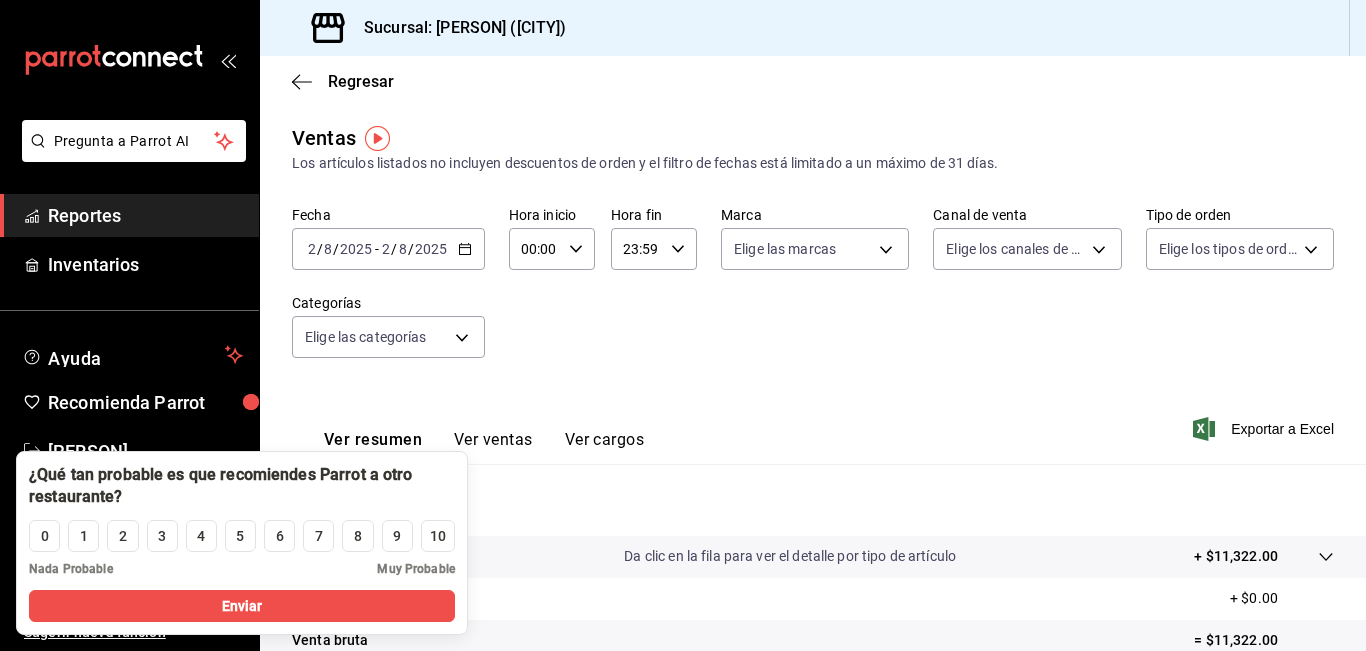 click on "2025-08-02 2 / 8 / 2025 - 2025-08-02 2 / 8 / 2025" at bounding box center (388, 249) 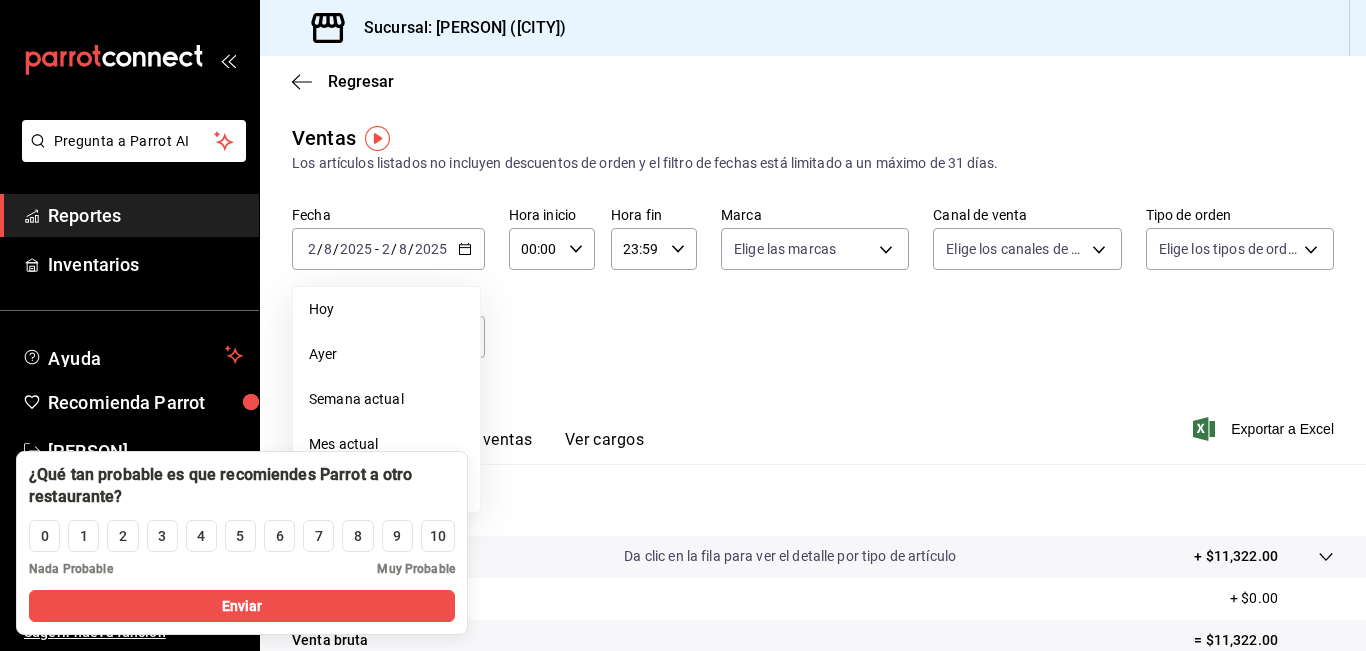 click on "Fecha [DATE] [DATE] - [DATE] [DATE] Hoy Ayer Semana actual Mes actual Rango de fechas Hora inicio 00:00 Hora inicio Hora fin 23:59 Hora fin Marca Elige las marcas Canal de venta Elige los canales de venta Tipo de orden Elige los tipos de orden Categorías Elige las categorías" at bounding box center (813, 294) 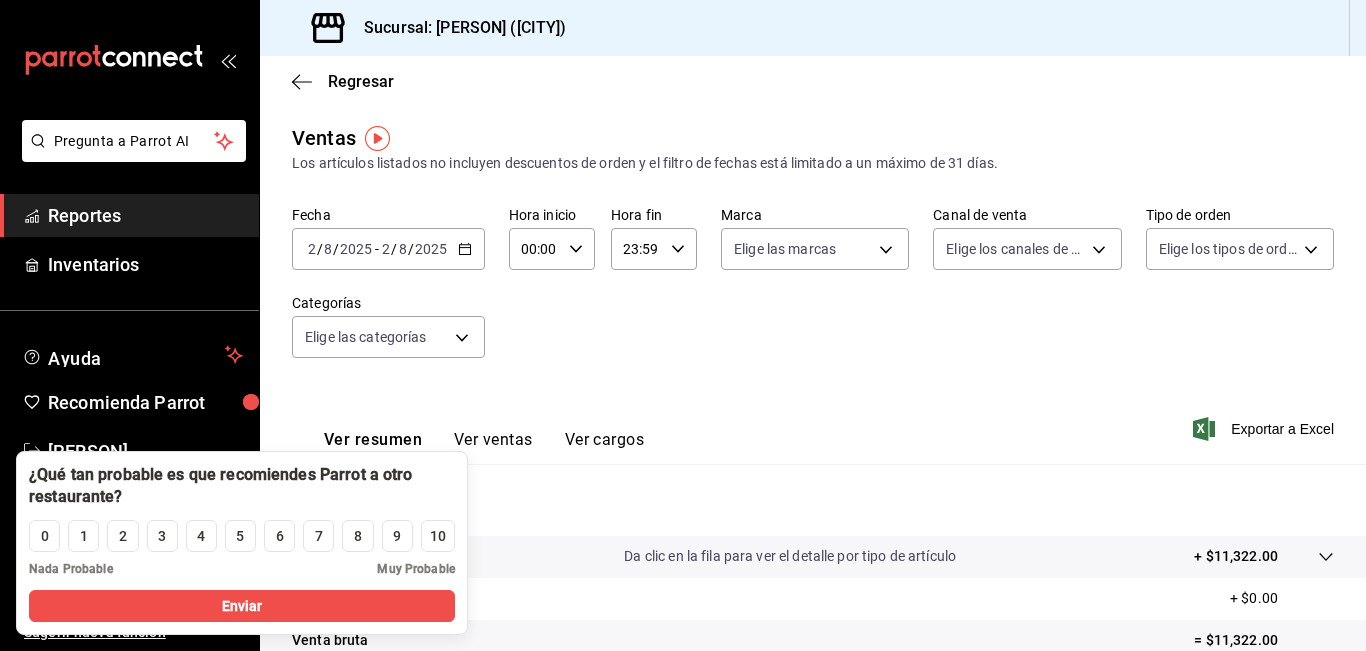 click on "2025-08-02 2 / 8 / 2025 - 2025-08-02 2 / 8 / 2025" at bounding box center (388, 249) 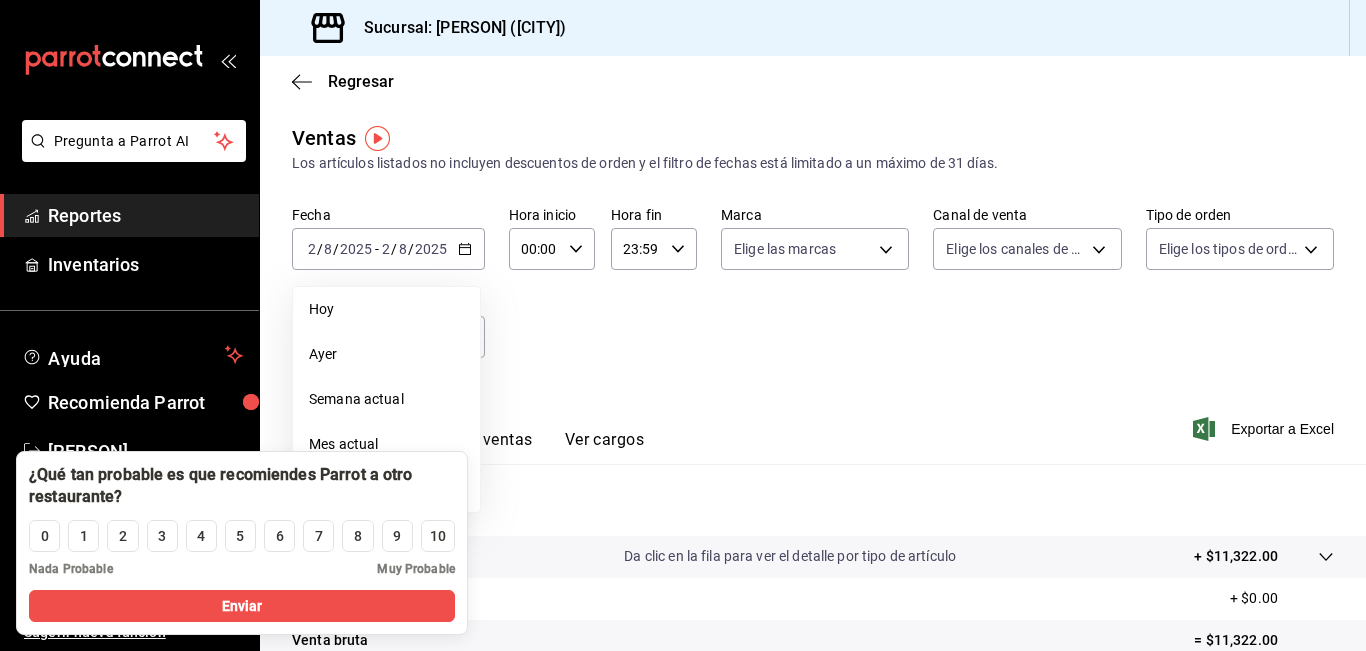 click on "¿Qué tan probable es que recomiendes Parrot a otro restaurante?" at bounding box center [242, 486] 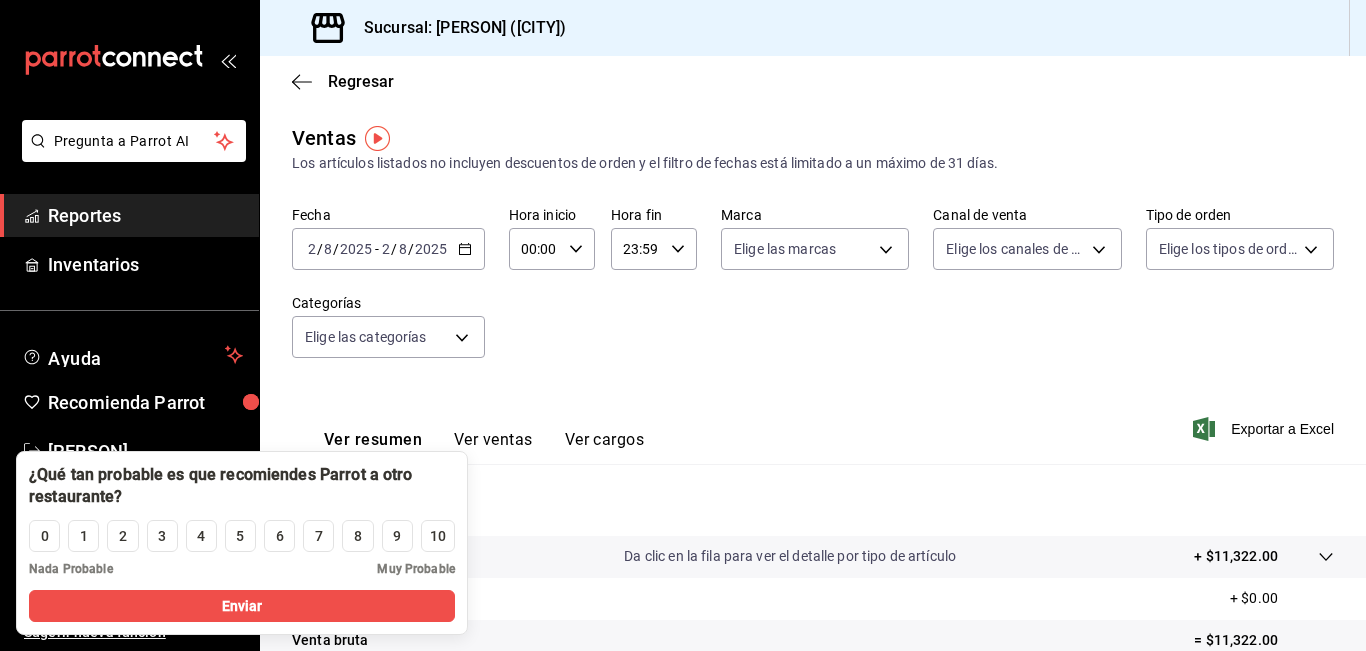 click on "2025-08-02 2 / 8 / 2025 - 2025-08-02 2 / 8 / 2025" at bounding box center (388, 249) 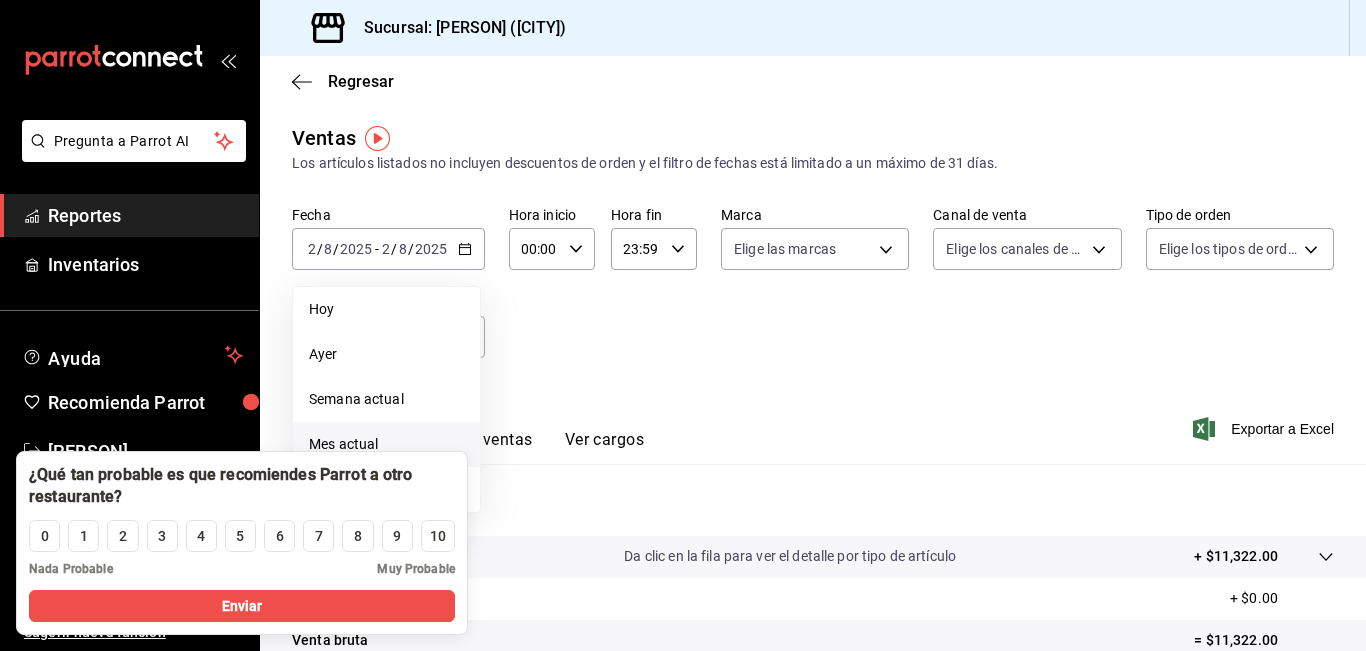 click on "Mes actual" at bounding box center [386, 444] 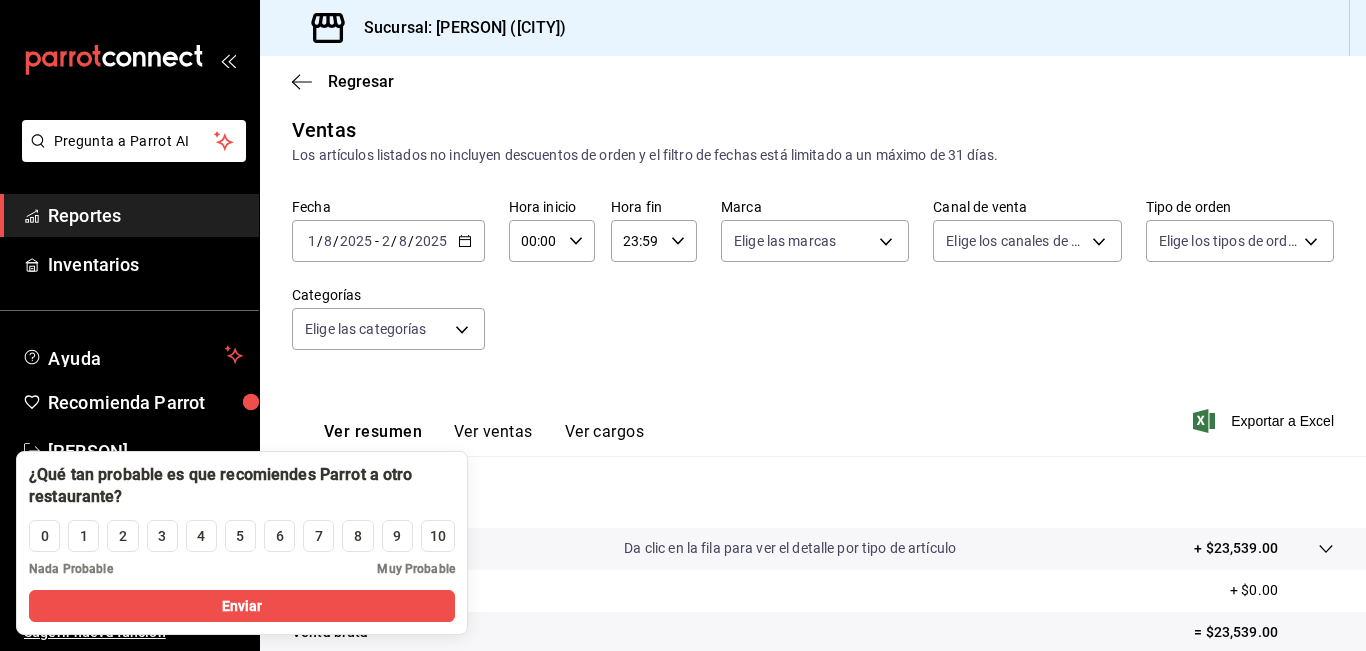scroll, scrollTop: 0, scrollLeft: 0, axis: both 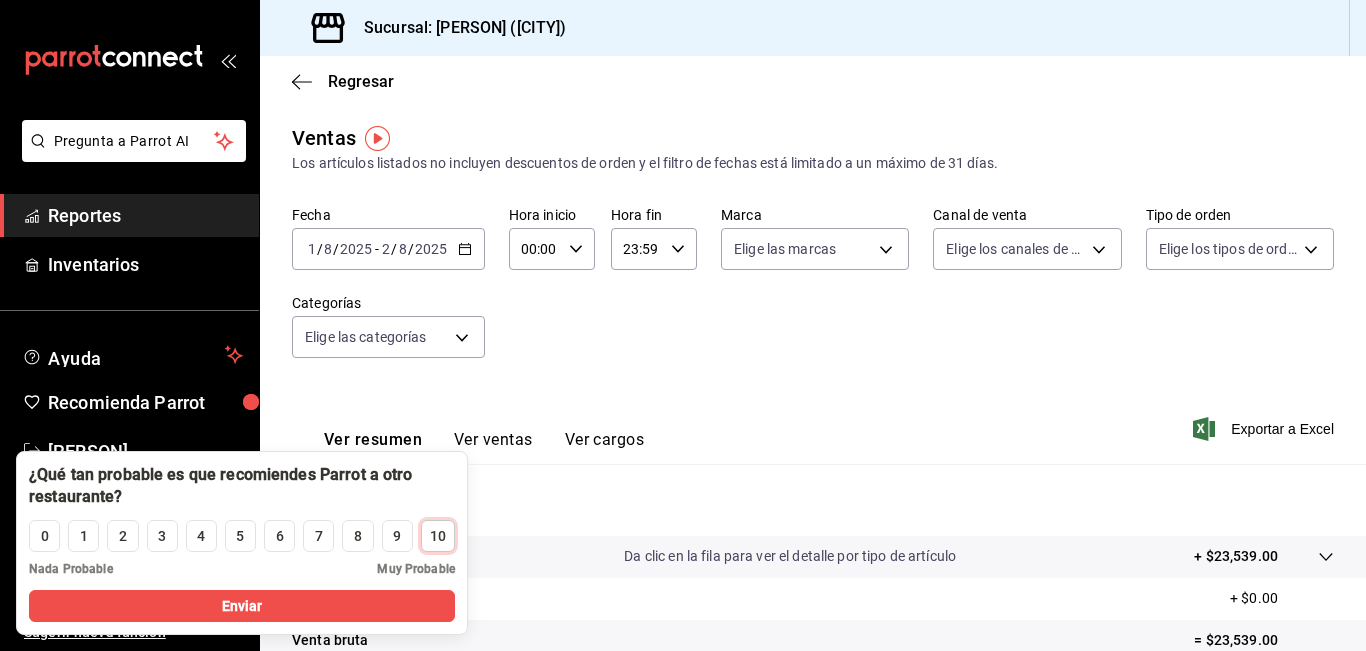 click on "10" at bounding box center [438, 536] 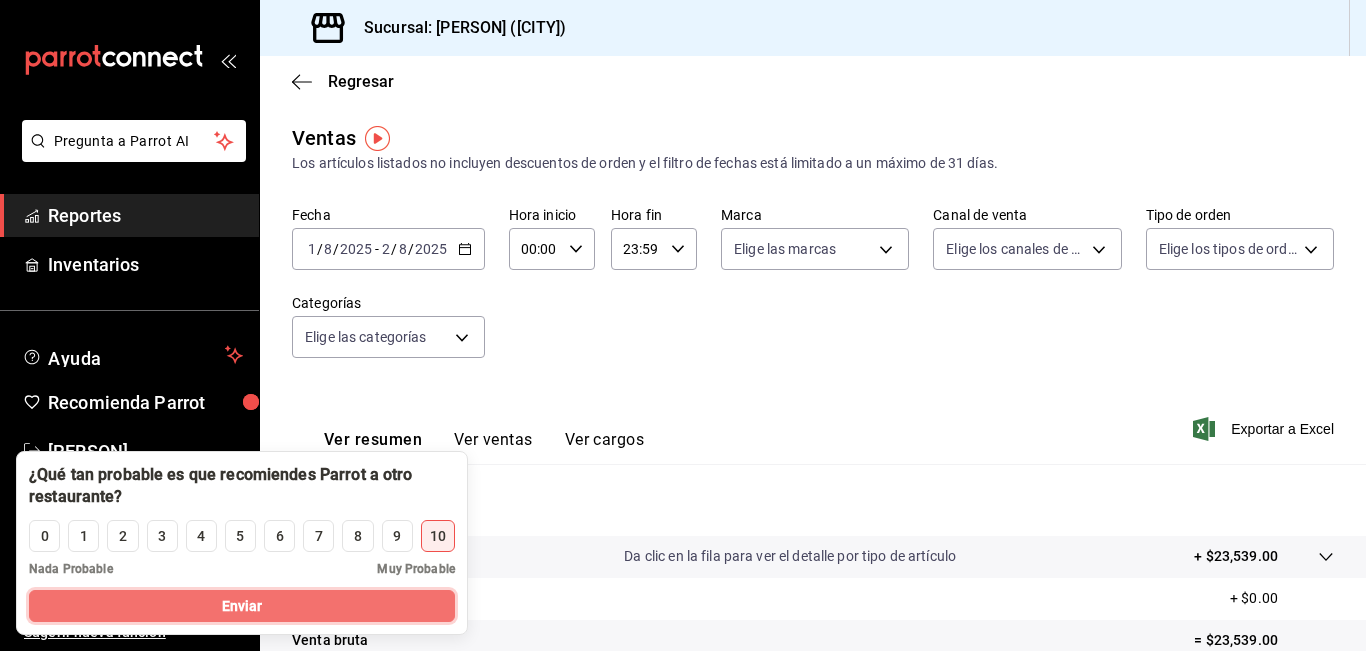 click on "Enviar" at bounding box center (242, 606) 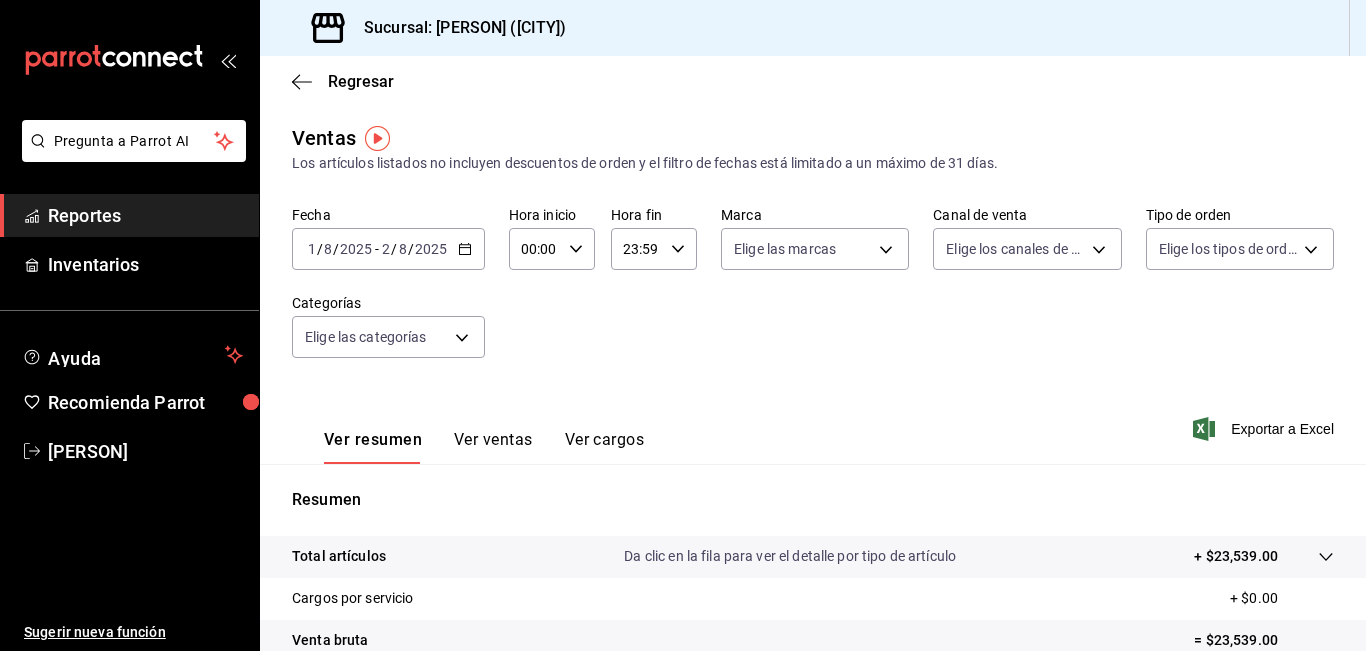 click on "2025-08-01 1 / 8 / 2025 - 2025-08-02 2 / 8 / 2025" at bounding box center [388, 249] 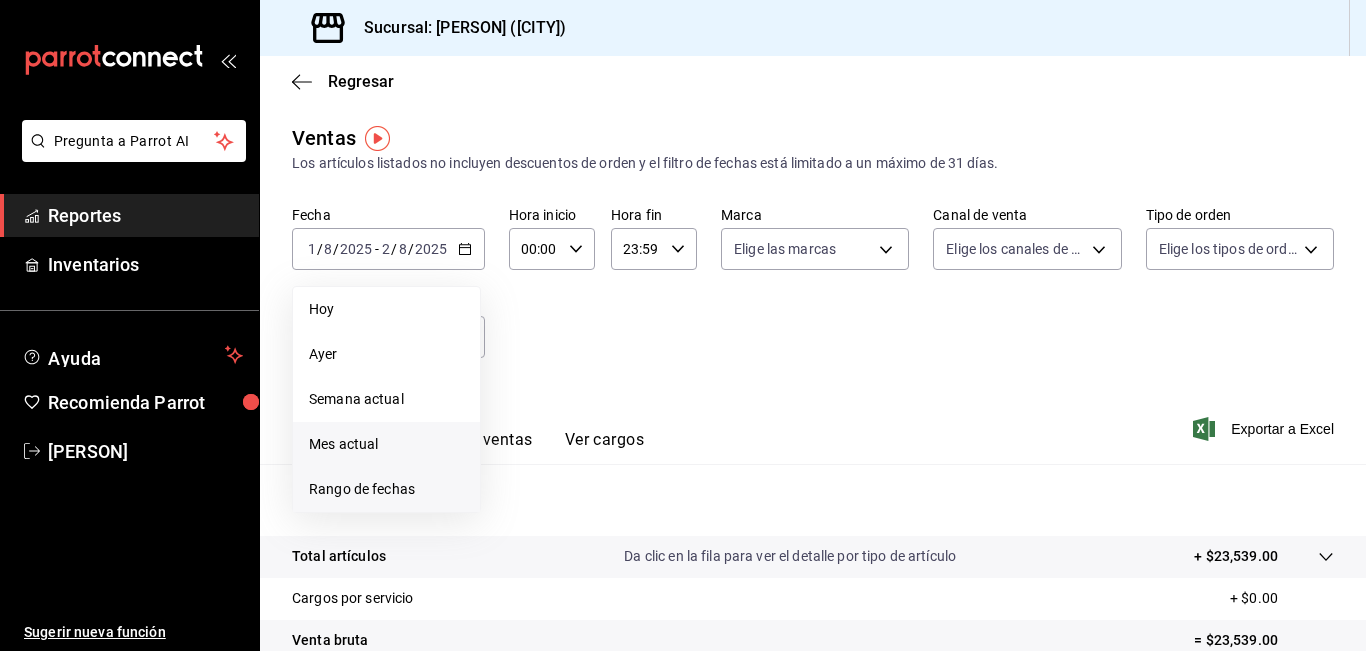 click on "Rango de fechas" at bounding box center [386, 489] 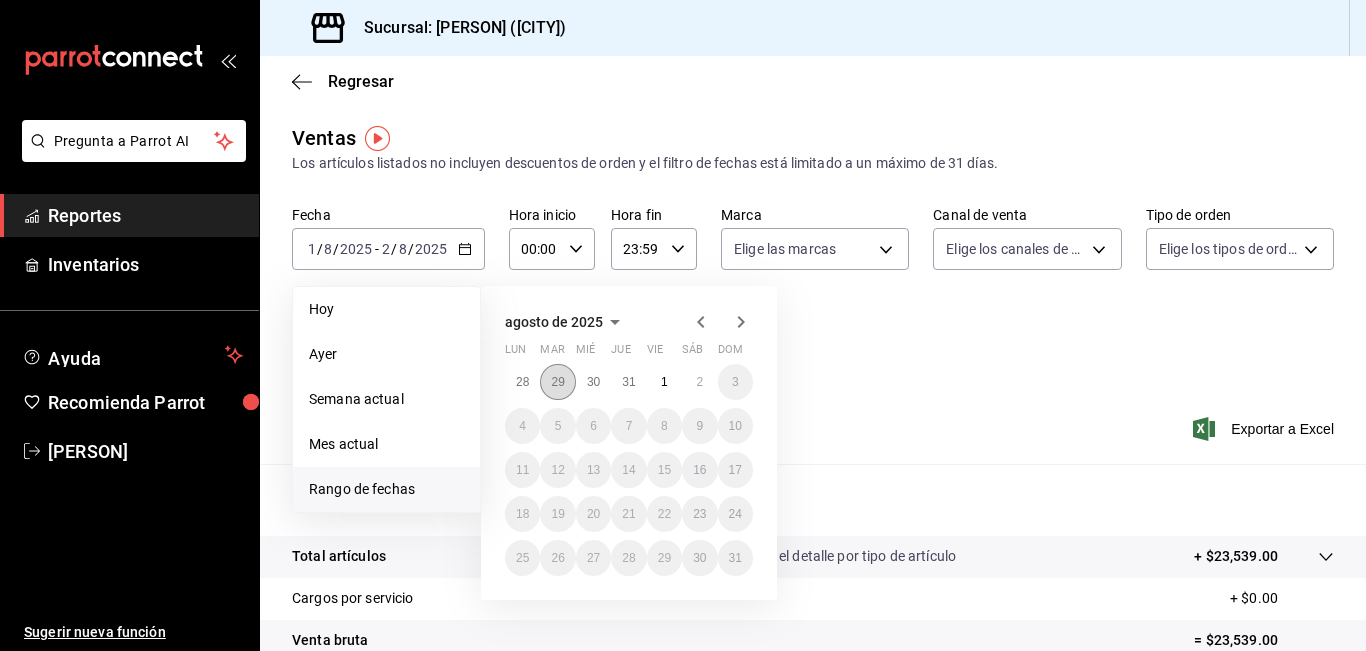 click on "29" at bounding box center (557, 382) 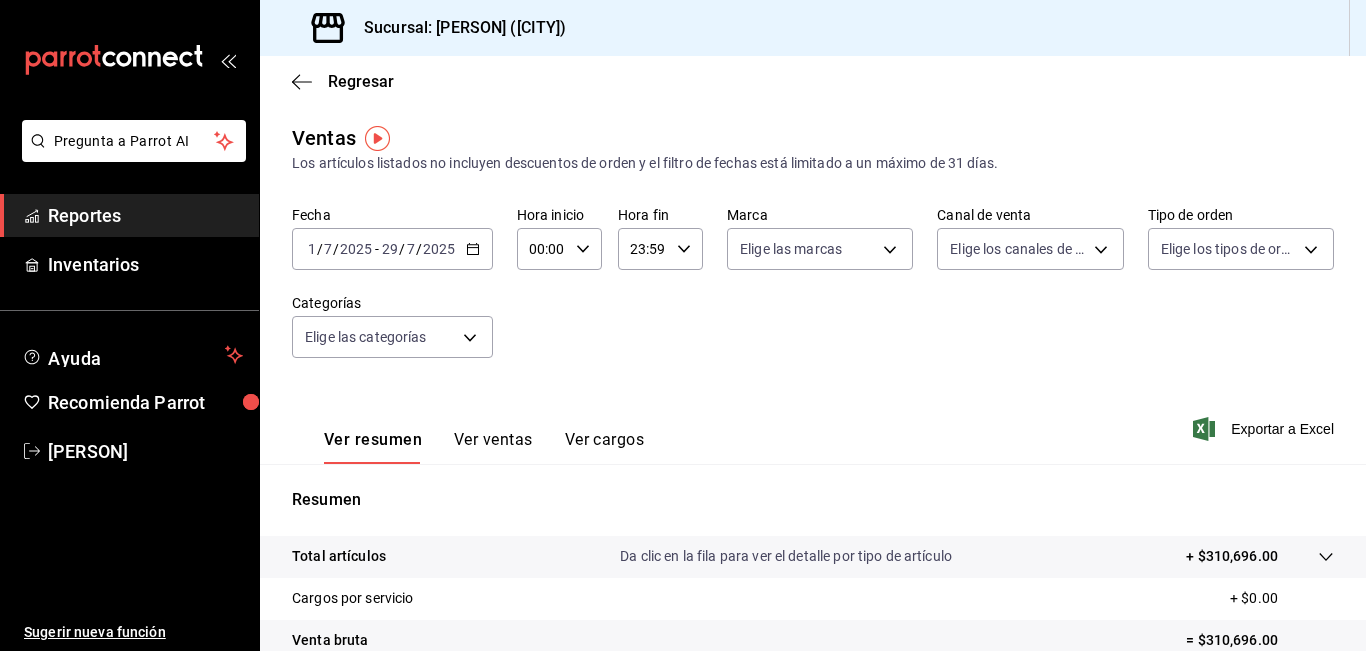 click on "2025-07-01 1 / 7 / 2025 - 2025-07-29 29 / 7 / 2025" at bounding box center (392, 249) 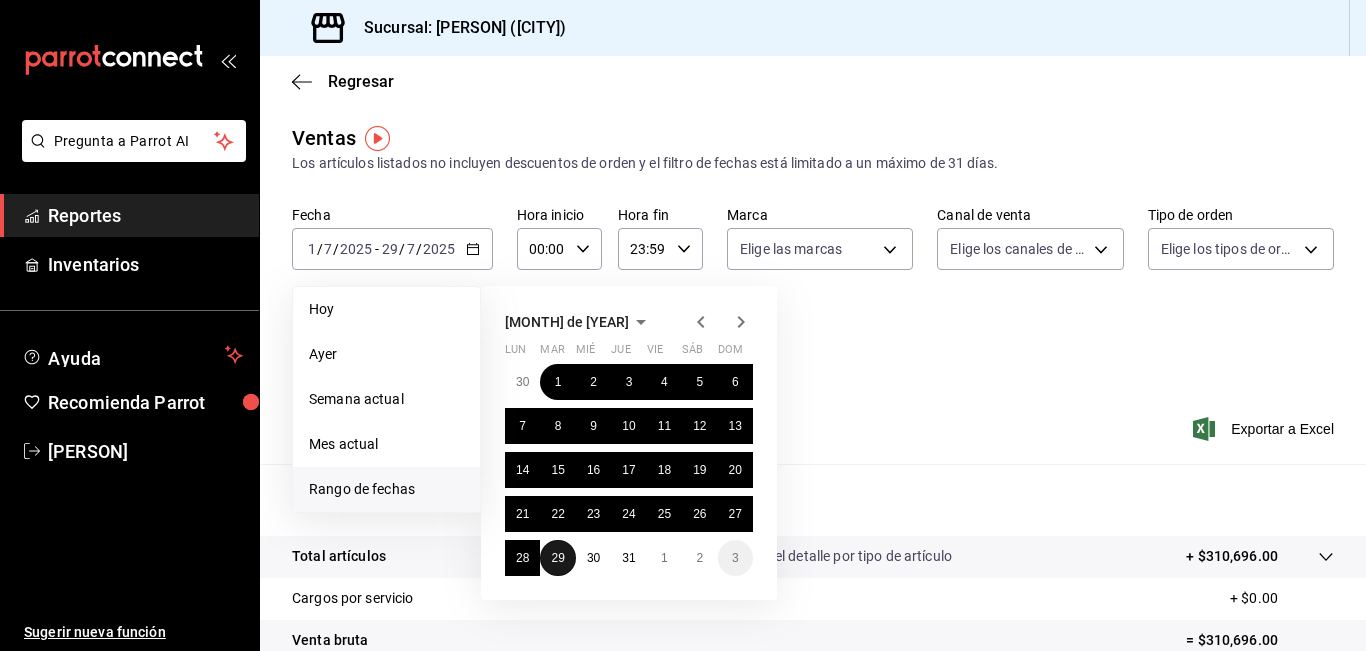 click on "29" at bounding box center [557, 558] 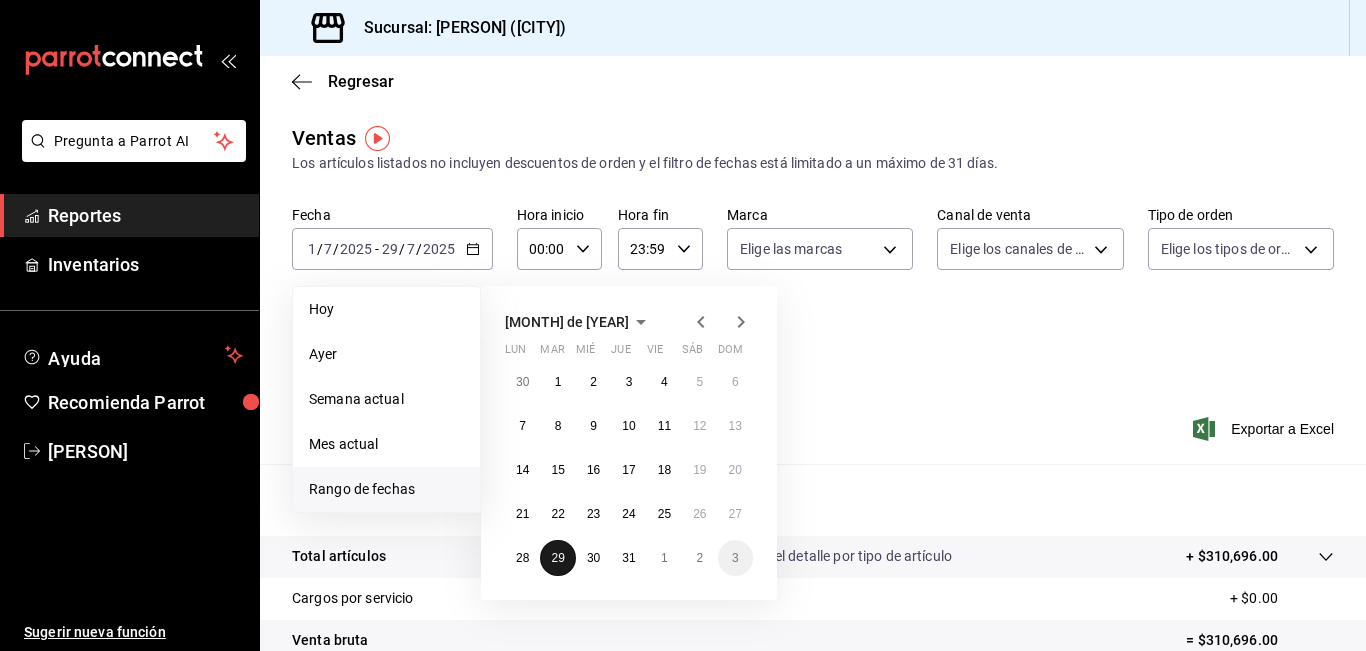 click on "29" at bounding box center [557, 558] 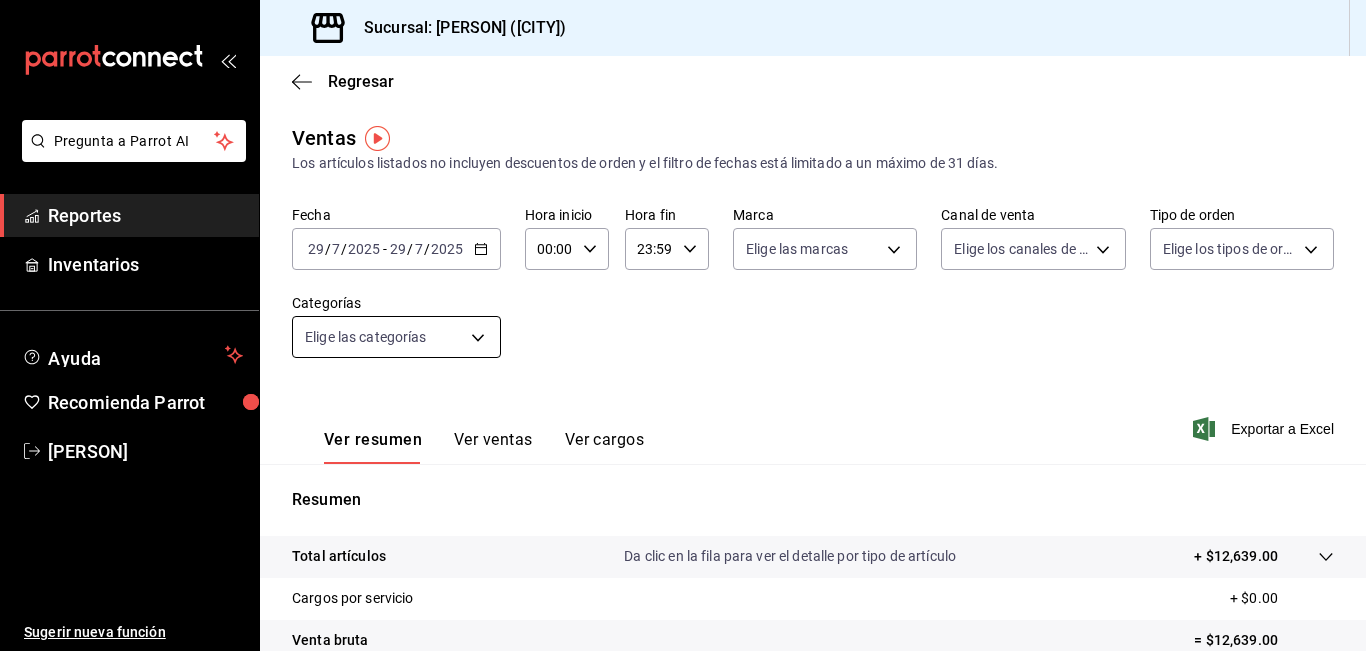 click on "Pregunta a Parrot AI Reportes Inventarios Ayuda Recomienda Parrot [FIRST] [LAST] Sugerir nueva función Sucursal: [FIRST] [LAST] (Puebla) Regresar Ventas Los artículos listados no incluyen descuentos de orden y el filtro de fechas está limitado a un máximo de 31 días. Fecha [DATE] [DAY] / [MONTH] / [YEAR] - [DATE] [DAY] / [MONTH] / [YEAR] Hora inicio 00:00 Hora inicio Hora fin 23:59 Hora fin Marca Elige las marcas Canal de venta Elige los canales de venta Tipo de orden Elige los tipos de orden Categorías Elige las categorías Ver resumen Ver ventas Ver cargos Exportar a Excel Resumen Total artículos Da clic en la fila para ver el detalle por tipo de artículo + $12,639.00 Cargos por servicio + $0.00 Venta bruta = $12,639.00 Descuentos totales - $411.60 Certificados de regalo - $0.00 Venta total = $12,227.40 Impuestos - $1,686.54 Venta neta = $10,540.86 Pregunta a Parrot AI Reportes Inventarios Ayuda Recomienda Parrot [FIRST] [LAST] Sugerir nueva función GANA 1 MES GRATIS EN TU SUSCRIPCIÓN AQUÍ Ir a video" at bounding box center [683, 325] 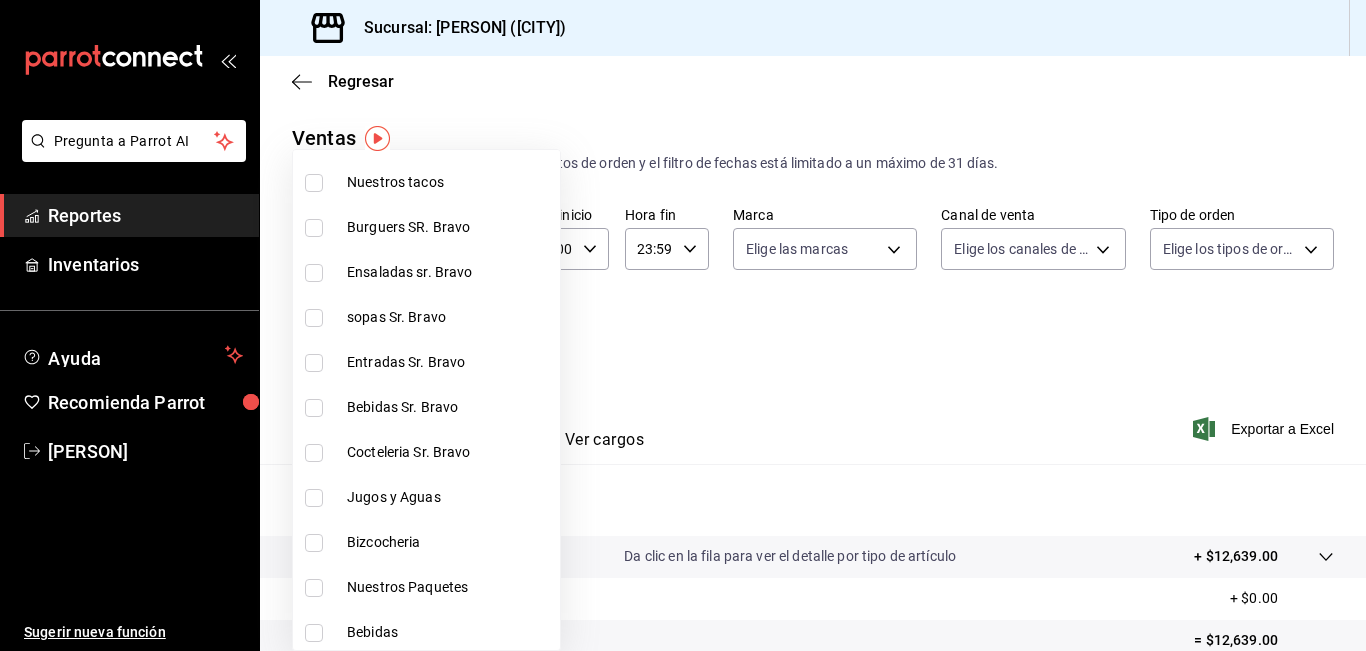 scroll, scrollTop: 700, scrollLeft: 0, axis: vertical 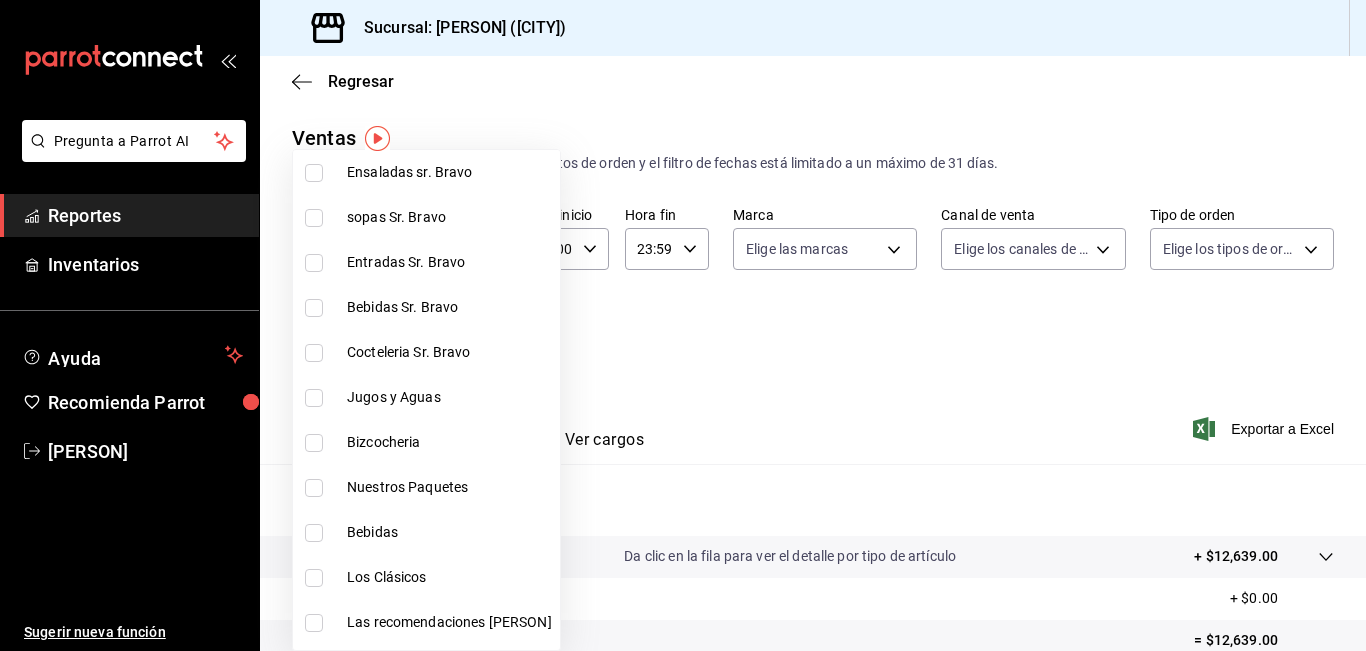 click on "Bebidas Sr. Bravo" at bounding box center (449, 307) 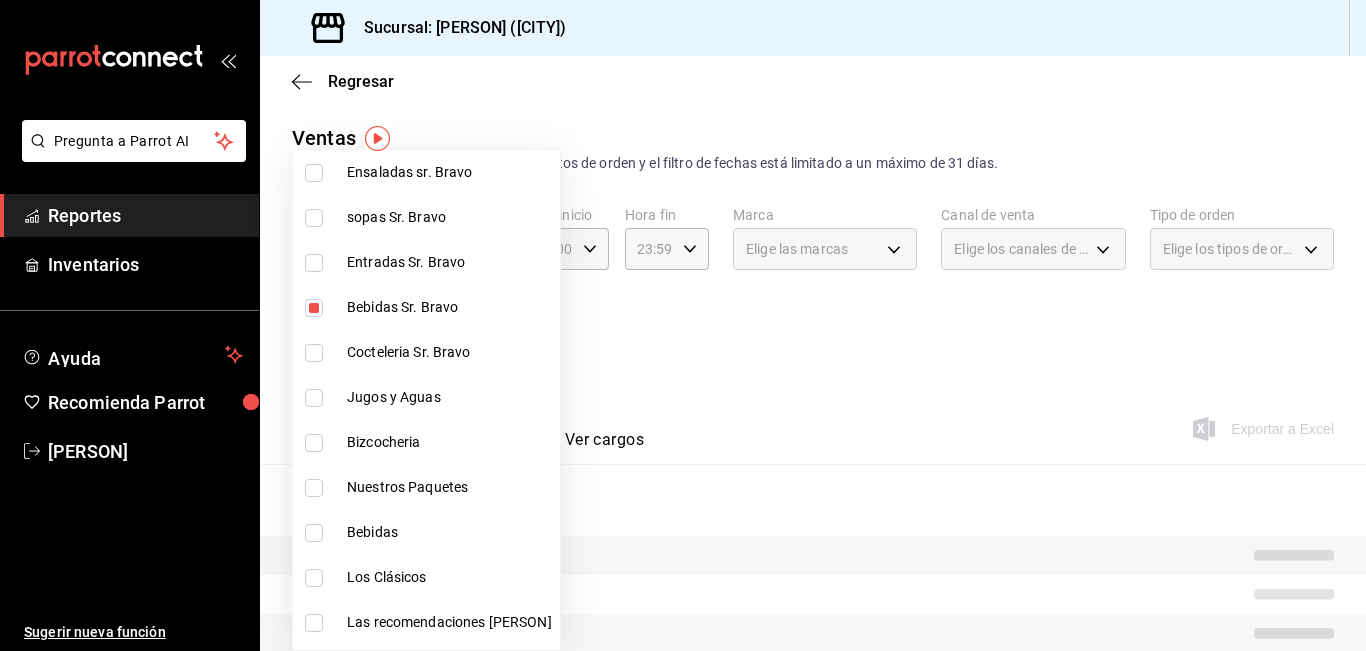 click on "Cocteleria Sr. Bravo" at bounding box center [449, 352] 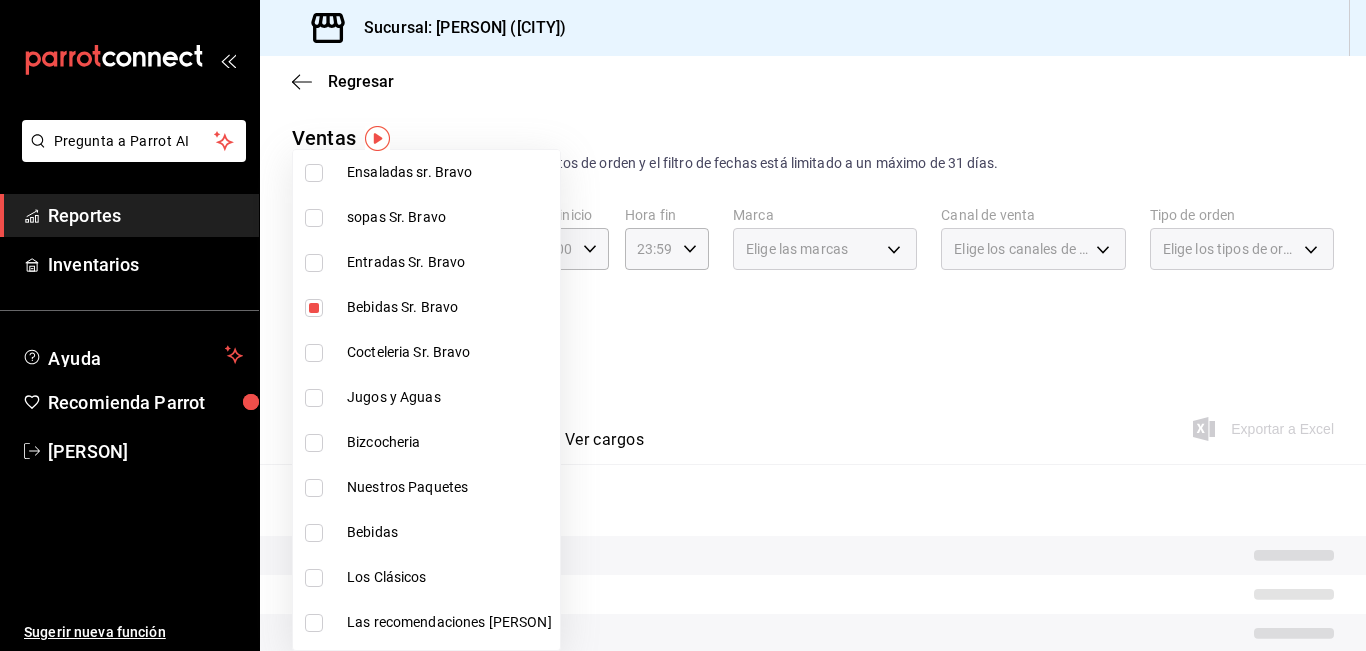 type on "[UUID],[UUID]" 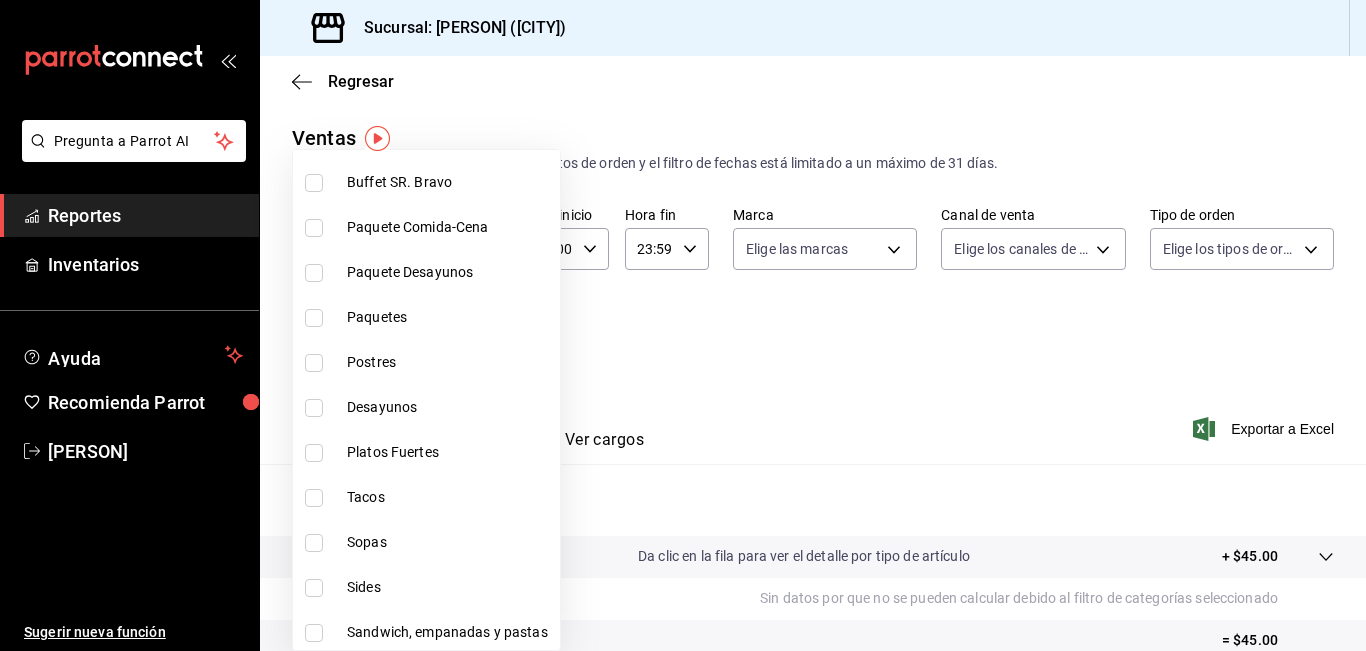 scroll, scrollTop: 1600, scrollLeft: 0, axis: vertical 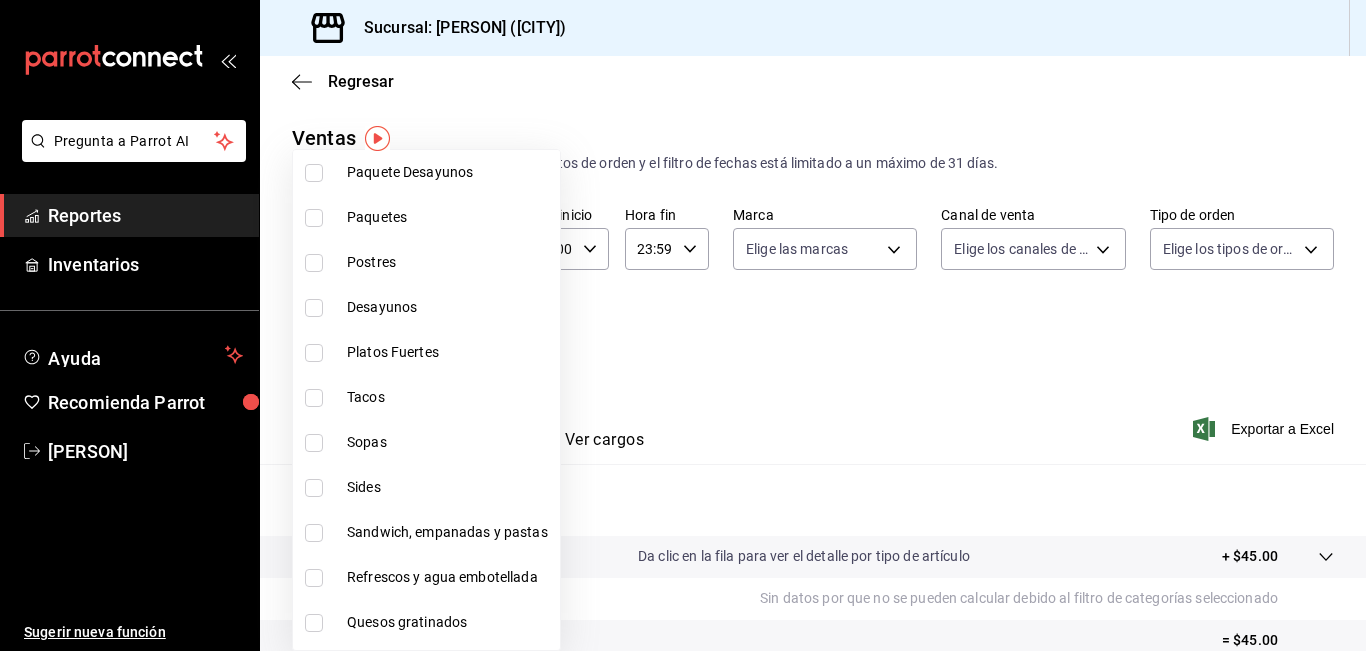 click on "Refrescos y agua embotellada" at bounding box center (449, 577) 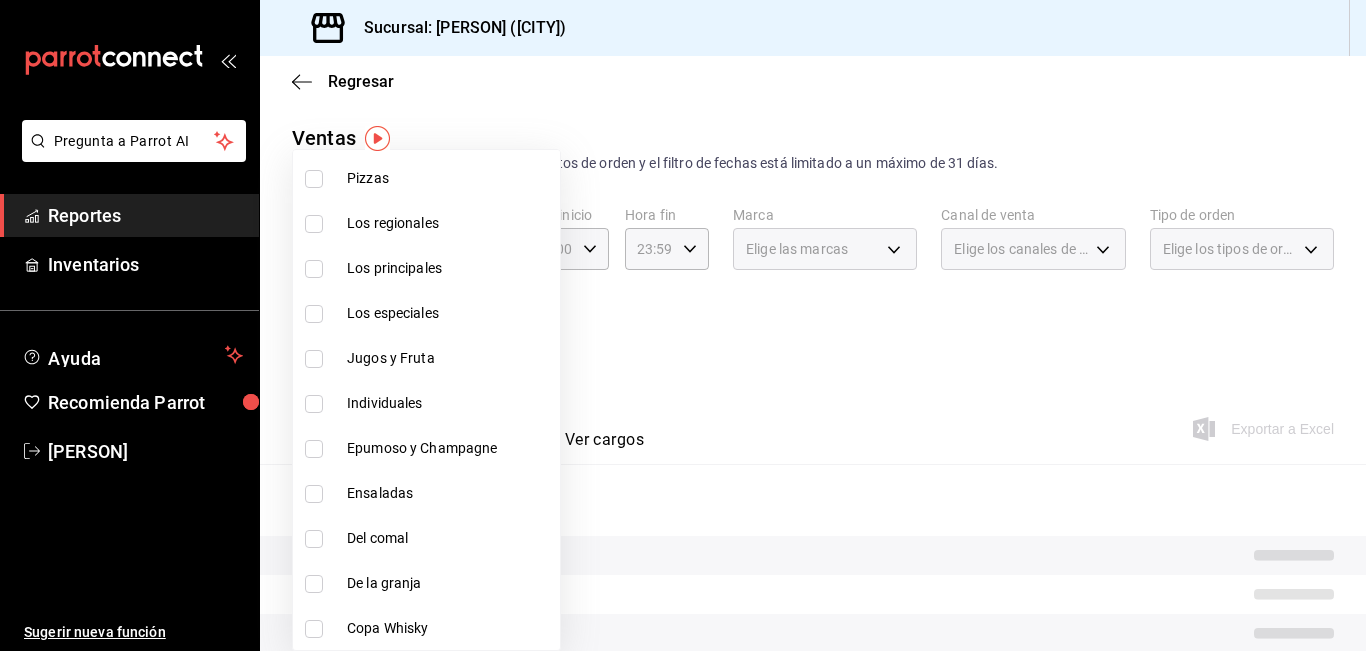 scroll, scrollTop: 2100, scrollLeft: 0, axis: vertical 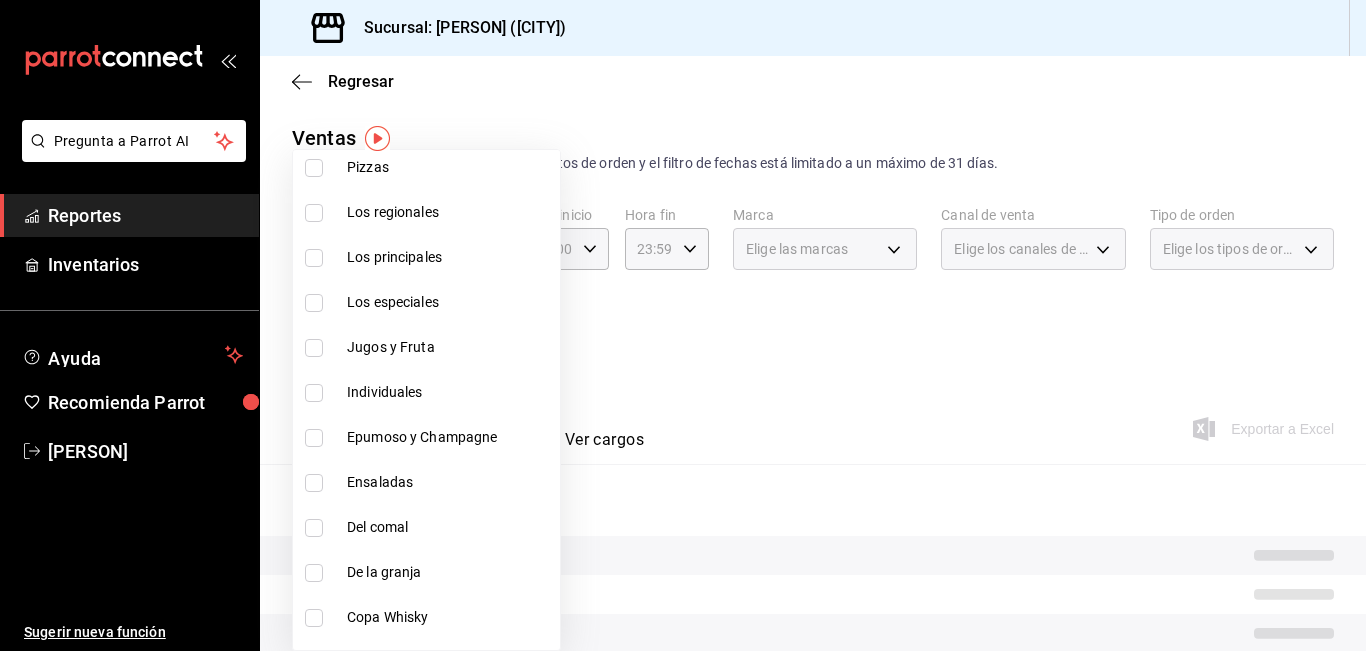click on "Epumoso y Champagne" at bounding box center [449, 437] 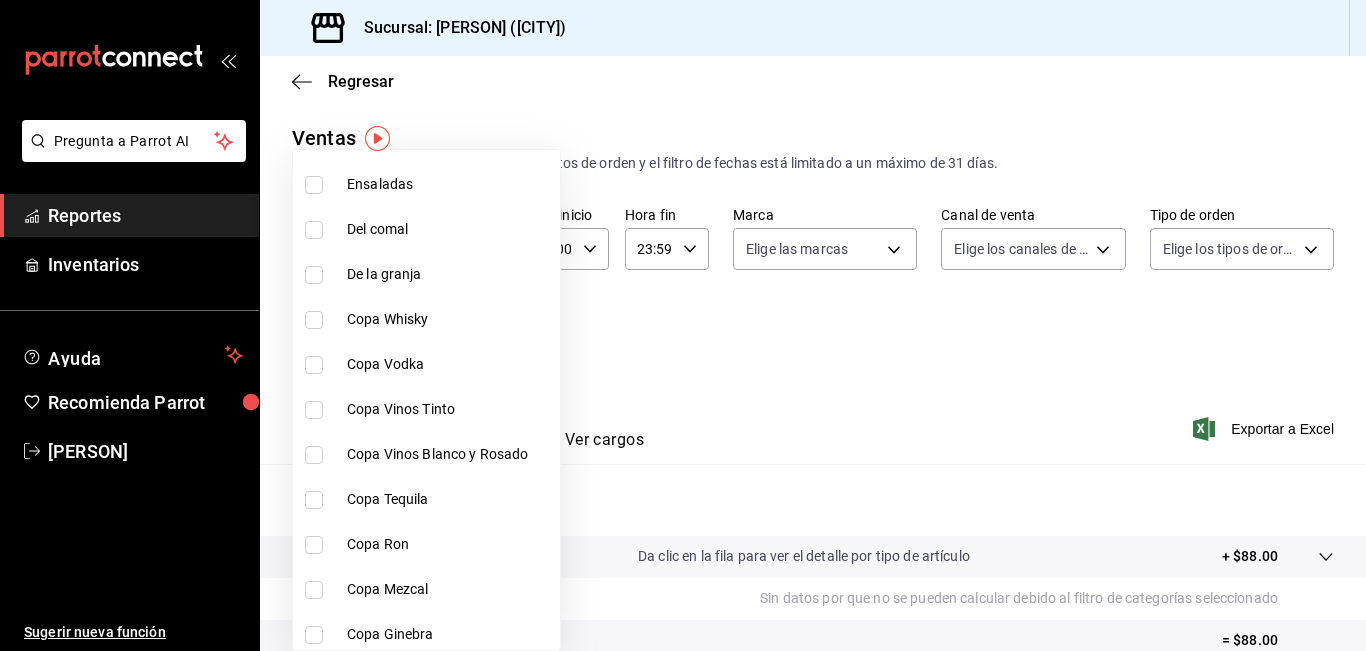 scroll, scrollTop: 2400, scrollLeft: 0, axis: vertical 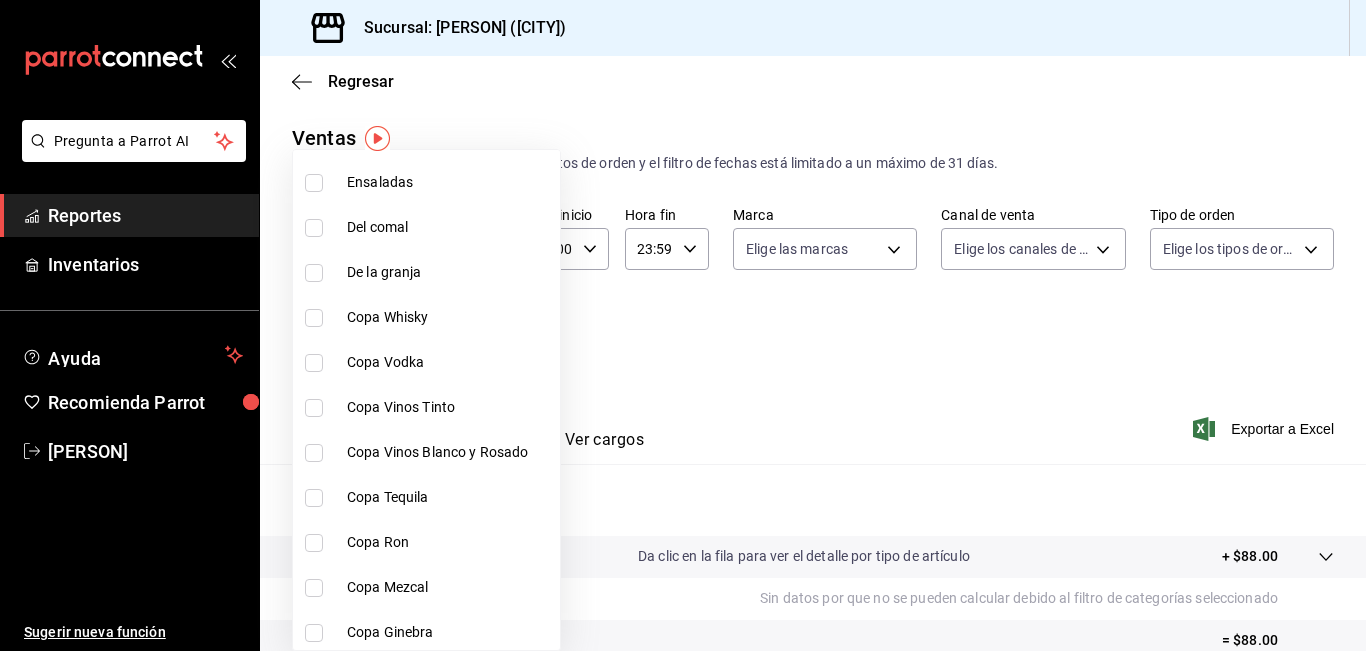 click on "Copa Whisky" at bounding box center [449, 317] 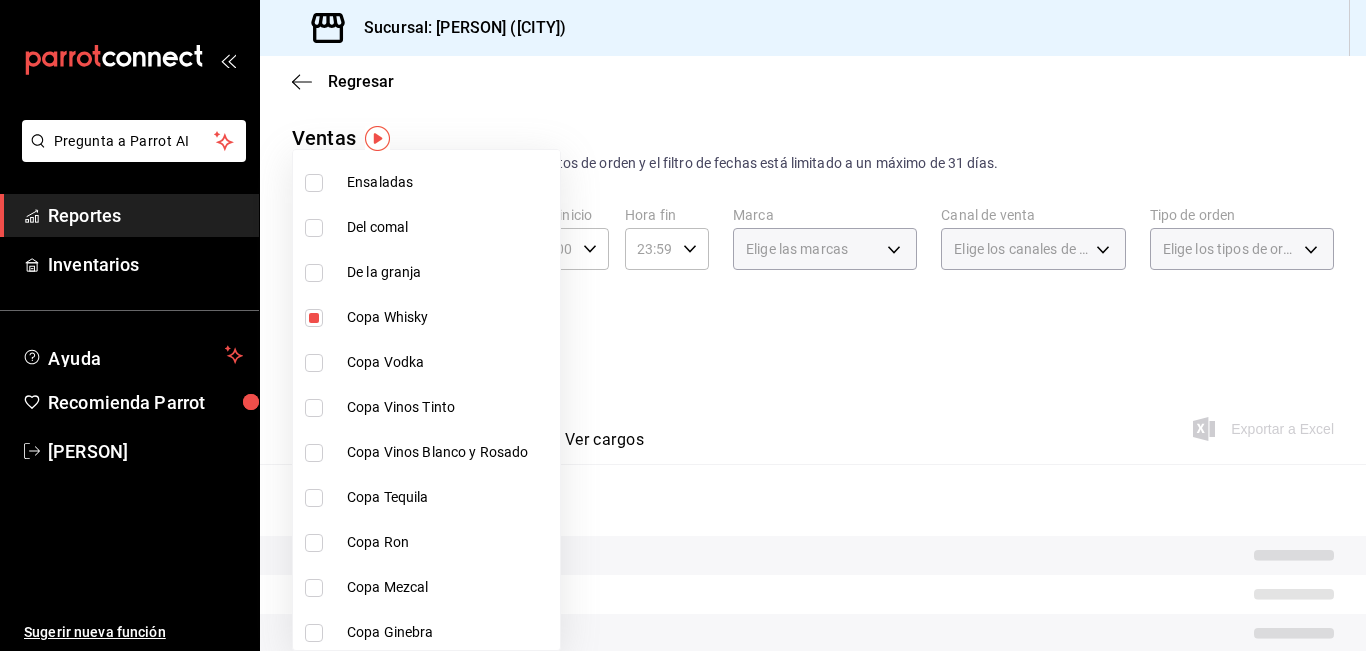 click on "Copa Vodka" at bounding box center [449, 362] 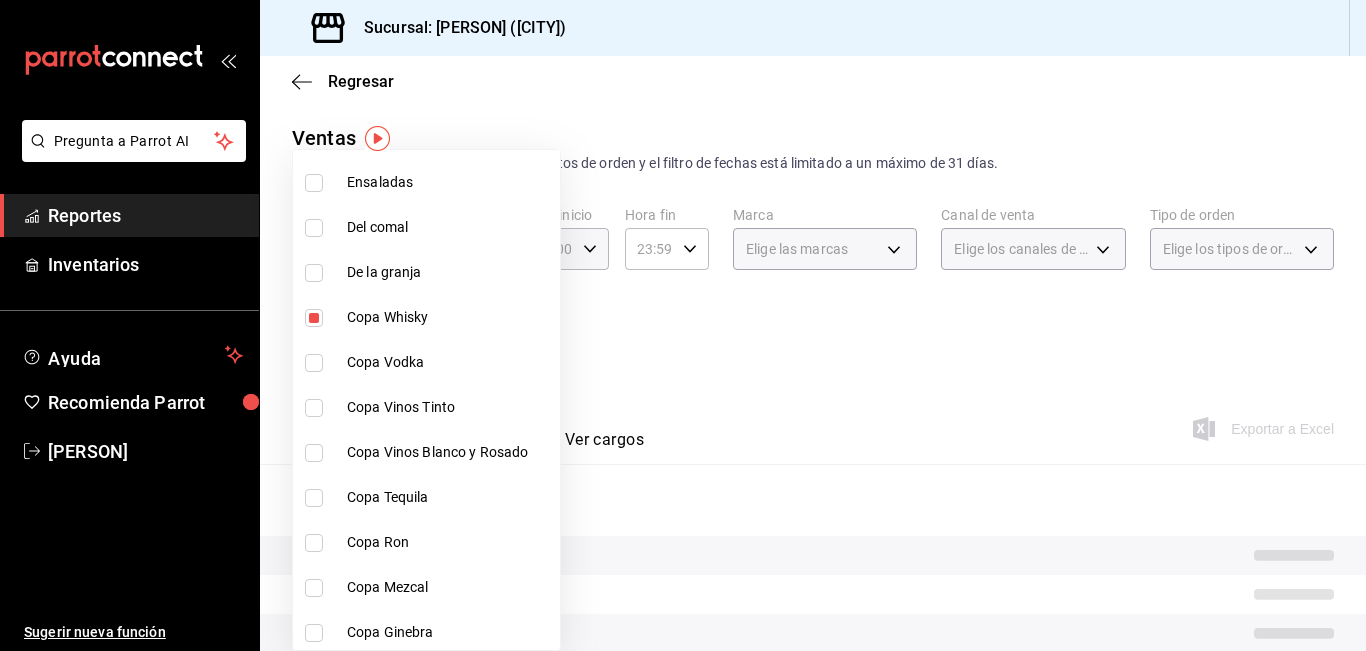 type on "9b554b3e-7c7b-4e55-9d5c-597ab0ee7770,896fe6f5-1a27-4ec1-a1dd-c6a444b2fcdc,0211dea7-b21b-445f-9094-81184aec1863,f2ea2aa3-e8be-44fc-bbc5-c45e08968c51,a30c718c-6420-4156-a77c-b9bf39284047,e0c03dec-303f-4806-afe3-8da2790bc2ec" 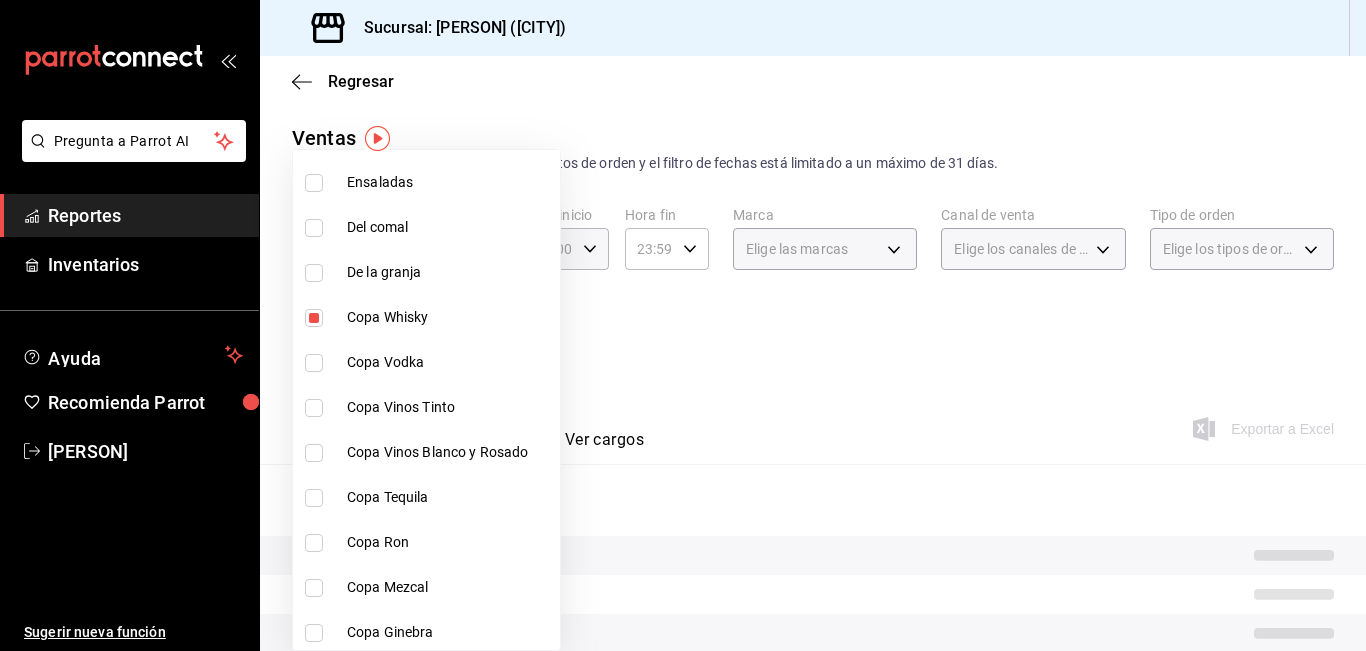 checkbox on "true" 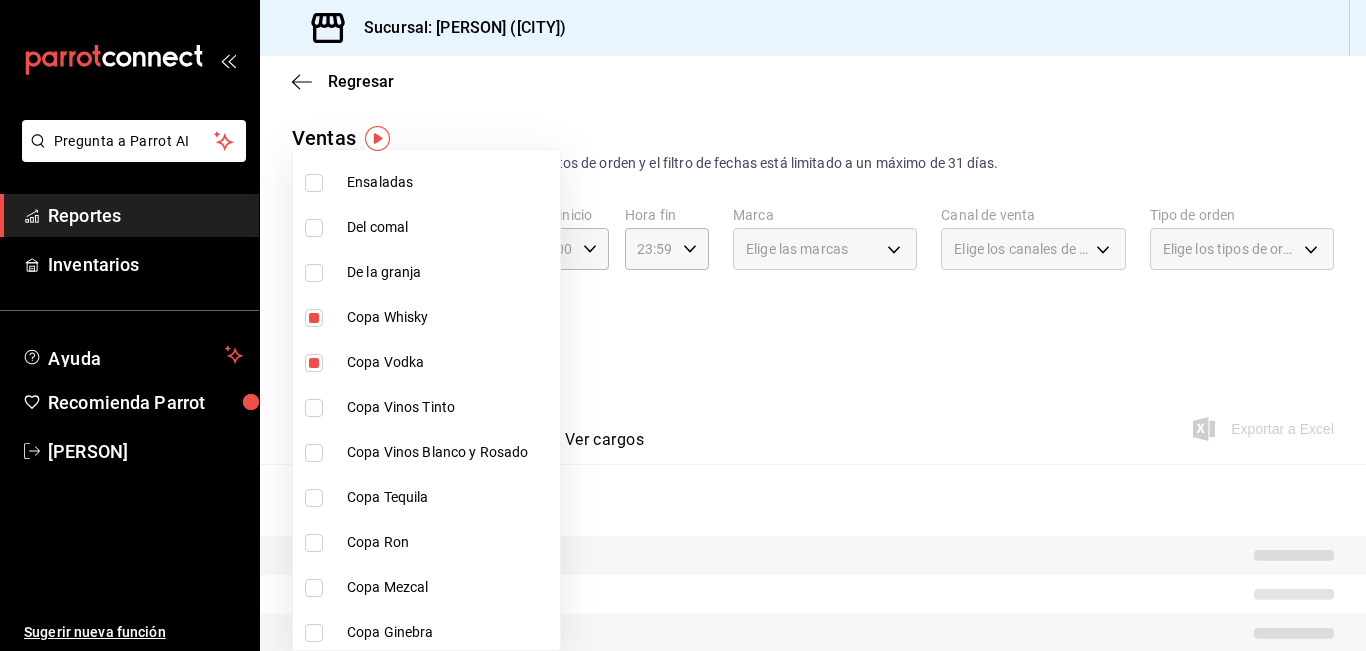 click on "Copa Vinos Tinto" at bounding box center (449, 407) 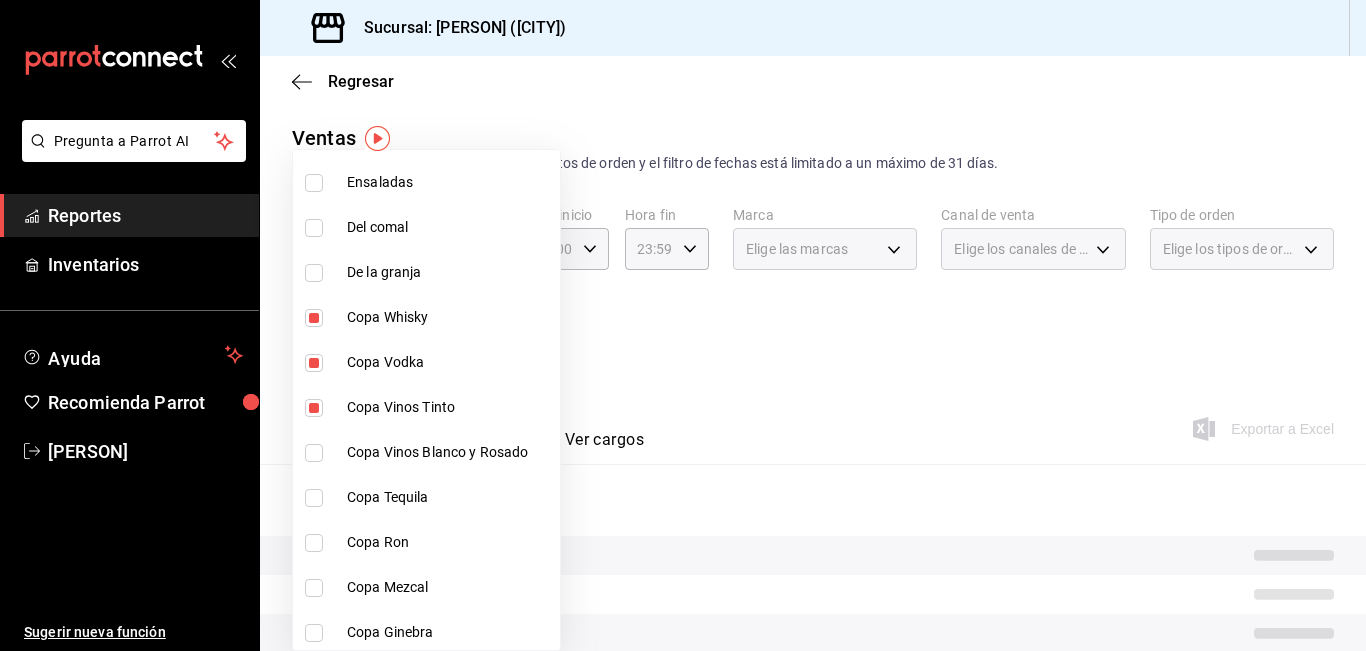 click on "Copa Vinos Blanco y Rosado" at bounding box center (449, 452) 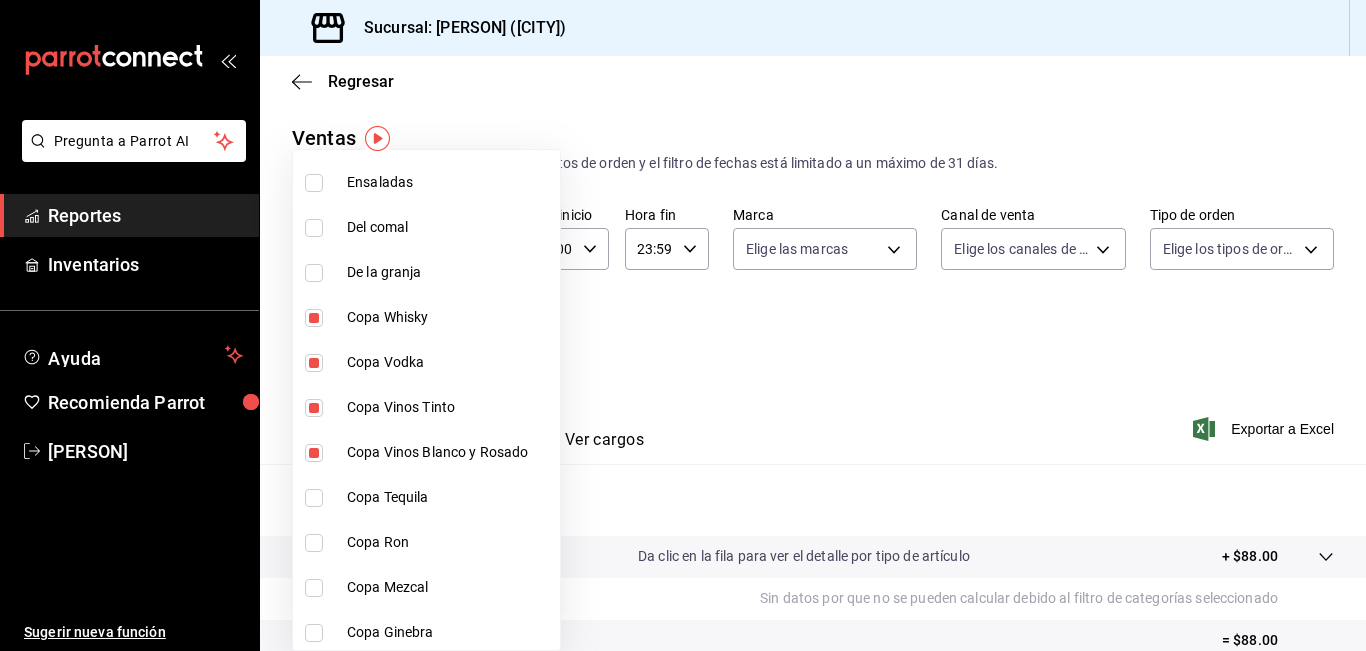 click on "Copa Tequila" at bounding box center (449, 497) 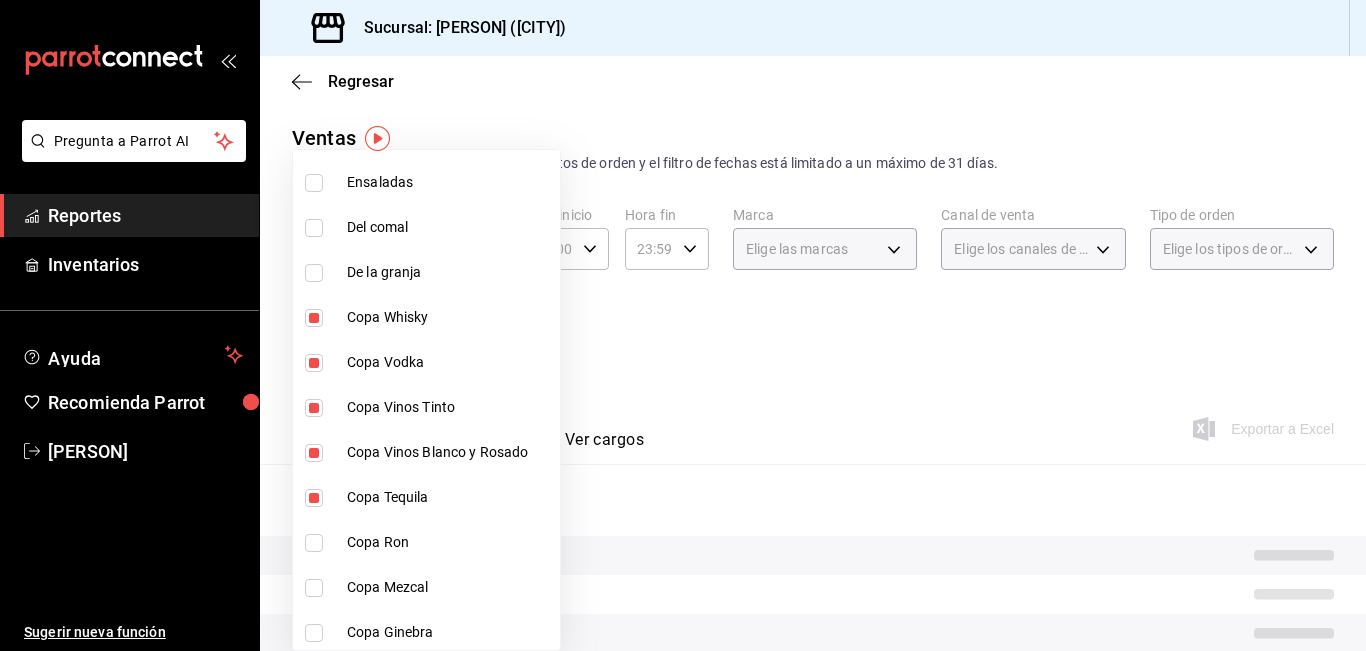 type on "9b554b3e-7c7b-4e55-9d5c-597ab0ee7770,896fe6f5-1a27-4ec1-a1dd-c6a444b2fcdc,0211dea7-b21b-445f-9094-81184aec1863,f2ea2aa3-e8be-44fc-bbc5-c45e08968c51,a30c718c-6420-4156-a77c-b9bf39284047,e0c03dec-303f-4806-afe3-8da2790bc2ec,ff787e47-82d4-41d0-92eb-f78512d3d1dc,8f7da4a9-3221-424e-ad11-caa18c469ca3,b4fbefac-8fa7-4c3f-adbe-06360e9df051" 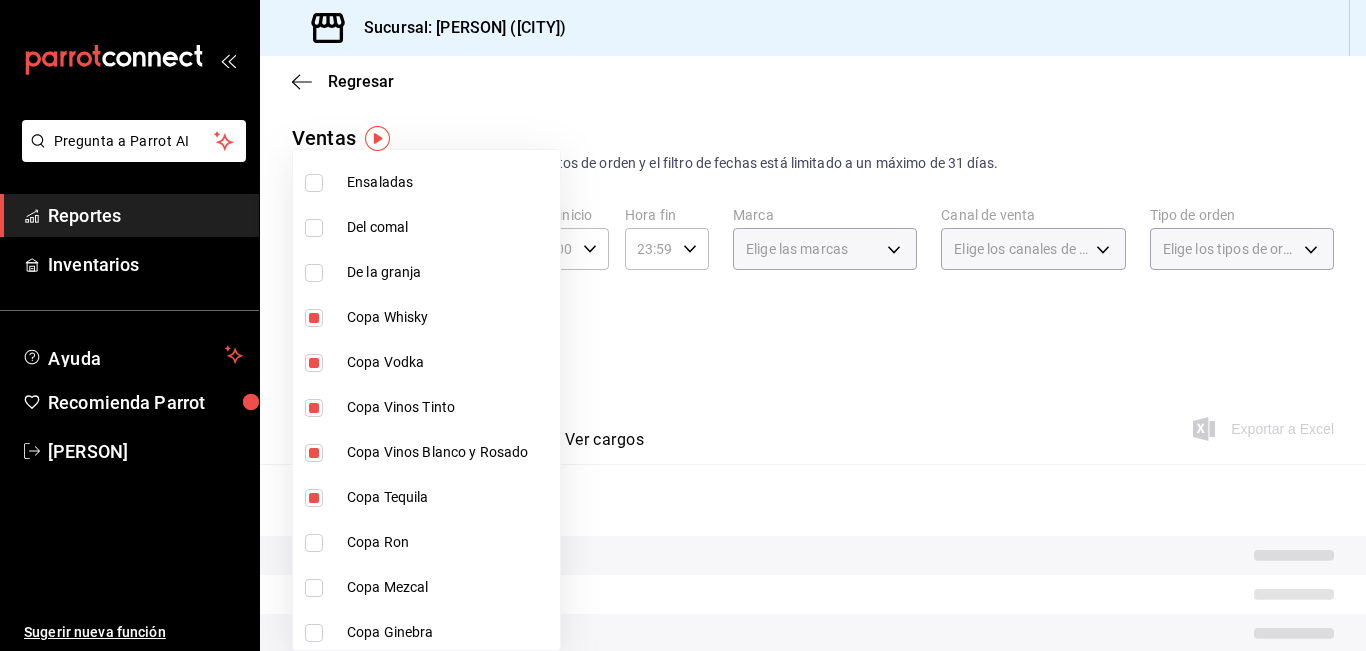 checkbox on "true" 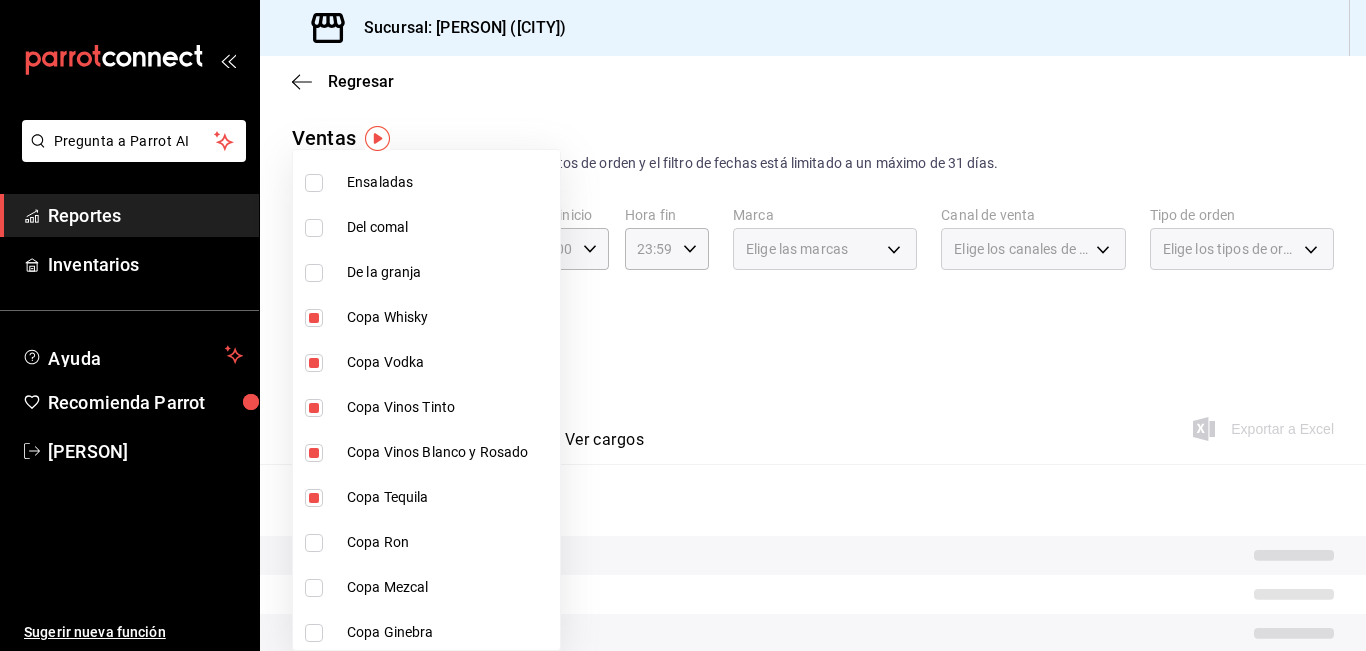 click on "Copa Ron" at bounding box center [449, 542] 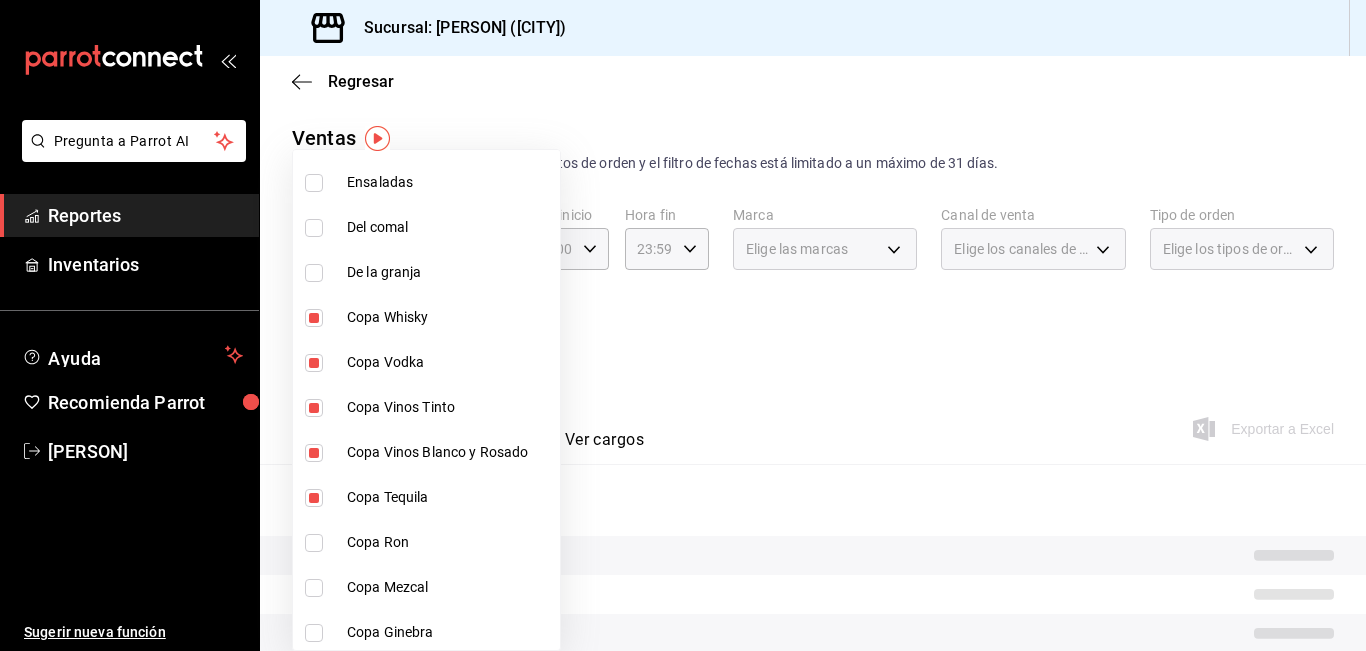 type on "9b554b3e-7c7b-4e55-9d5c-597ab0ee7770,896fe6f5-1a27-4ec1-a1dd-c6a444b2fcdc,0211dea7-b21b-445f-9094-81184aec1863,f2ea2aa3-e8be-44fc-bbc5-c45e08968c51,a30c718c-6420-4156-a77c-b9bf39284047,e0c03dec-303f-4806-afe3-8da2790bc2ec,ff787e47-82d4-41d0-92eb-f78512d3d1dc,8f7da4a9-3221-424e-ad11-caa18c469ca3,b4fbefac-8fa7-4c3f-adbe-06360e9df051,91bb7751-1da9-4319-a82b-29e806abca2d" 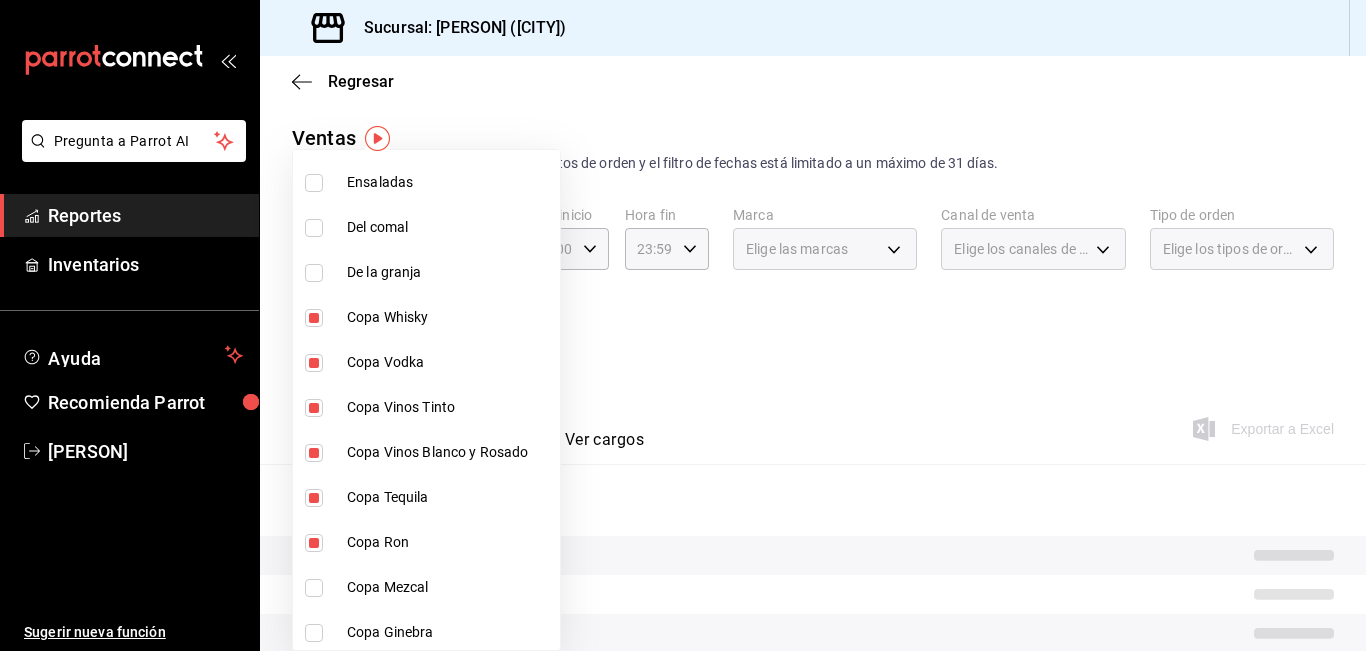 drag, startPoint x: 471, startPoint y: 578, endPoint x: 467, endPoint y: 617, distance: 39.20459 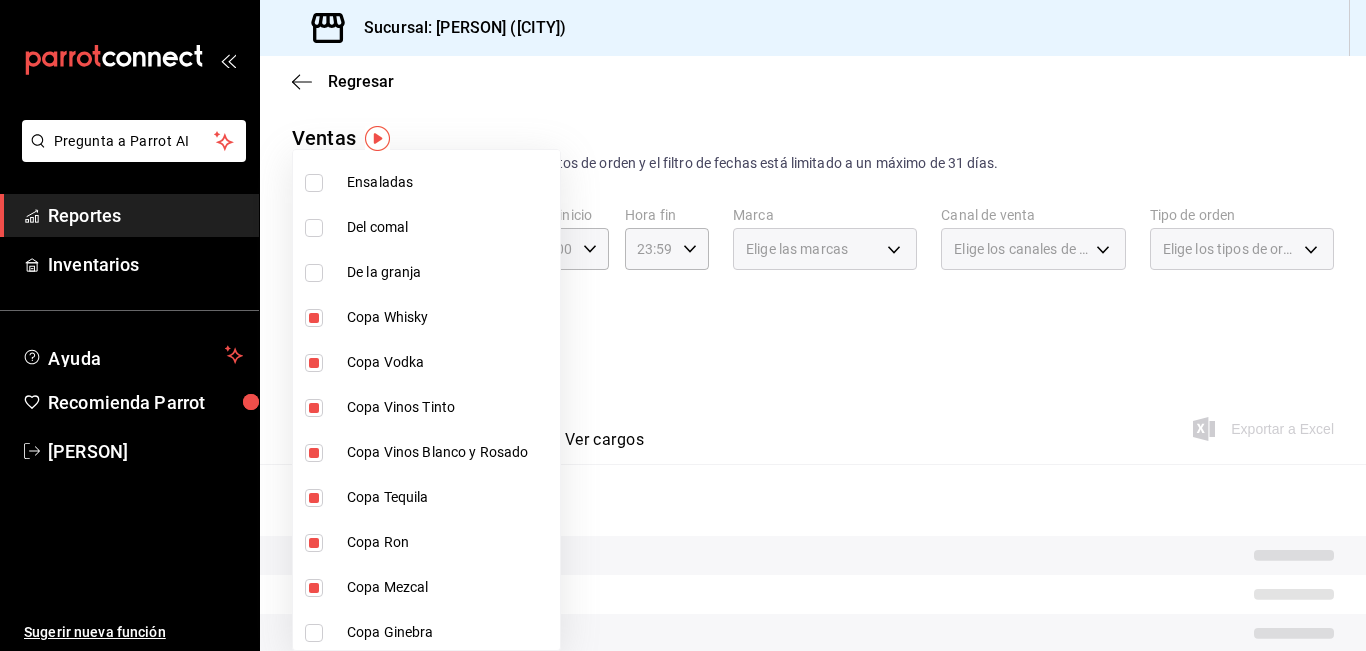 click on "Copa Ginebra" at bounding box center (426, 632) 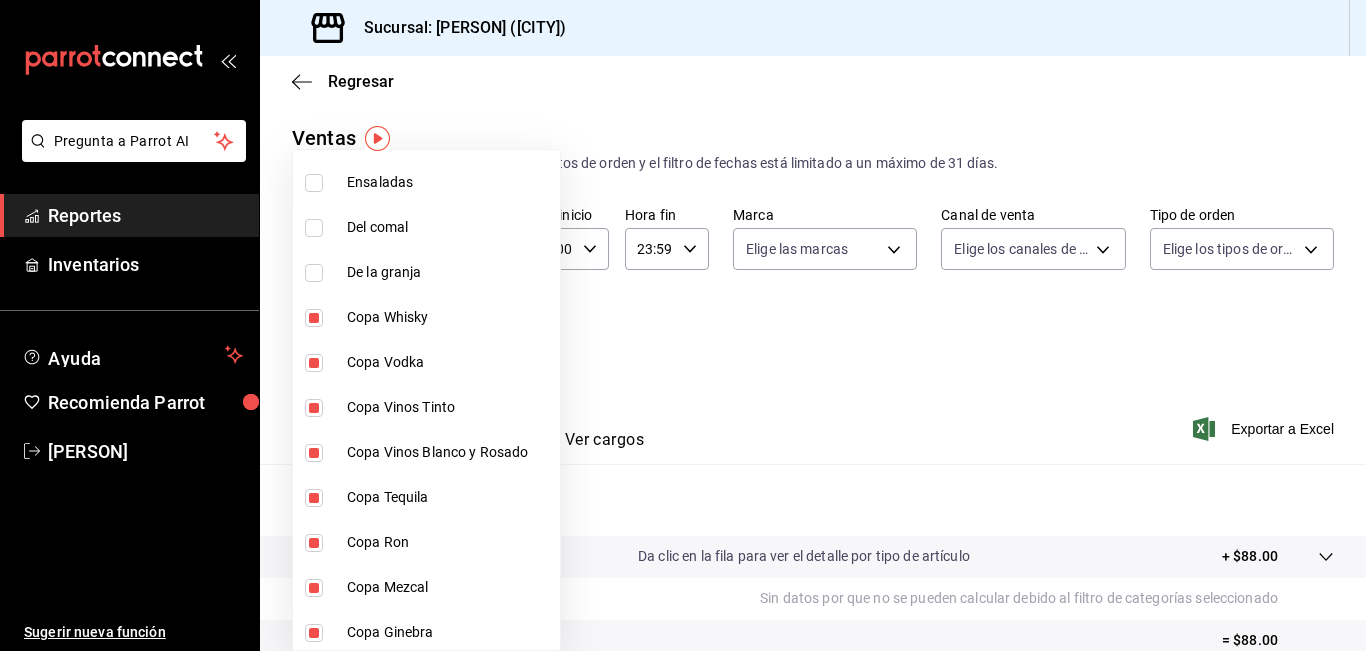 scroll, scrollTop: 2700, scrollLeft: 0, axis: vertical 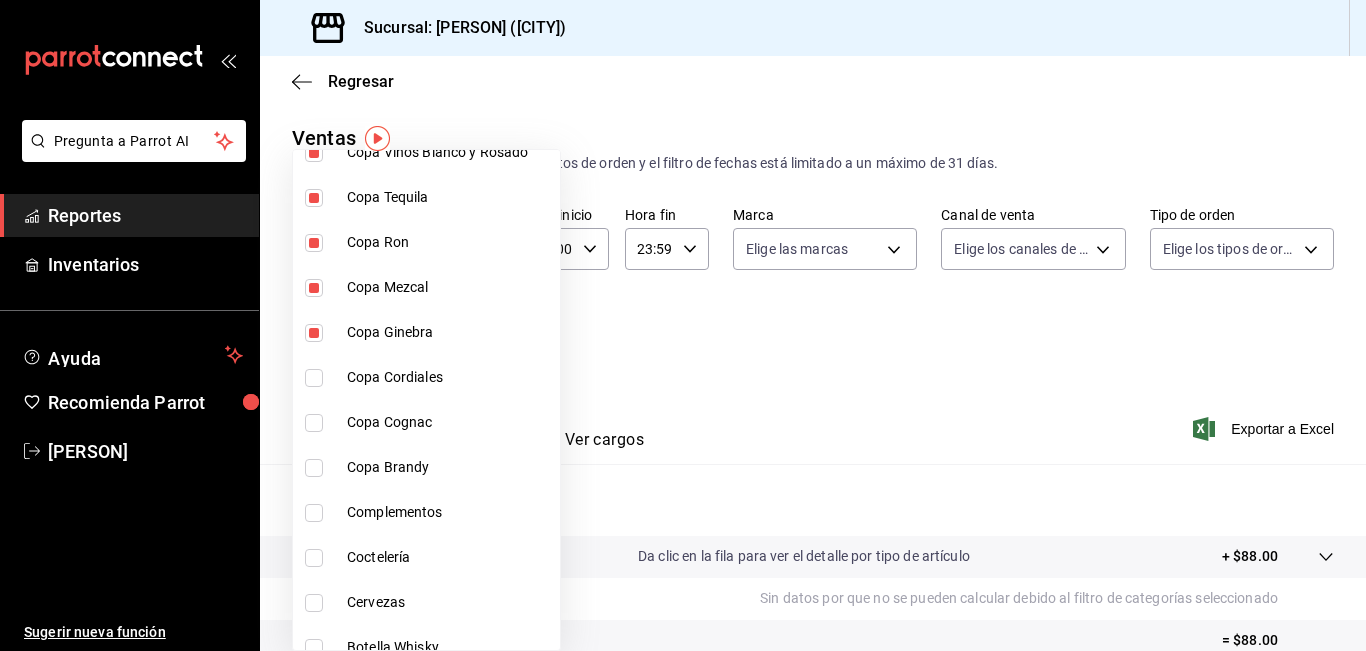 click on "Copa Cordiales" at bounding box center (426, 377) 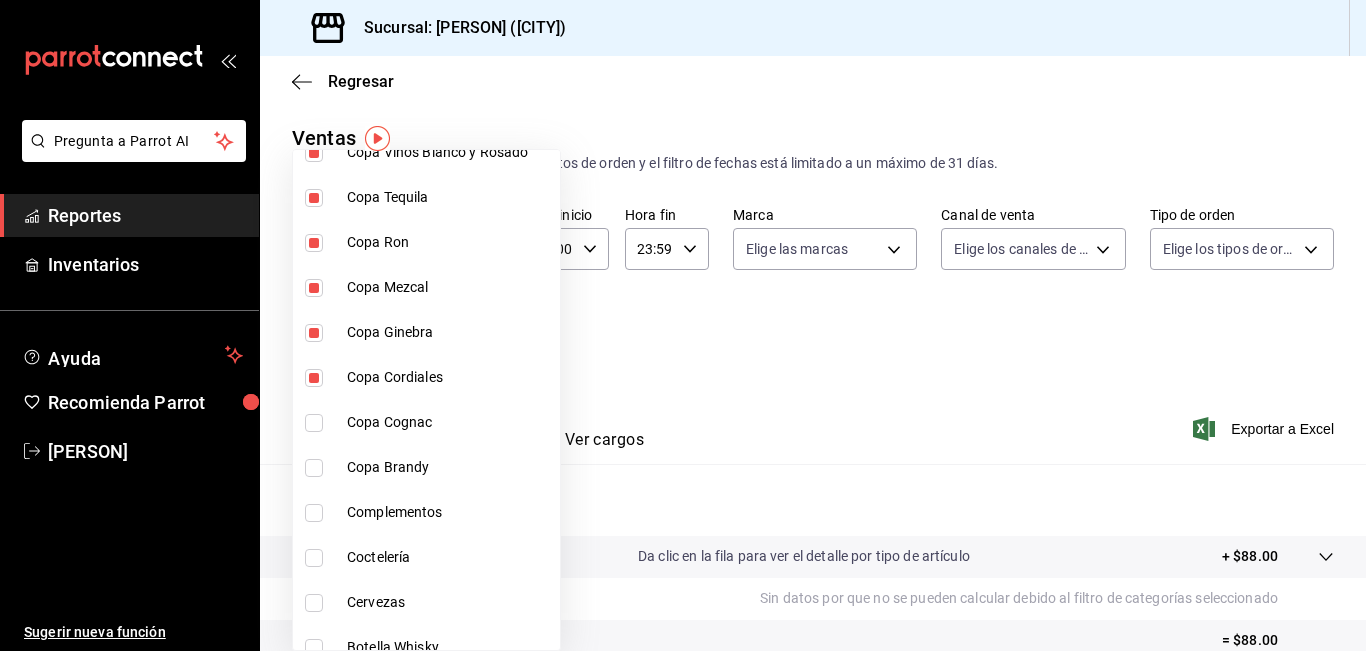 drag, startPoint x: 446, startPoint y: 414, endPoint x: 435, endPoint y: 465, distance: 52.17279 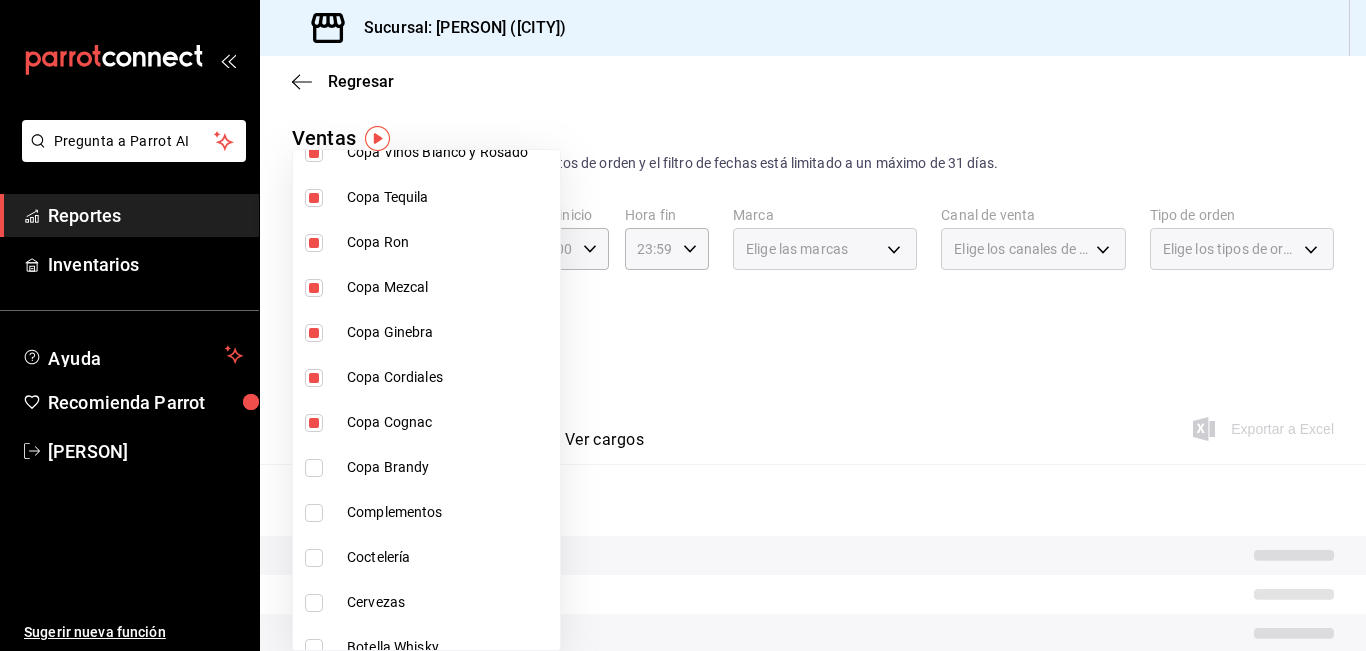 click on "Copa Brandy" at bounding box center (449, 467) 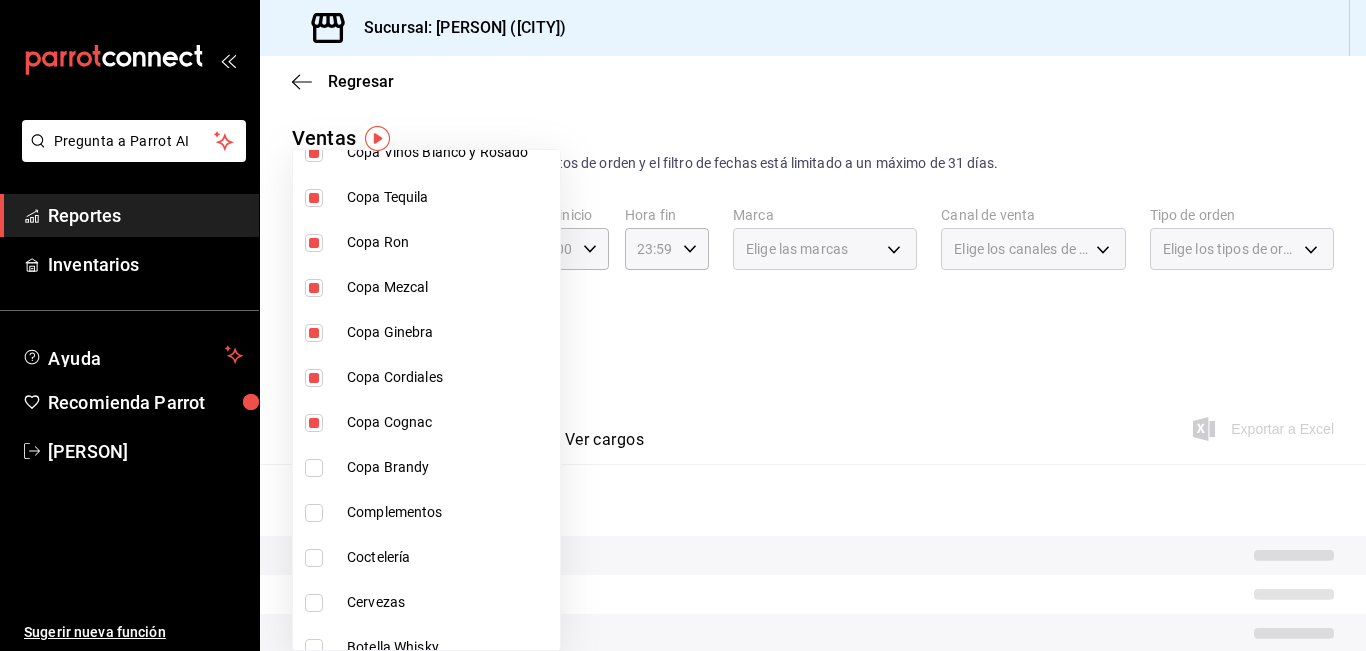 type on "9b554b3e-7c7b-4e55-9d5c-597ab0ee7770,896fe6f5-1a27-4ec1-a1dd-c6a444b2fcdc,0211dea7-b21b-445f-9094-81184aec1863,f2ea2aa3-e8be-44fc-bbc5-c45e08968c51,a30c718c-6420-4156-a77c-b9bf39284047,e0c03dec-303f-4806-afe3-8da2790bc2ec,ff787e47-82d4-41d0-92eb-f78512d3d1dc,8f7da4a9-3221-424e-ad11-caa18c469ca3,b4fbefac-8fa7-4c3f-adbe-06360e9df051,91bb7751-1da9-4319-a82b-29e806abca2d,6f7b0abe-963b-4496-b115-5ba60922d914,d47f2205-d431-43f2-a3bc-a281b27c1d1d,45aa93a8-2bf1-4390-bb02-01ba59998b68,aed39600-46c6-4ae8-a2c9-f2822713e40b,14fdb0af-7039-4d8b-af01-e5ec53a77bac" 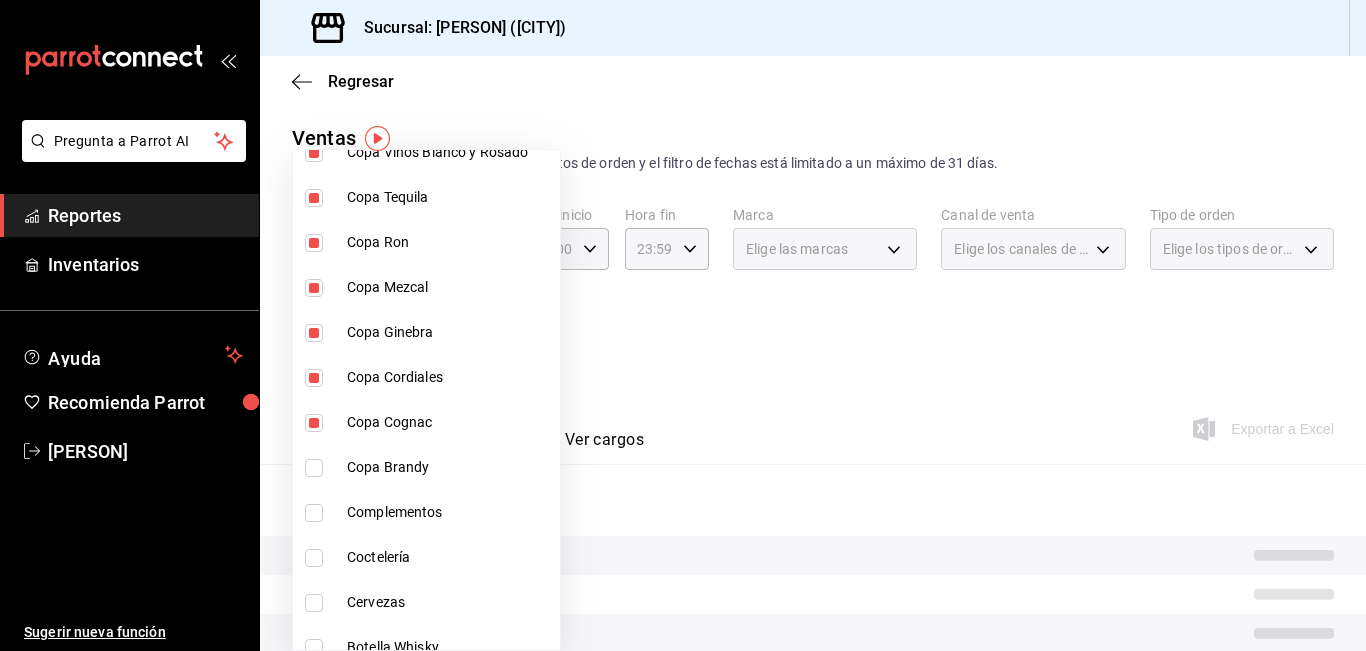 checkbox on "true" 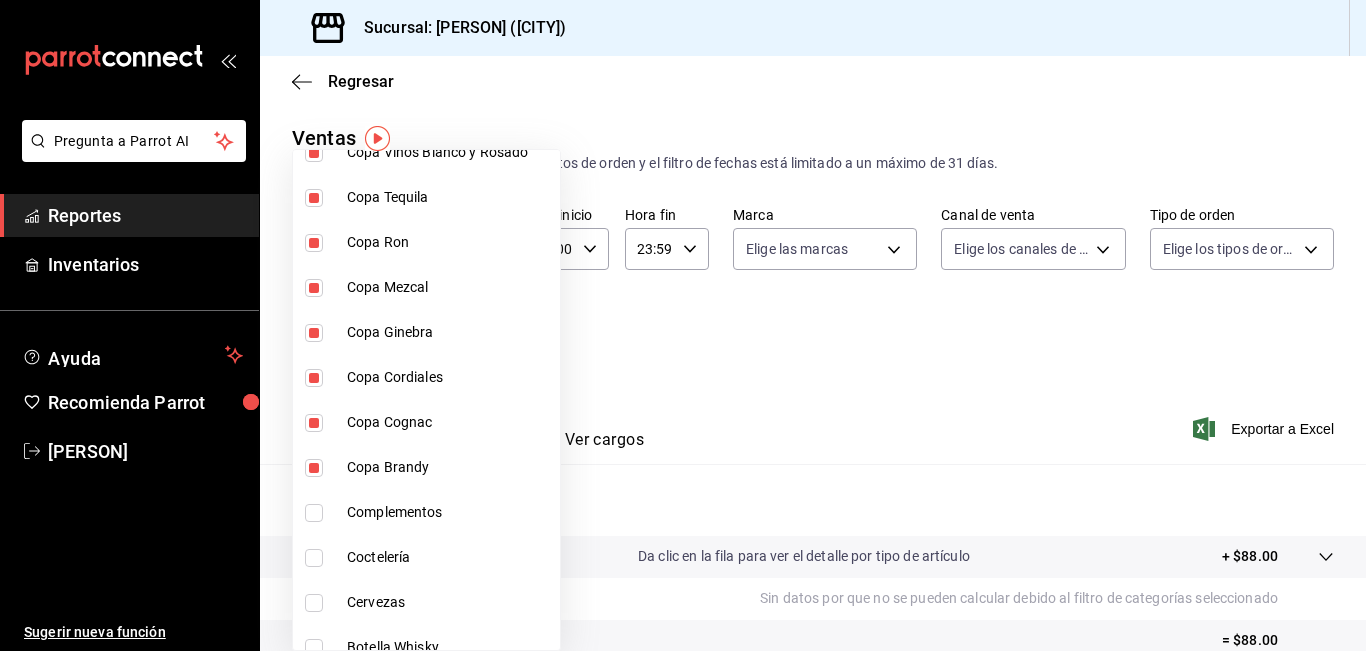click on "Coctelería" at bounding box center [426, 557] 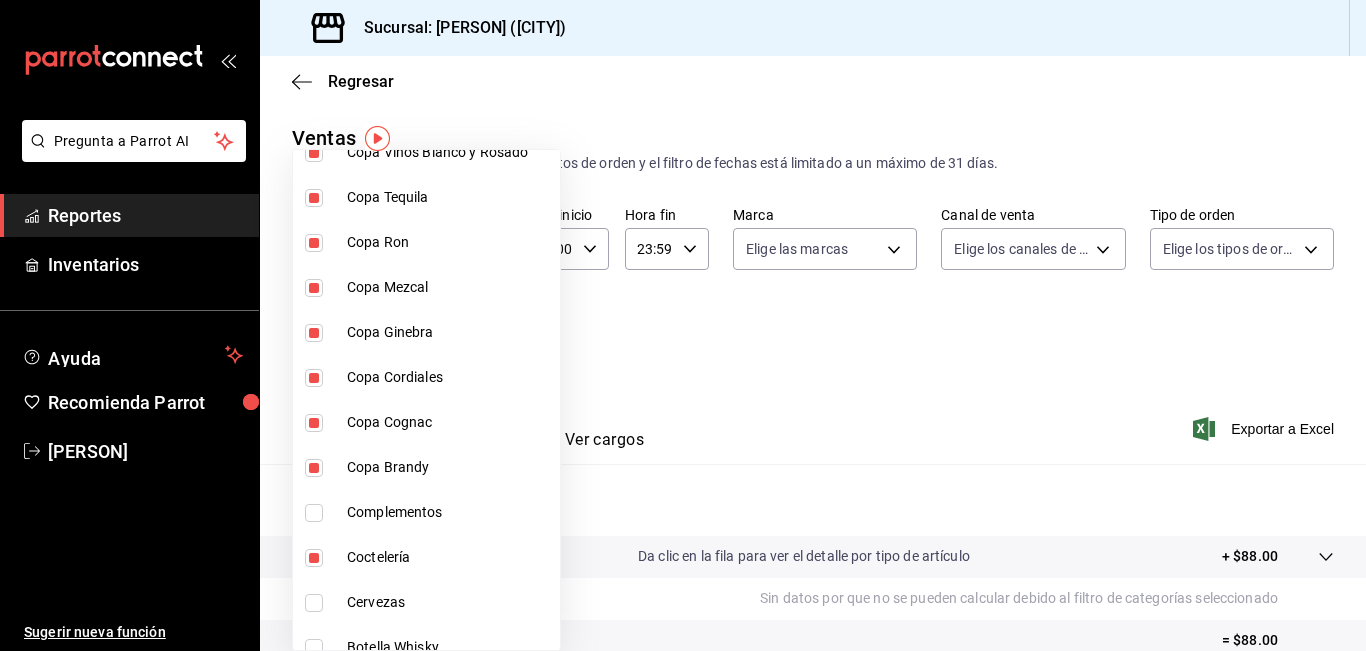 drag, startPoint x: 443, startPoint y: 585, endPoint x: 451, endPoint y: 619, distance: 34.928497 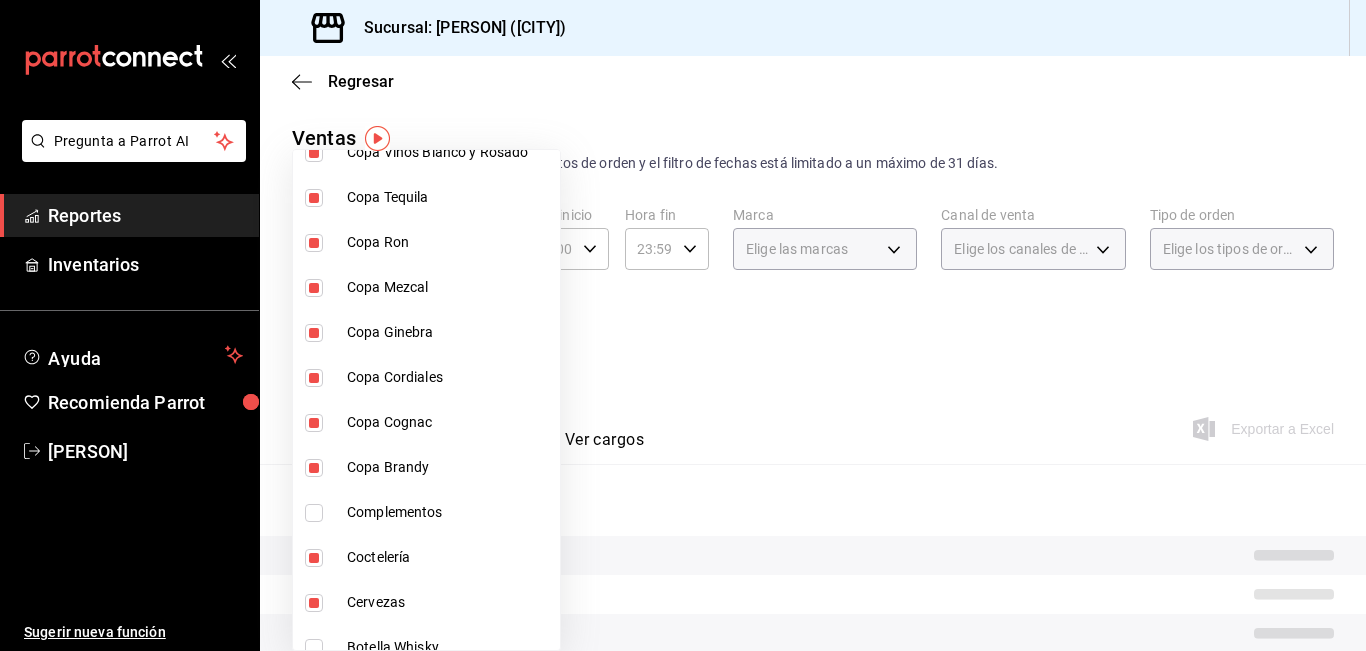 type on "9b554b3e-7c7b-4e55-9d5c-597ab0ee7770,896fe6f5-1a27-4ec1-a1dd-c6a444b2fcdc,0211dea7-b21b-445f-9094-81184aec1863,f2ea2aa3-e8be-44fc-bbc5-c45e08968c51,a30c718c-6420-4156-a77c-b9bf39284047,e0c03dec-303f-4806-afe3-8da2790bc2ec,ff787e47-82d4-41d0-92eb-f78512d3d1dc,8f7da4a9-3221-424e-ad11-caa18c469ca3,b4fbefac-8fa7-4c3f-adbe-06360e9df051,91bb7751-1da9-4319-a82b-29e806abca2d,6f7b0abe-963b-4496-b115-5ba60922d914,d47f2205-d431-43f2-a3bc-a281b27c1d1d,45aa93a8-2bf1-4390-bb02-01ba59998b68,aed39600-46c6-4ae8-a2c9-f2822713e40b,14fdb0af-7039-4d8b-af01-e5ec53a77bac,f26231c4-6894-4d25-94b0-4866c6b8656c,8f880953-751e-47e9-9c44-8c20e278afd3" 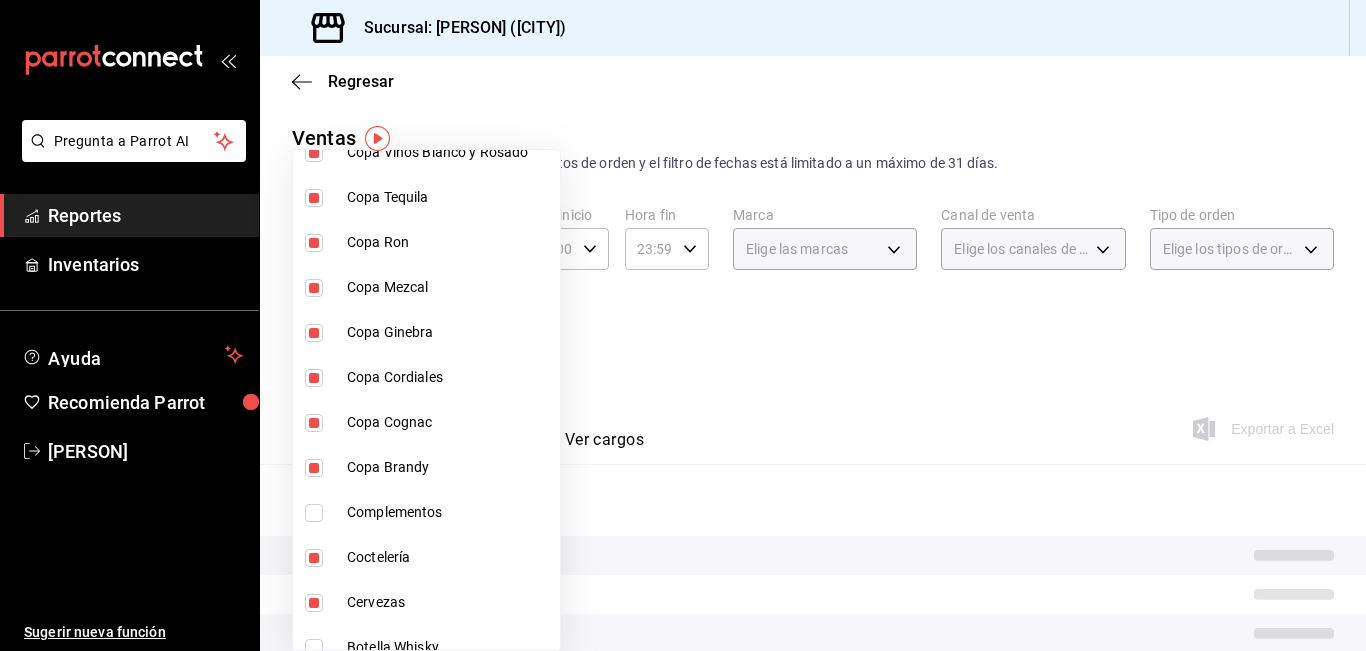 checkbox on "true" 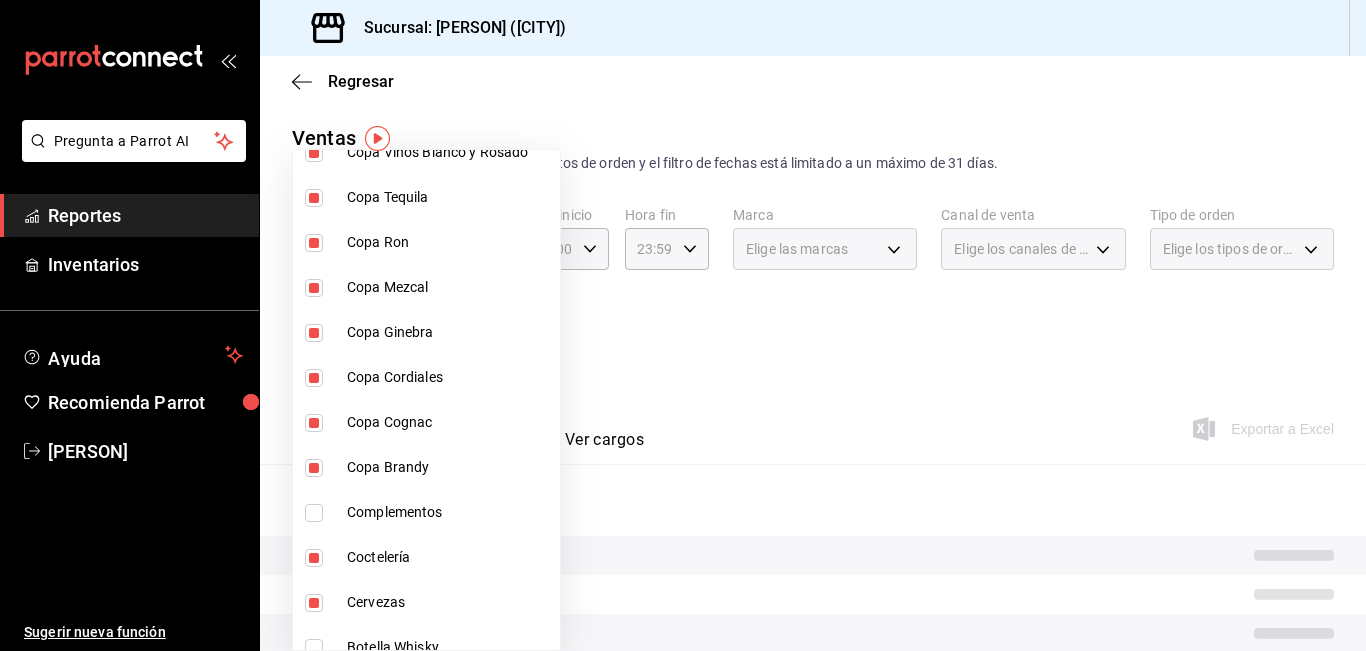 click on "Botella Whisky" at bounding box center [426, 647] 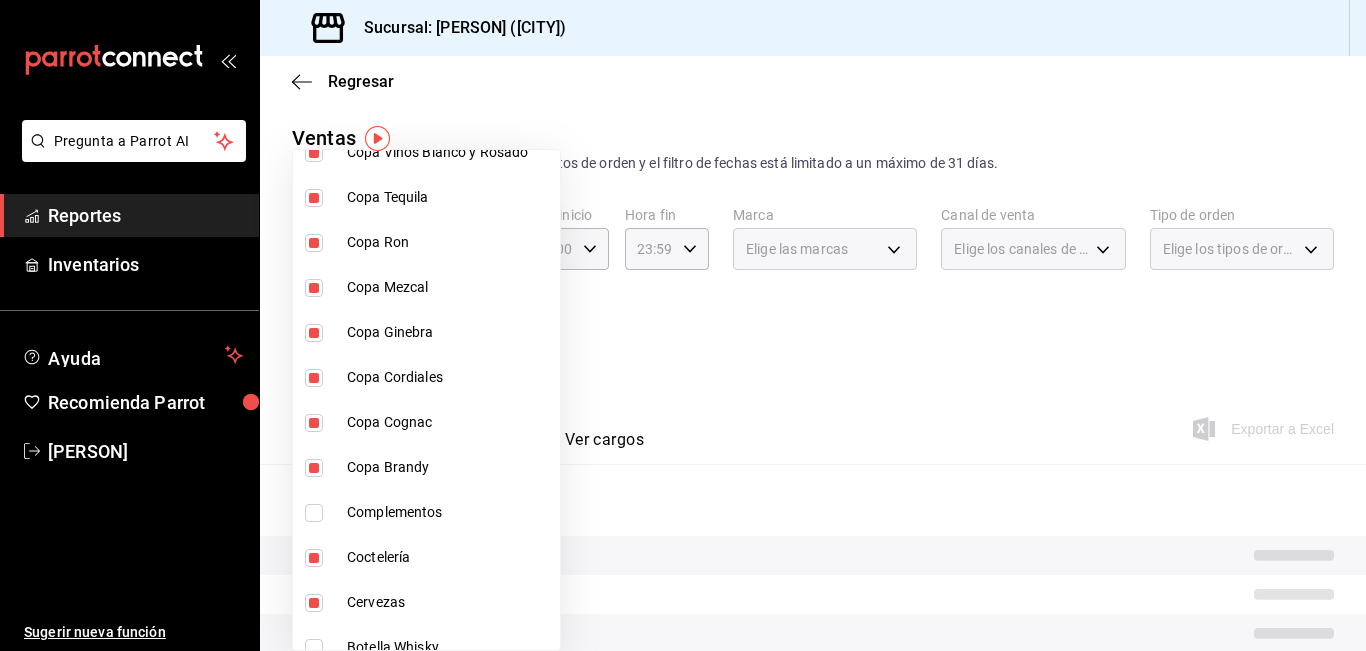 type on "9b554b3e-7c7b-4e55-9d5c-597ab0ee7770,896fe6f5-1a27-4ec1-a1dd-c6a444b2fcdc,0211dea7-b21b-445f-9094-81184aec1863,f2ea2aa3-e8be-44fc-bbc5-c45e08968c51,a30c718c-6420-4156-a77c-b9bf39284047,e0c03dec-303f-4806-afe3-8da2790bc2ec,ff787e47-82d4-41d0-92eb-f78512d3d1dc,8f7da4a9-3221-424e-ad11-caa18c469ca3,b4fbefac-8fa7-4c3f-adbe-06360e9df051,91bb7751-1da9-4319-a82b-29e806abca2d,6f7b0abe-963b-4496-b115-5ba60922d914,d47f2205-d431-43f2-a3bc-a281b27c1d1d,45aa93a8-2bf1-4390-bb02-01ba59998b68,aed39600-46c6-4ae8-a2c9-f2822713e40b,14fdb0af-7039-4d8b-af01-e5ec53a77bac,f26231c4-6894-4d25-94b0-4866c6b8656c,8f880953-751e-47e9-9c44-8c20e278afd3,874e947d-0a2f-481f-86ff-aea5b78c4e34" 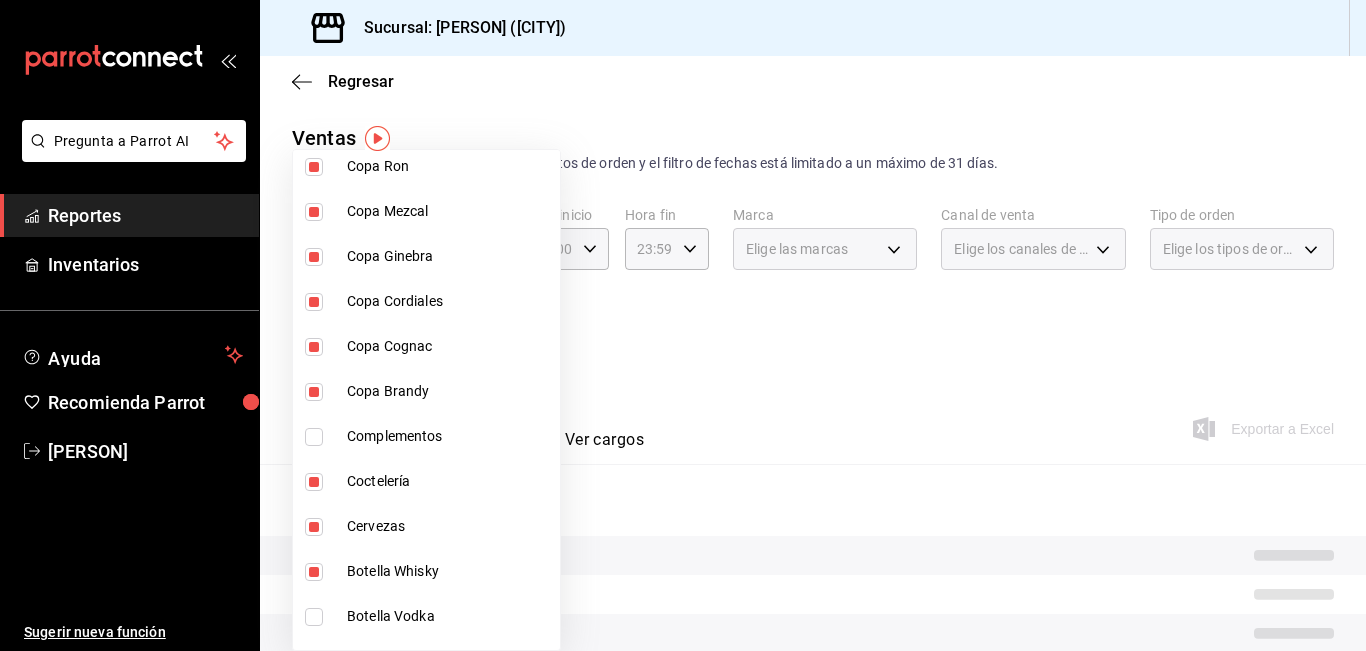 scroll, scrollTop: 3000, scrollLeft: 0, axis: vertical 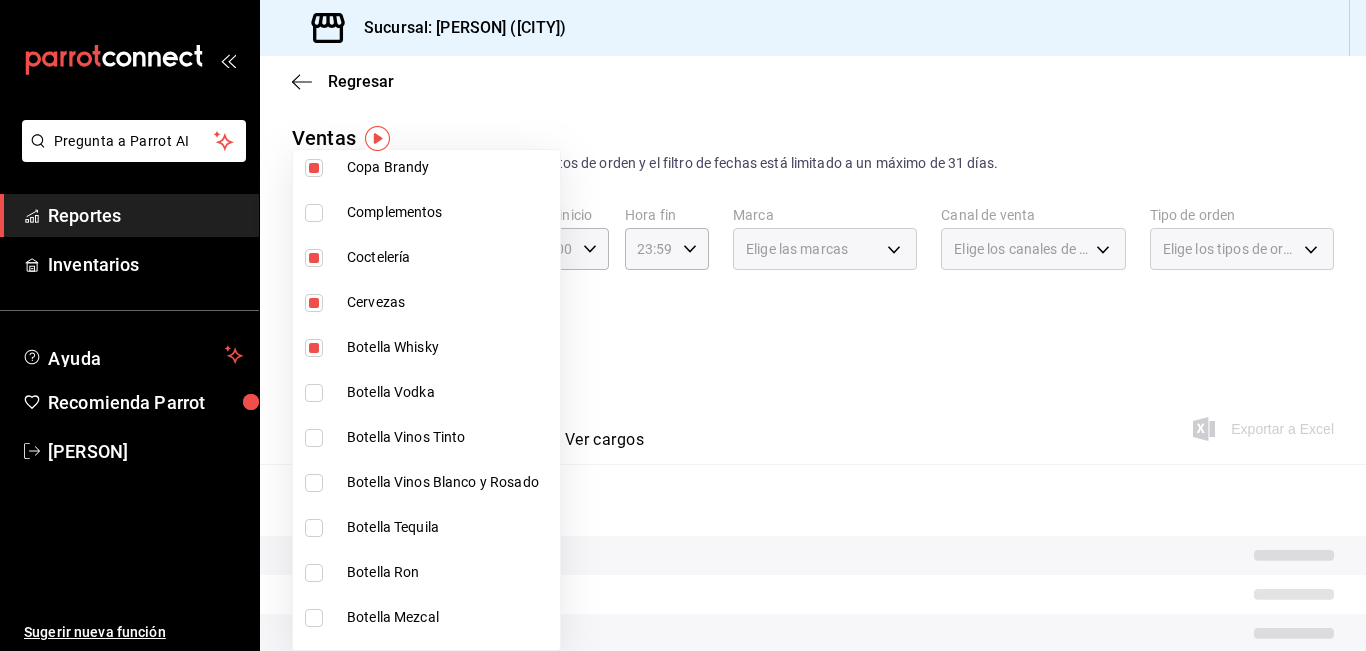 click on "Botella Vodka" at bounding box center [426, 392] 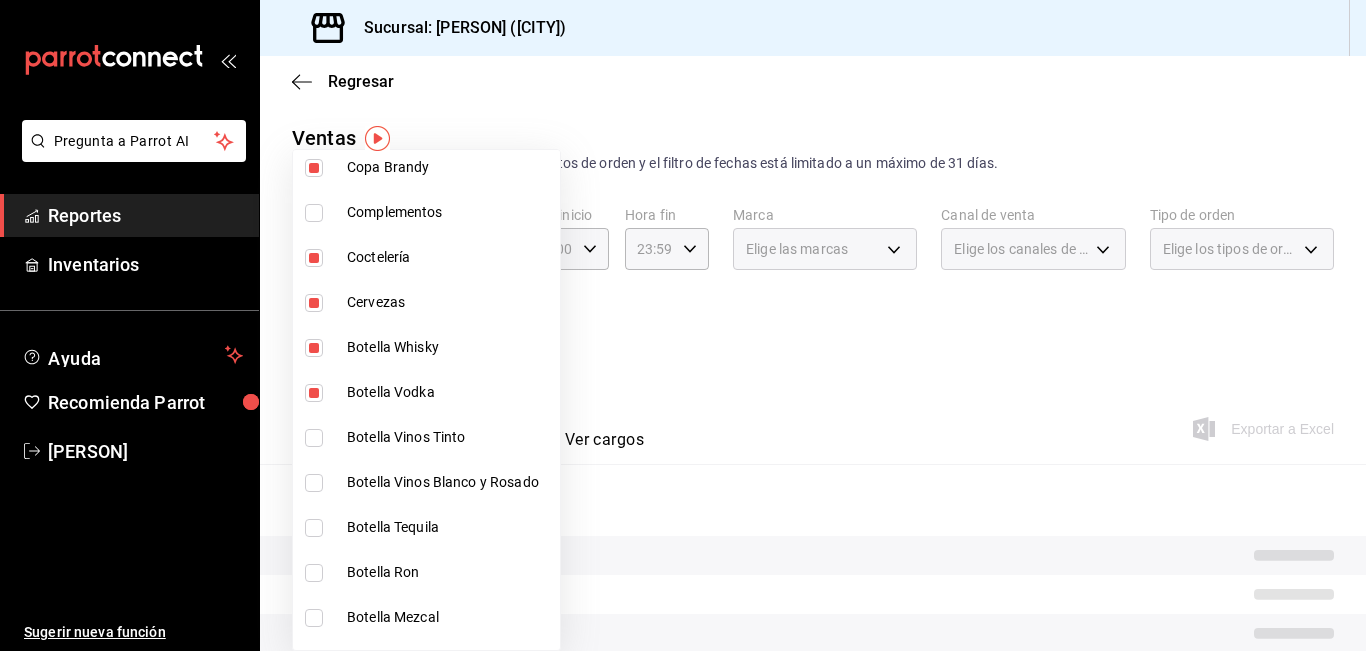 click on "Botella Vinos Tinto" at bounding box center [449, 437] 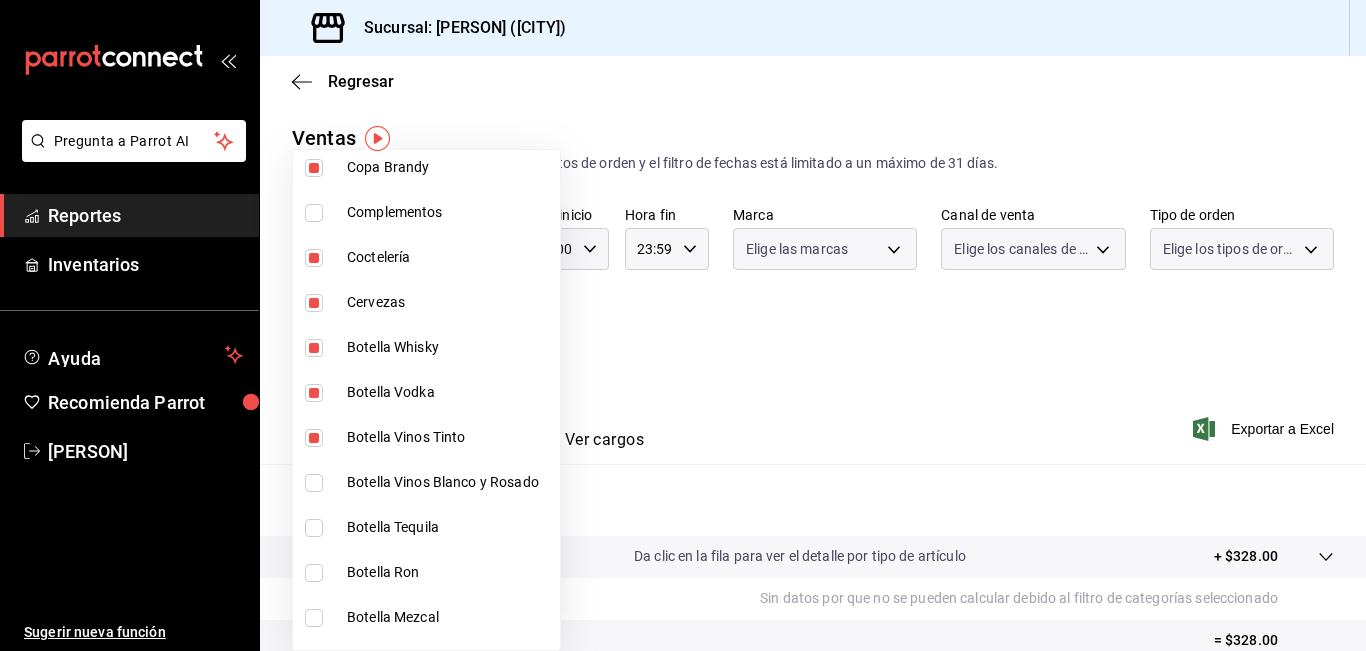 type on "9b554b3e-7c7b-4e55-9d5c-597ab0ee7770,896fe6f5-1a27-4ec1-a1dd-c6a444b2fcdc,0211dea7-b21b-445f-9094-81184aec1863,f2ea2aa3-e8be-44fc-bbc5-c45e08968c51,a30c718c-6420-4156-a77c-b9bf39284047,e0c03dec-303f-4806-afe3-8da2790bc2ec,ff787e47-82d4-41d0-92eb-f78512d3d1dc,8f7da4a9-3221-424e-ad11-caa18c469ca3,b4fbefac-8fa7-4c3f-adbe-06360e9df051,91bb7751-1da9-4319-a82b-29e806abca2d,6f7b0abe-963b-4496-b115-5ba60922d914,d47f2205-d431-43f2-a3bc-a281b27c1d1d,45aa93a8-2bf1-4390-bb02-01ba59998b68,aed39600-46c6-4ae8-a2c9-f2822713e40b,14fdb0af-7039-4d8b-af01-e5ec53a77bac,f26231c4-6894-4d25-94b0-4866c6b8656c,8f880953-751e-47e9-9c44-8c20e278afd3,874e947d-0a2f-481f-86ff-aea5b78c4e34,da5a9601-953f-4977-a1e1-d530856f477b,dc9235b6-2811-4b09-8c0c-971f8cd71ff0" 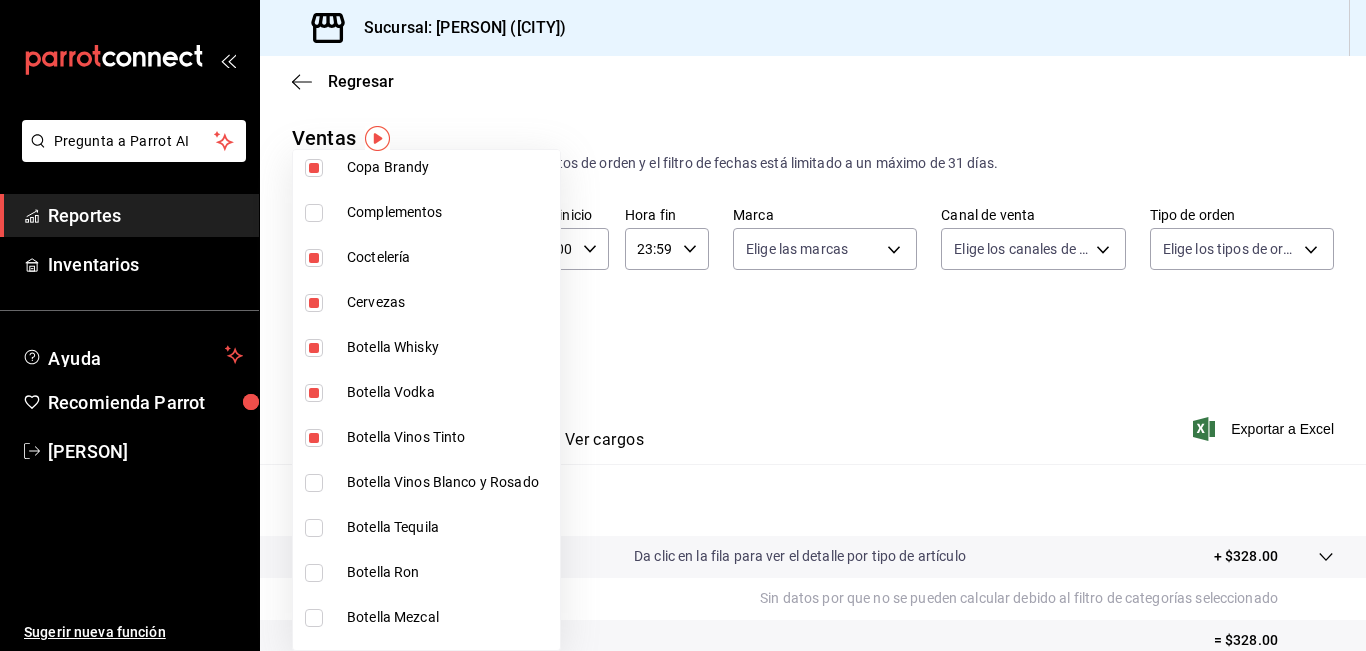 click on "Botella Vinos Blanco y Rosado" at bounding box center [426, 482] 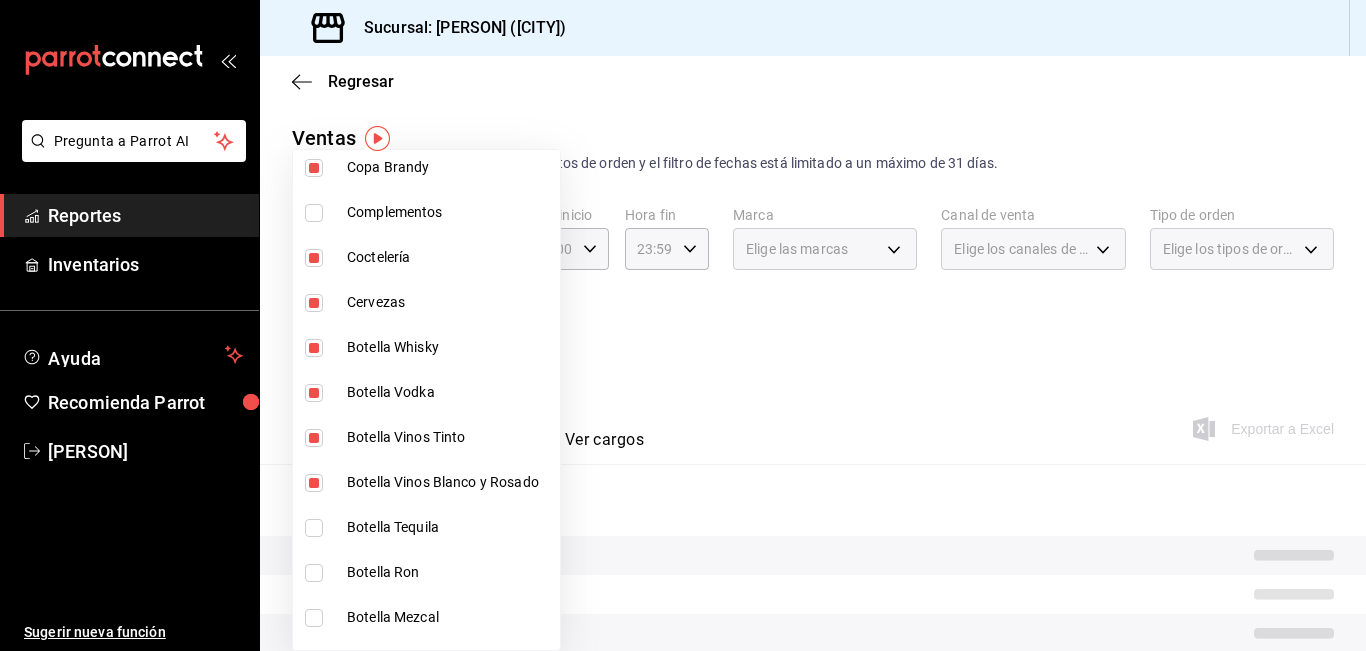 drag, startPoint x: 456, startPoint y: 504, endPoint x: 449, endPoint y: 555, distance: 51.47815 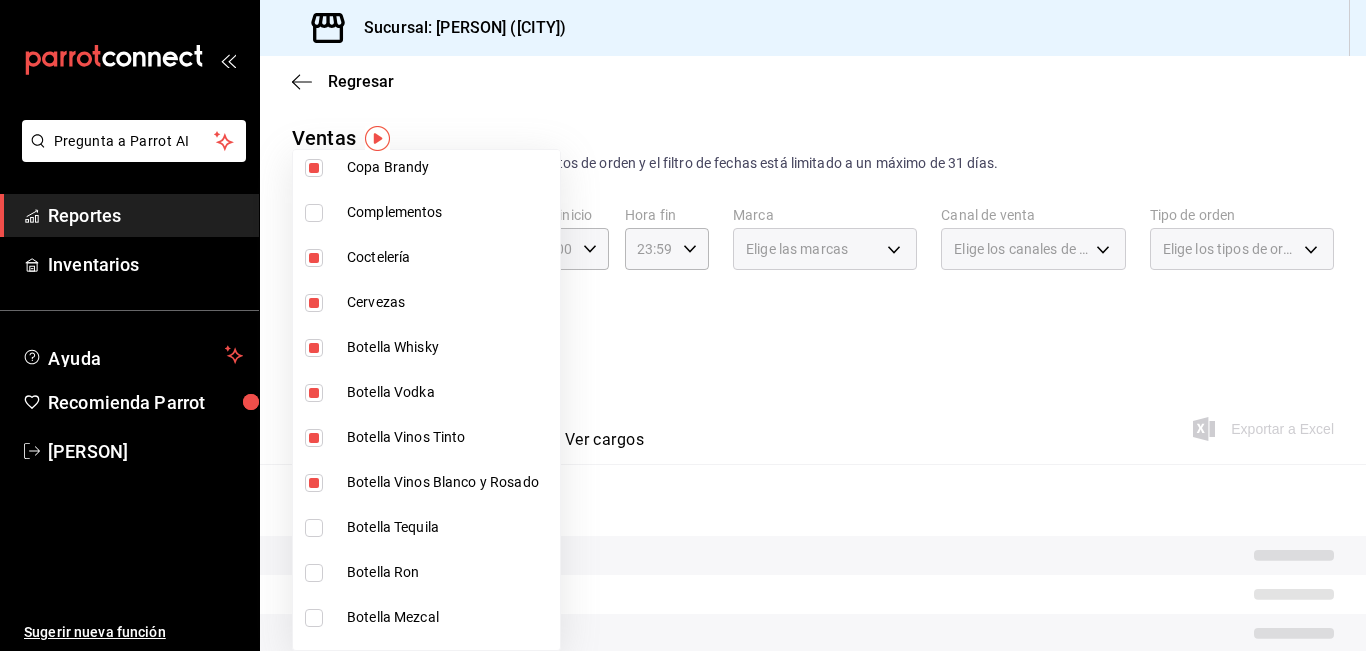 click on "Ver todas Sin categoría Extras Café Postres Café Sin café Cold brew Métodos Saborizados Con café SR Bravo - Evento Postres Sr Bravo Cortes Sr Bravo Nuestras Cocas Nuestros tacos Burguers SR. Bravo Ensaladas sr. Bravo sopas Sr. Bravo Entradas Sr. Bravo Bebidas Sr. Bravo Cocteleria Sr. Bravo Jugos y Aguas Bizcocheria Nuestros Paquetes Bebidas Los Clásicos Las recomendaciones María Parr Para Empezar Habitación Hostal Rueda de Prensa Banquetes Delitutti Cafe Extras A la carta Comida-Cena Buffet SR. Bravo Paquete Comida-Cena Paquete Desayunos Paquetes Postres Desayunos Platos Fuertes Tacos Sopas Sides Sandwich, empanadas y pastas Refrescos y agua embotellada Quesos gratinados Pizzas Los regionales Los principales Los especiales Jugos y Fruta Individuales Epumoso y Champagne Ensaladas Del comal De la granja Copa Whisky Copa Vodka Copa Vinos Tinto Copa Vinos Blanco y Rosado Copa Tequila Copa Ron Copa Mezcal Copa Ginebra Copa Cordiales Copa Cognac Copa Brandy Complementos Coctelería Cervezas Botella Whisky" at bounding box center (426, -2600) 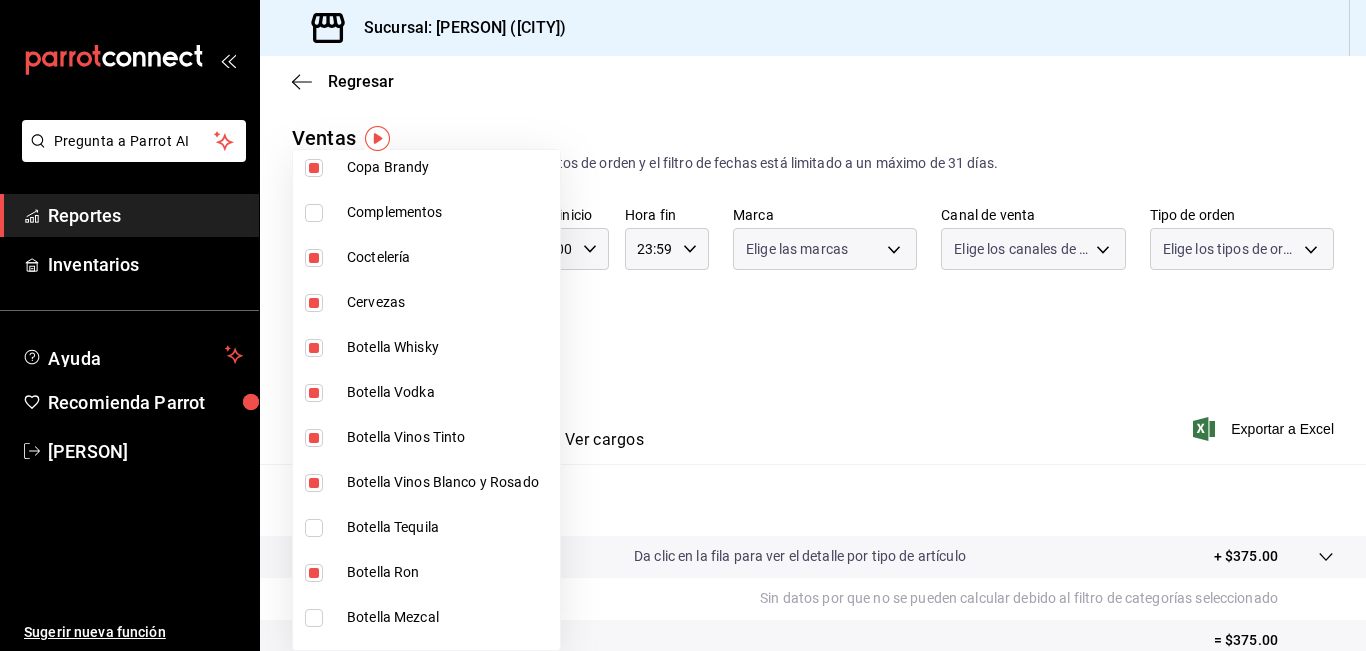 type on "9b554b3e-7c7b-4e55-9d5c-597ab0ee7770,896fe6f5-1a27-4ec1-a1dd-c6a444b2fcdc,0211dea7-b21b-445f-9094-81184aec1863,f2ea2aa3-e8be-44fc-bbc5-c45e08968c51,a30c718c-6420-4156-a77c-b9bf39284047,e0c03dec-303f-4806-afe3-8da2790bc2ec,ff787e47-82d4-41d0-92eb-f78512d3d1dc,8f7da4a9-3221-424e-ad11-caa18c469ca3,b4fbefac-8fa7-4c3f-adbe-06360e9df051,91bb7751-1da9-4319-a82b-29e806abca2d,6f7b0abe-963b-4496-b115-5ba60922d914,d47f2205-d431-43f2-a3bc-a281b27c1d1d,45aa93a8-2bf1-4390-bb02-01ba59998b68,aed39600-46c6-4ae8-a2c9-f2822713e40b,14fdb0af-7039-4d8b-af01-e5ec53a77bac,f26231c4-6894-4d25-94b0-4866c6b8656c,8f880953-751e-47e9-9c44-8c20e278afd3,874e947d-0a2f-481f-86ff-aea5b78c4e34,da5a9601-953f-4977-a1e1-d530856f477b,dc9235b6-2811-4b09-8c0c-971f8cd71ff0,31393535-3d9f-4296-885b-20b05ba1fe39,a6a266e4-8826-4ad5-8221-18bd6ee40128" 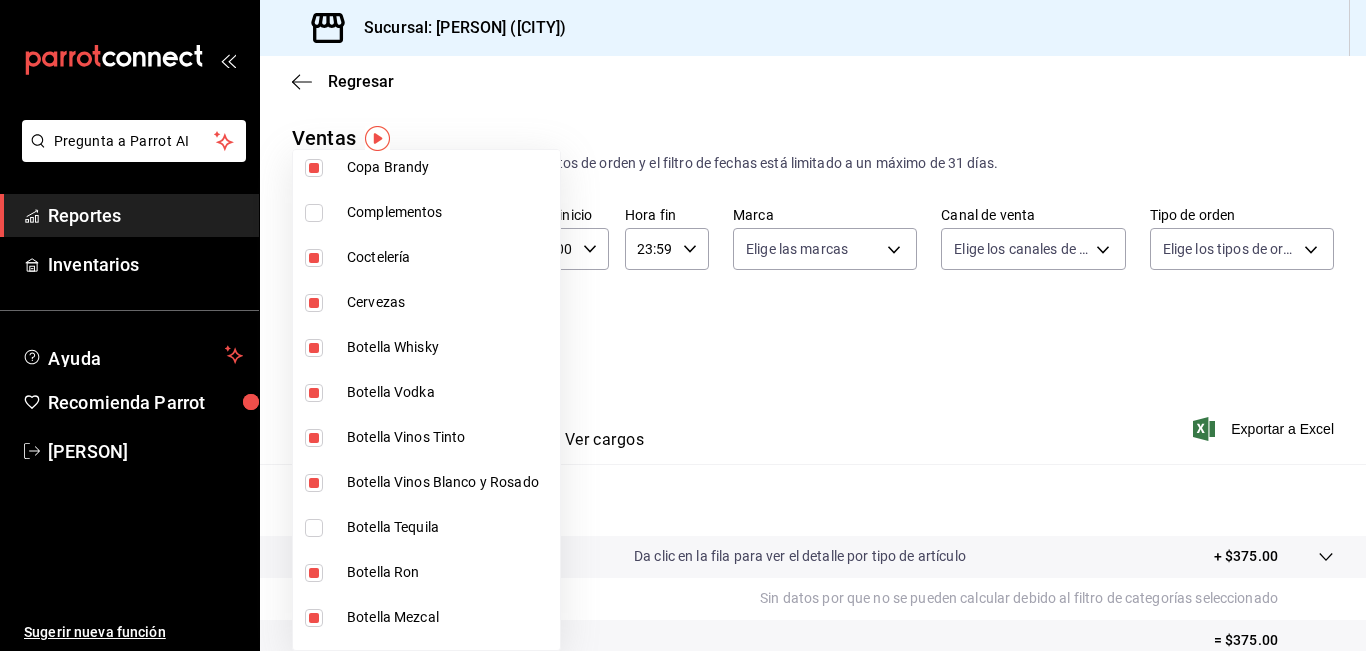 click on "Botella Tequila" at bounding box center [449, 527] 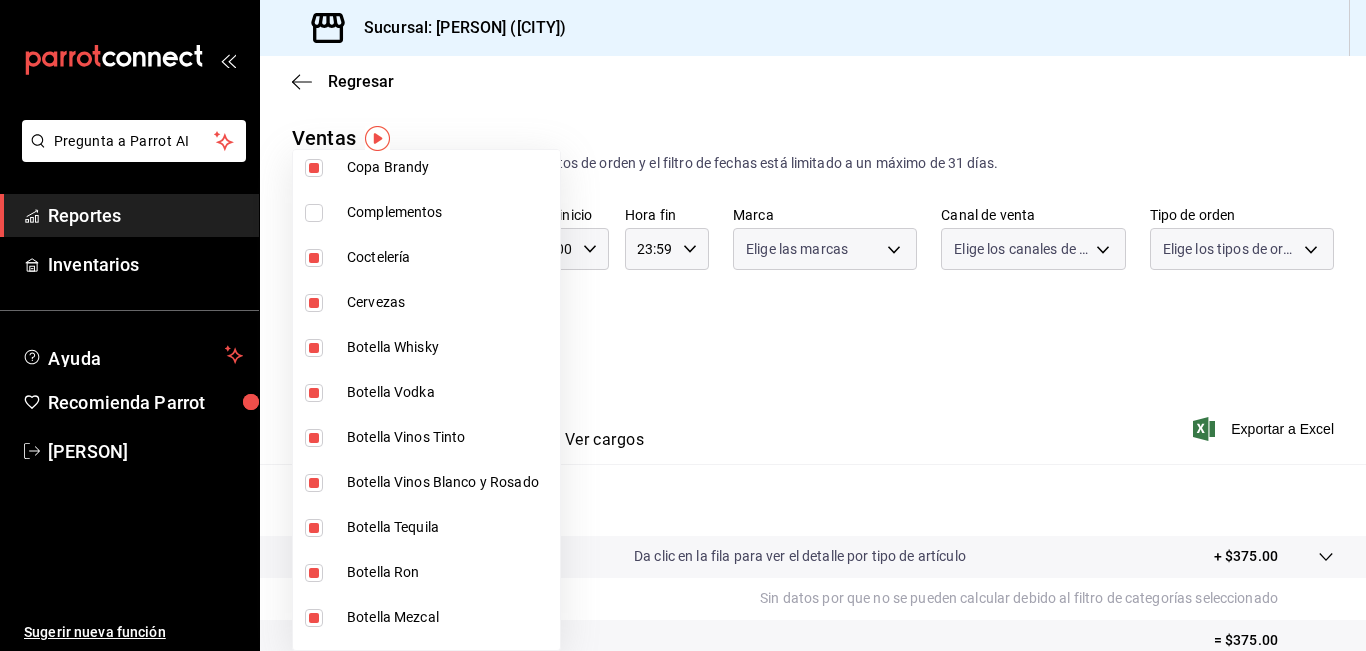 scroll, scrollTop: 3170, scrollLeft: 0, axis: vertical 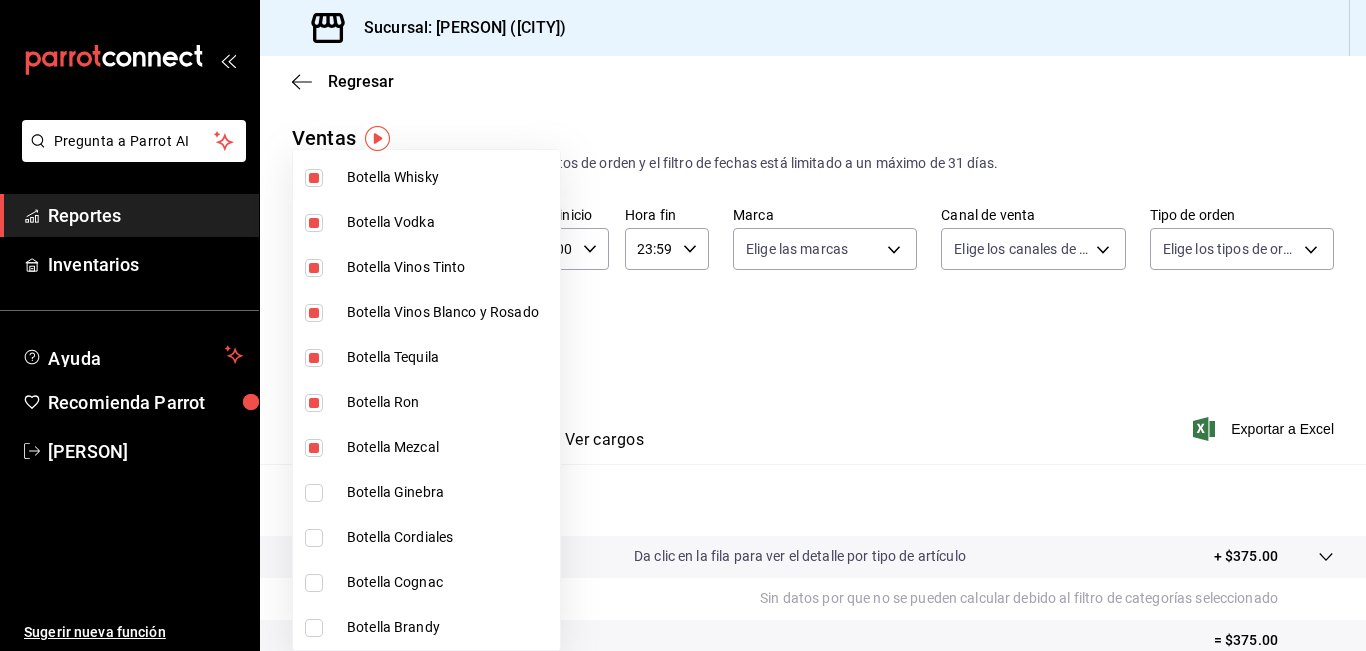 drag, startPoint x: 424, startPoint y: 488, endPoint x: 432, endPoint y: 542, distance: 54.589375 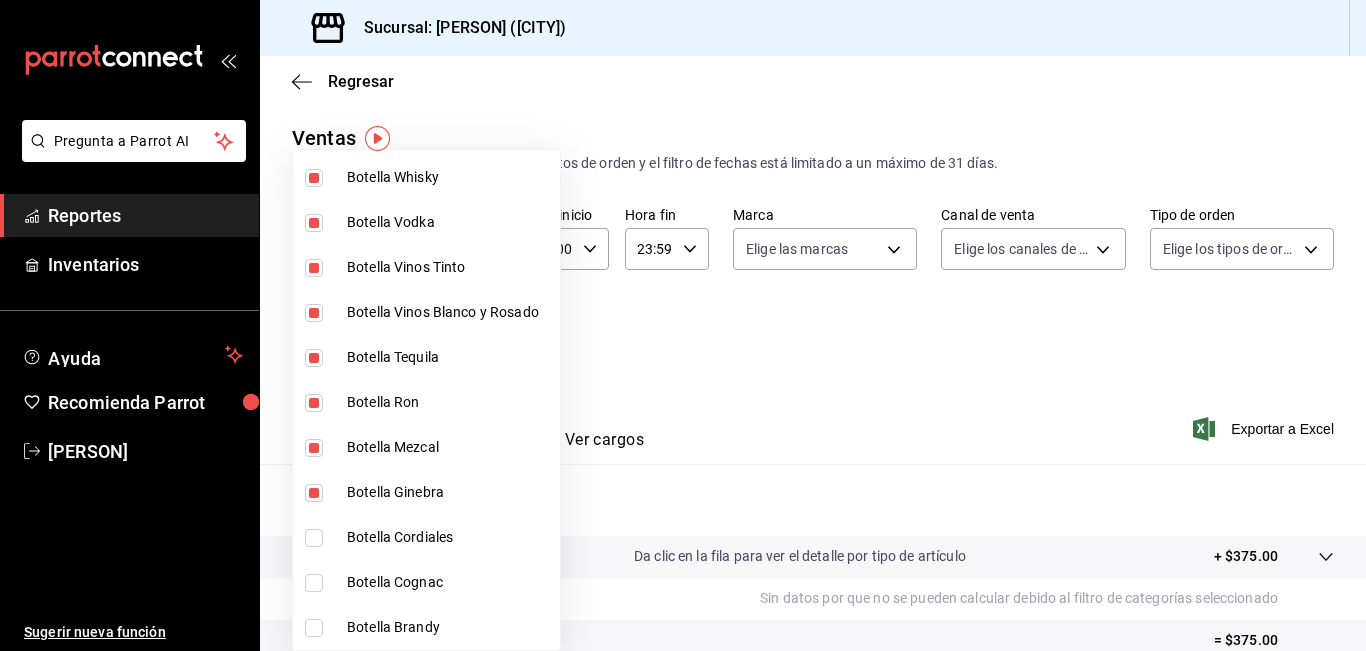 drag, startPoint x: 432, startPoint y: 542, endPoint x: 431, endPoint y: 581, distance: 39.012817 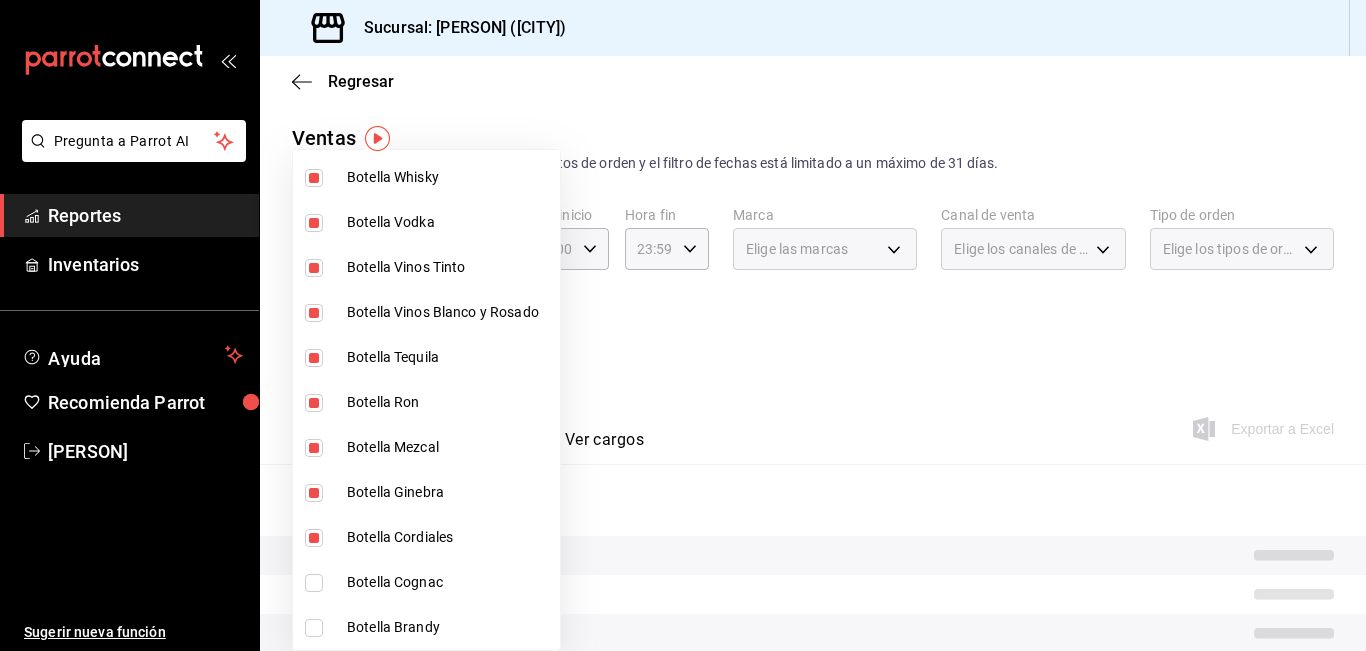 type on "[UUID],[UUID],[UUID],[UUID],[UUID],[UUID],[UUID],[UUID],[UUID],[UUID],[UUID],[UUID],[UUID],[UUID],[UUID],[UUID],[UUID],[UUID],[UUID],[UUID],[UUID],[UUID],[UUID],[UUID],[UUID],[UUID]" 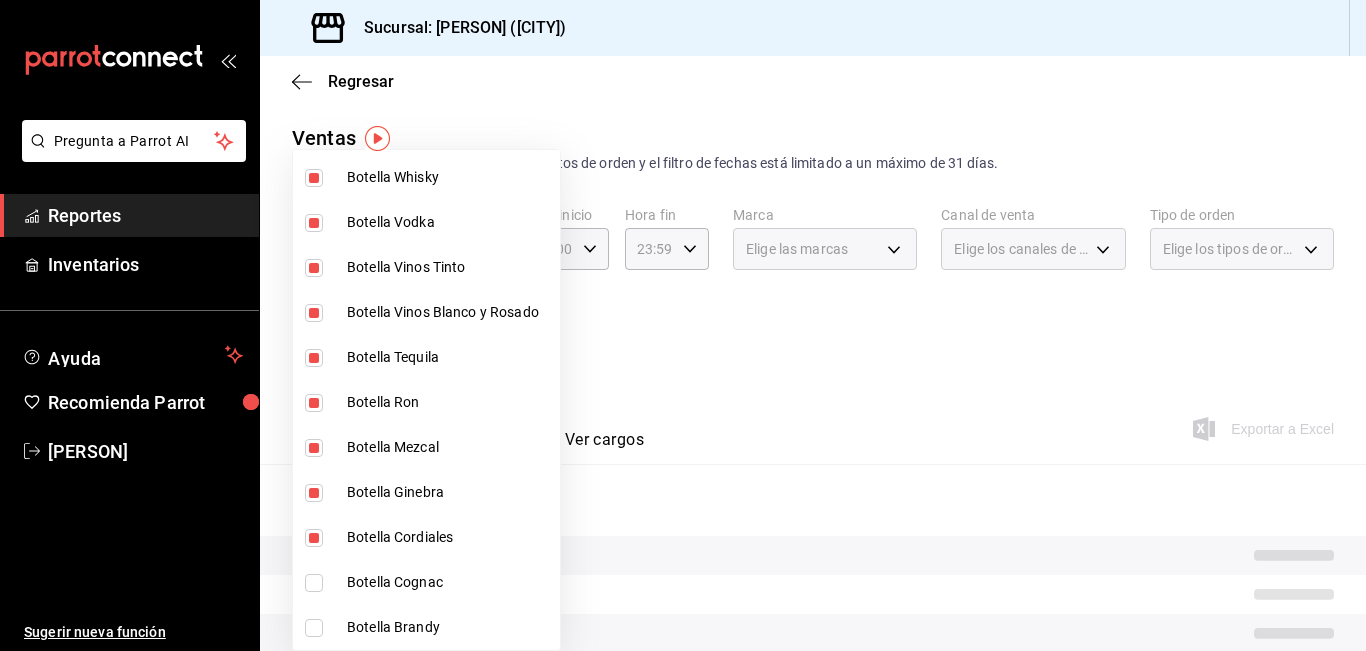 checkbox on "true" 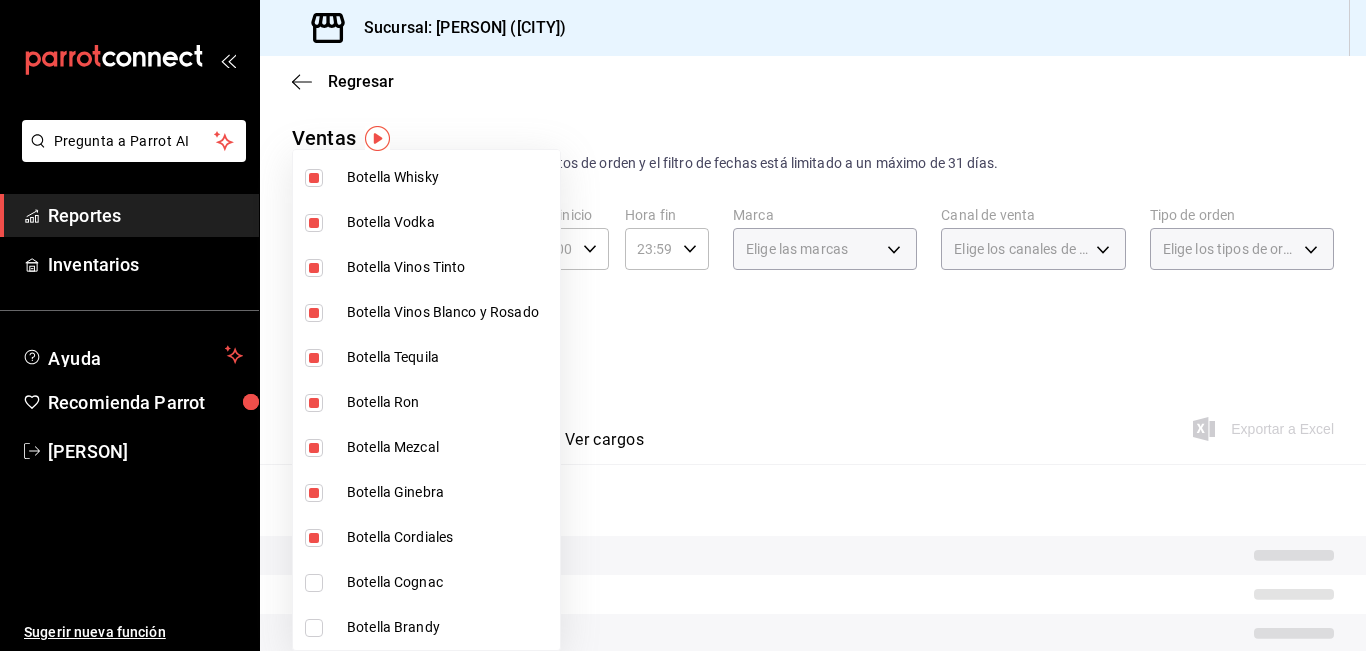click on "Botella Brandy" at bounding box center [449, 627] 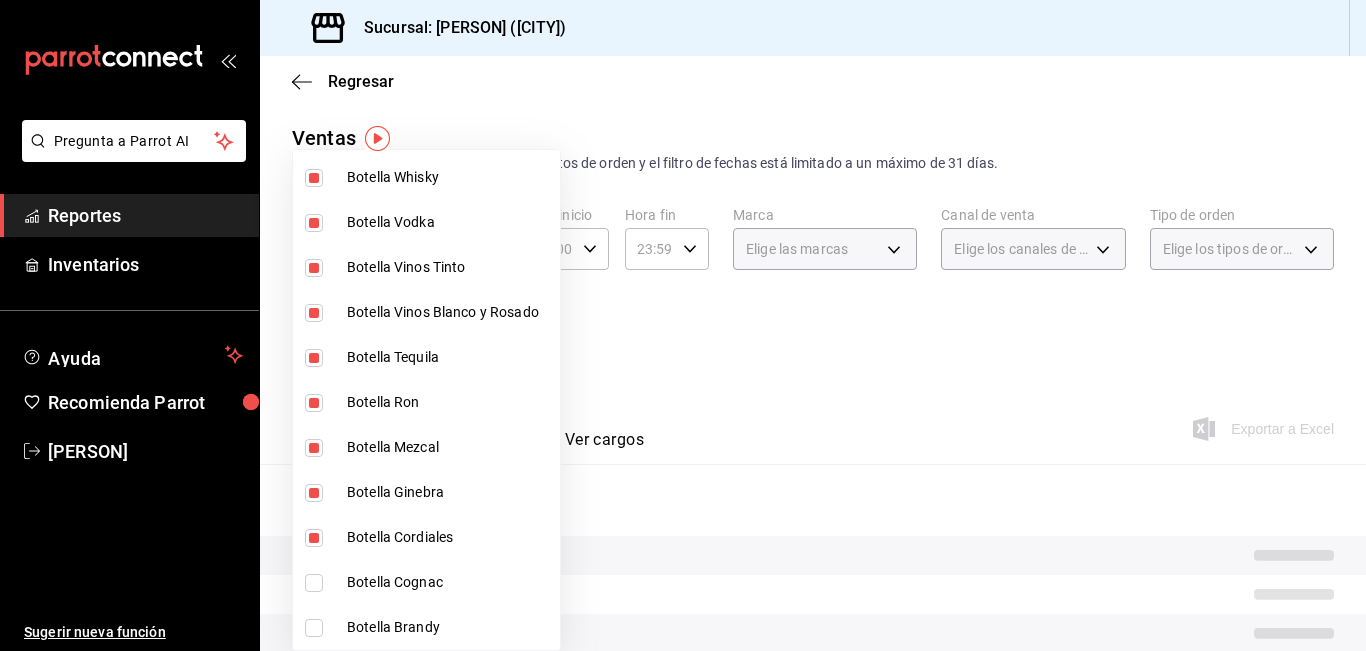 type on "9b554b3e-7c7b-4e55-9d5c-597ab0ee7770,896fe6f5-1a27-4ec1-a1dd-c6a444b2fcdc,0211dea7-b21b-445f-9094-81184aec1863,f2ea2aa3-e8be-44fc-bbc5-c45e08968c51,a30c718c-6420-4156-a77c-b9bf39284047,e0c03dec-303f-4806-afe3-8da2790bc2ec,ff787e47-82d4-41d0-92eb-f78512d3d1dc,8f7da4a9-3221-424e-ad11-caa18c469ca3,b4fbefac-8fa7-4c3f-adbe-06360e9df051,91bb7751-1da9-4319-a82b-29e806abca2d,6f7b0abe-963b-4496-b115-5ba60922d914,d47f2205-d431-43f2-a3bc-a281b27c1d1d,45aa93a8-2bf1-4390-bb02-01ba59998b68,aed39600-46c6-4ae8-a2c9-f2822713e40b,14fdb0af-7039-4d8b-af01-e5ec53a77bac,f26231c4-6894-4d25-94b0-4866c6b8656c,8f880953-751e-47e9-9c44-8c20e278afd3,874e947d-0a2f-481f-86ff-aea5b78c4e34,da5a9601-953f-4977-a1e1-d530856f477b,dc9235b6-2811-4b09-8c0c-971f8cd71ff0,31393535-3d9f-4296-885b-20b05ba1fe39,a6a266e4-8826-4ad5-8221-18bd6ee40128,89a72e79-2072-4479-8008-4ef853a604d2,50227b9c-9b33-433e-b4cc-882850877fa2,7a6acecc-3b31-4aa1-997c-180efedd3e14,9f8b2860-e77d-49de-829d-b51f38e541b5,41532146-9807-42dc-8f59-50fc362ae770,d543bce1-4ff2-4a54-b4a..." 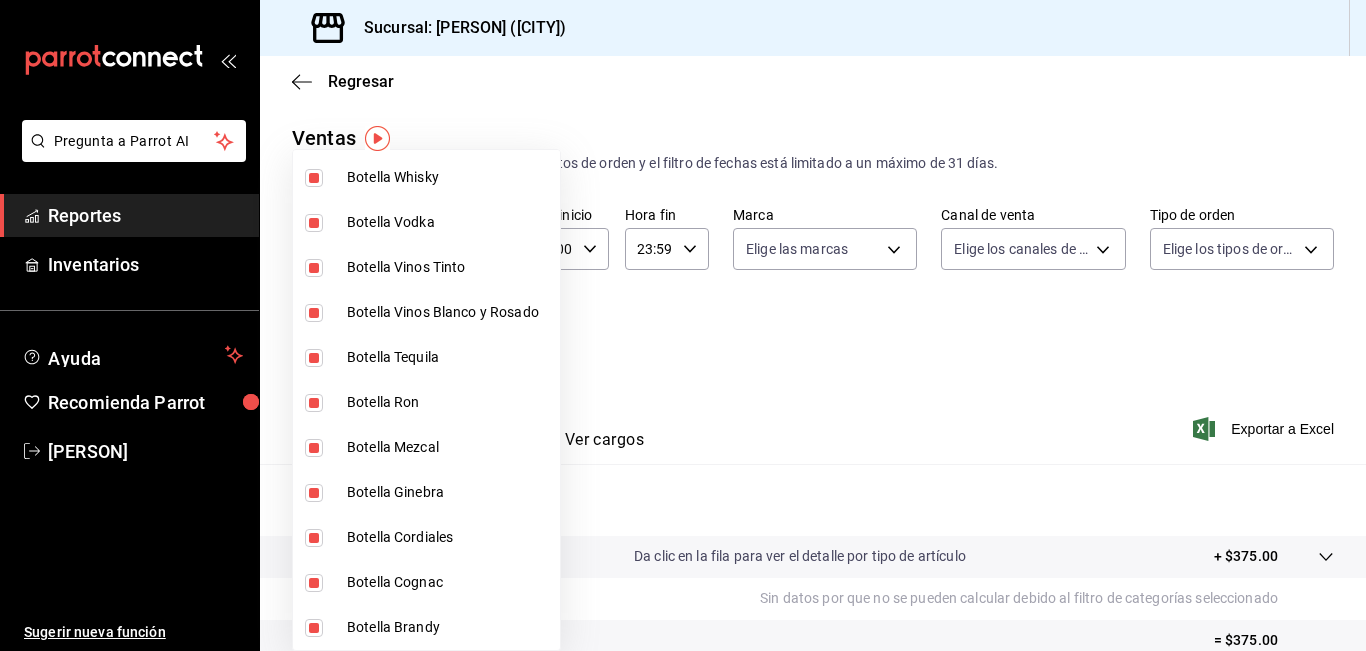 click at bounding box center [683, 325] 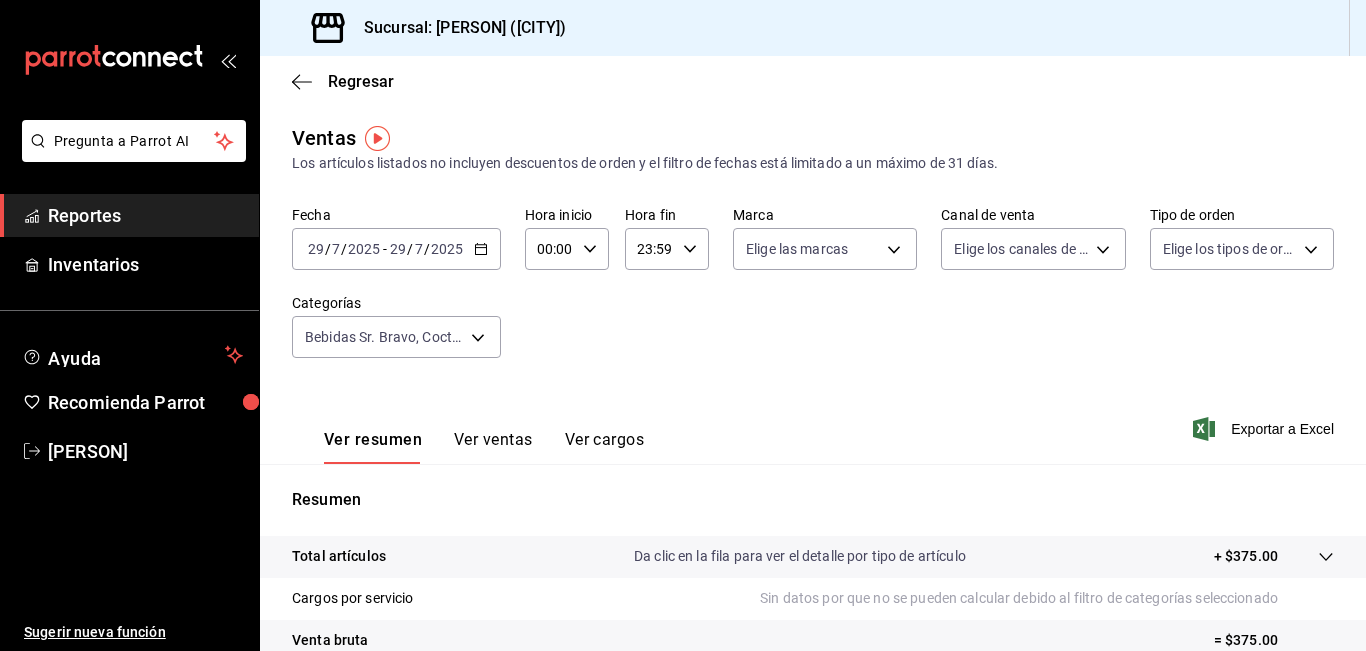 click on "Ver ventas" at bounding box center [493, 447] 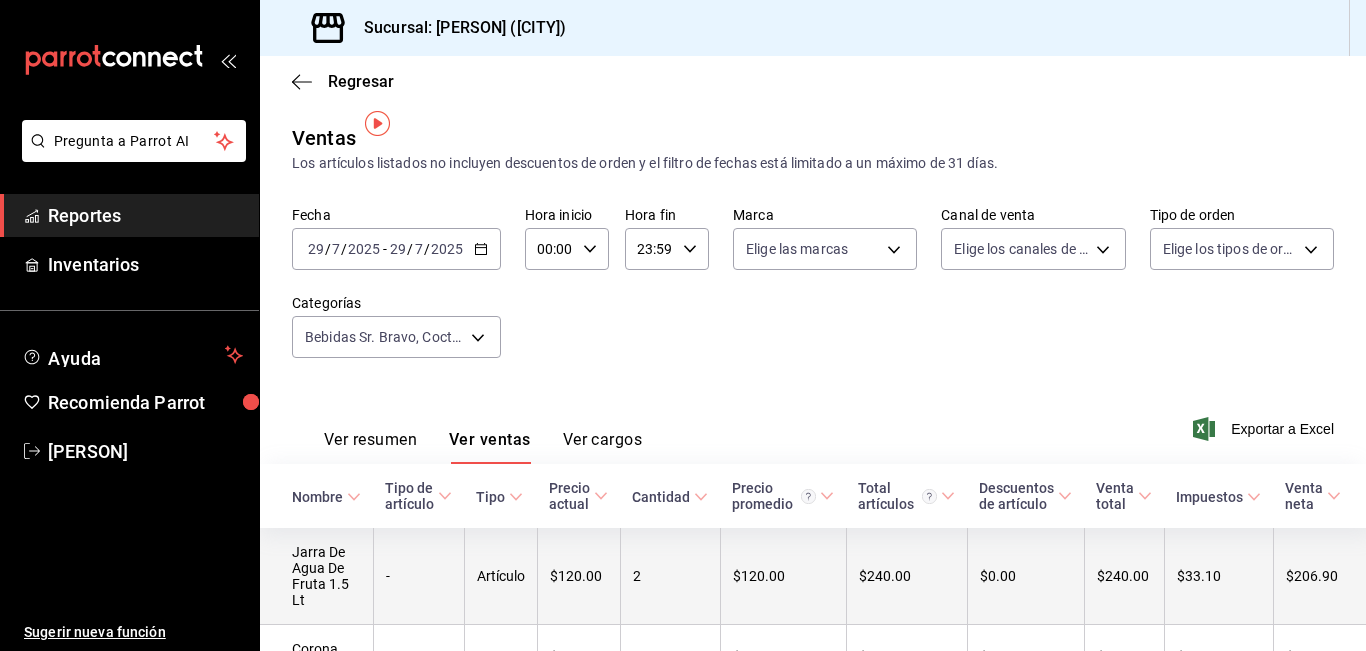 scroll, scrollTop: 285, scrollLeft: 0, axis: vertical 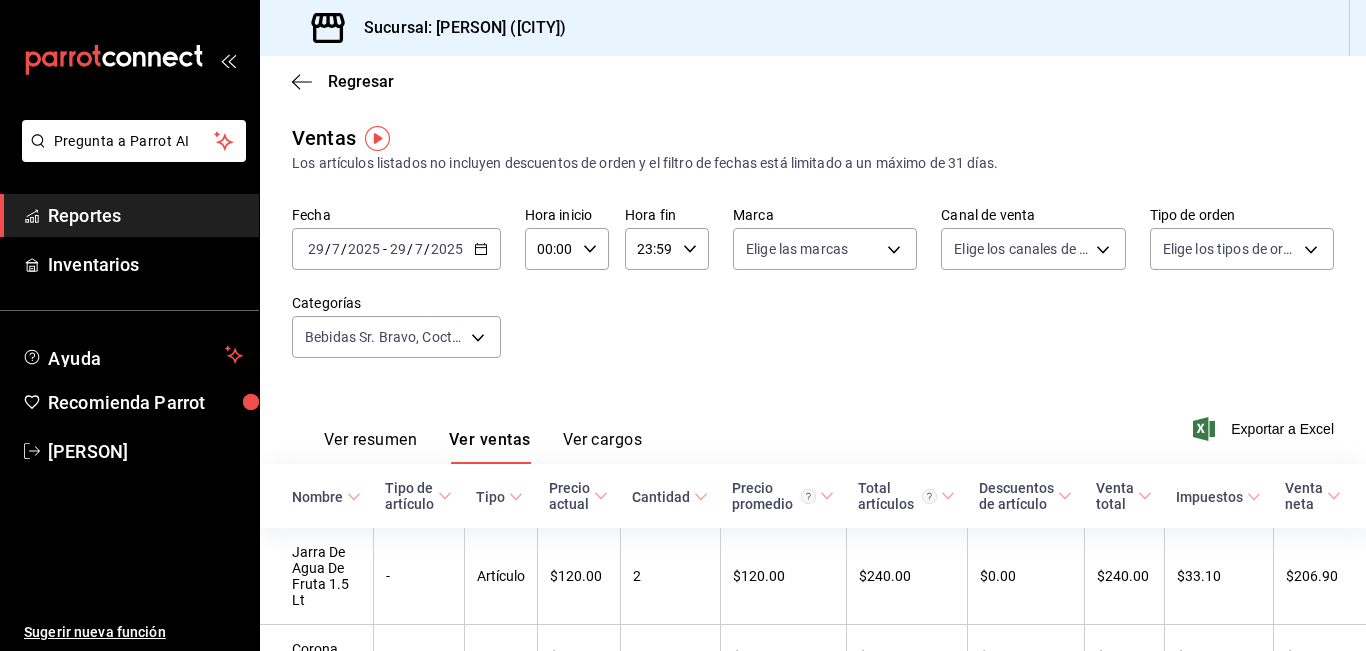 click 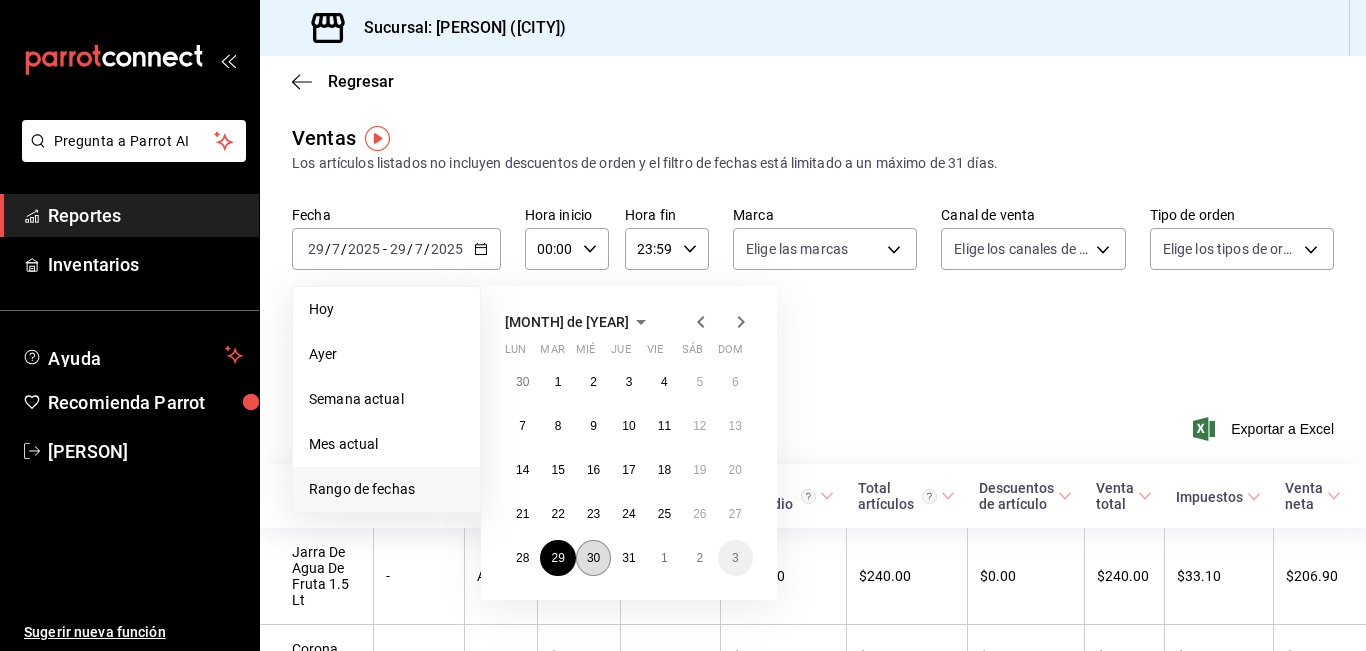click on "30" at bounding box center (593, 558) 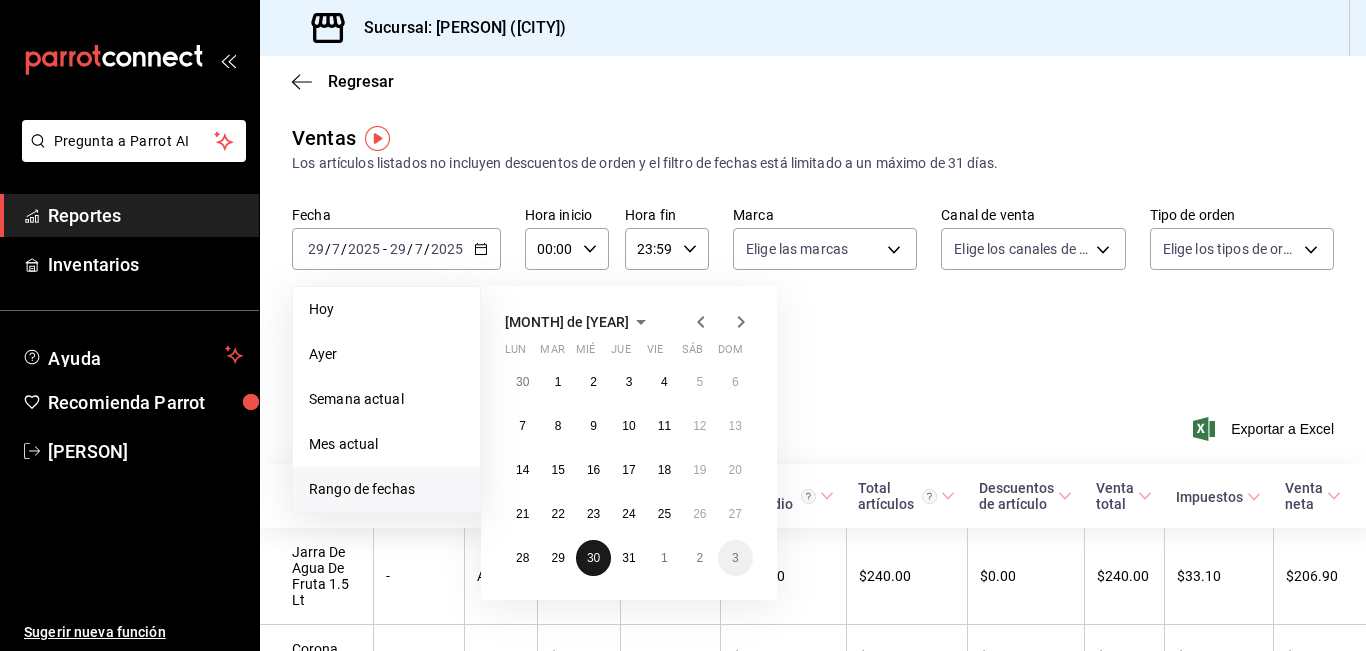 click on "30" at bounding box center [593, 558] 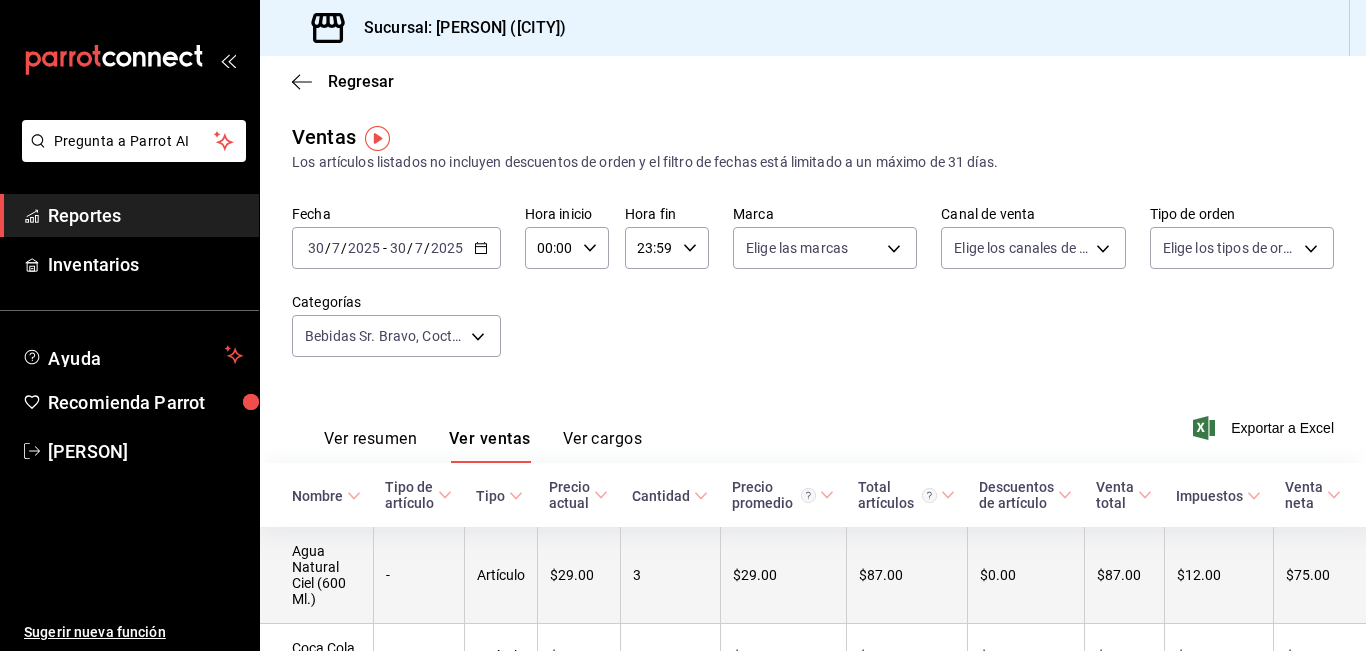 scroll, scrollTop: 0, scrollLeft: 0, axis: both 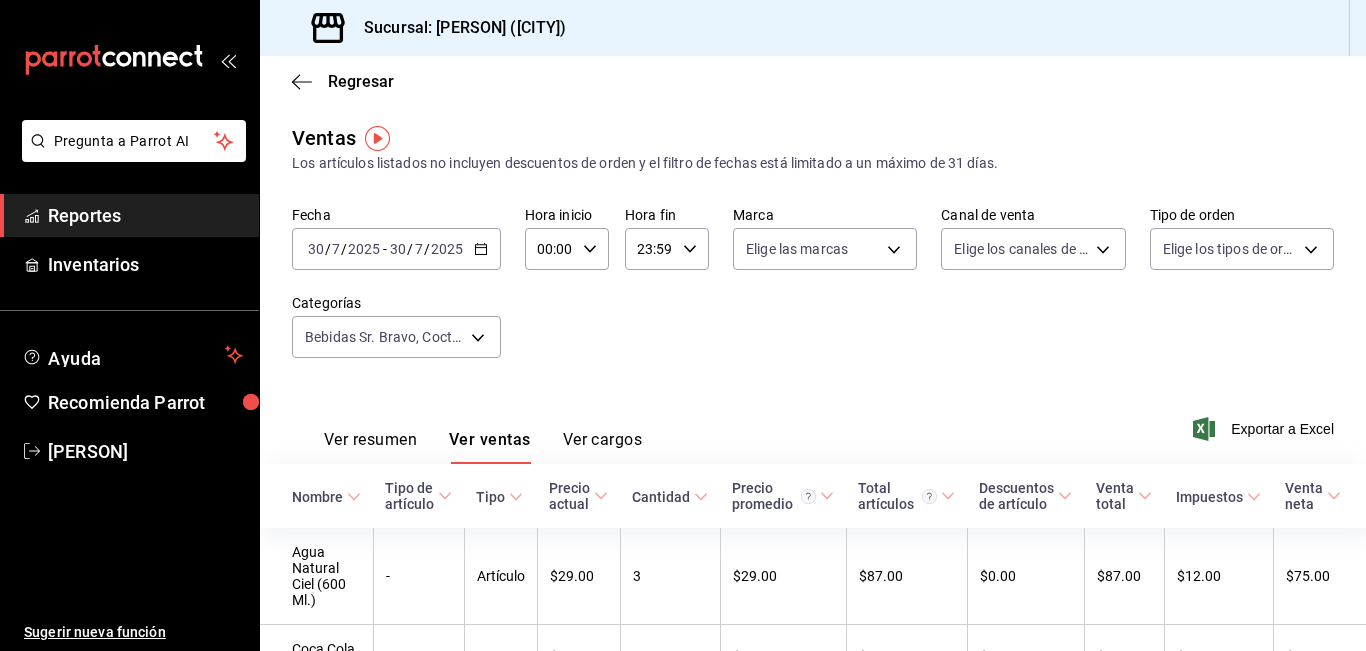 click on "2025-07-30 30 / 7 / 2025 - 2025-07-30 30 / 7 / 2025" at bounding box center [396, 249] 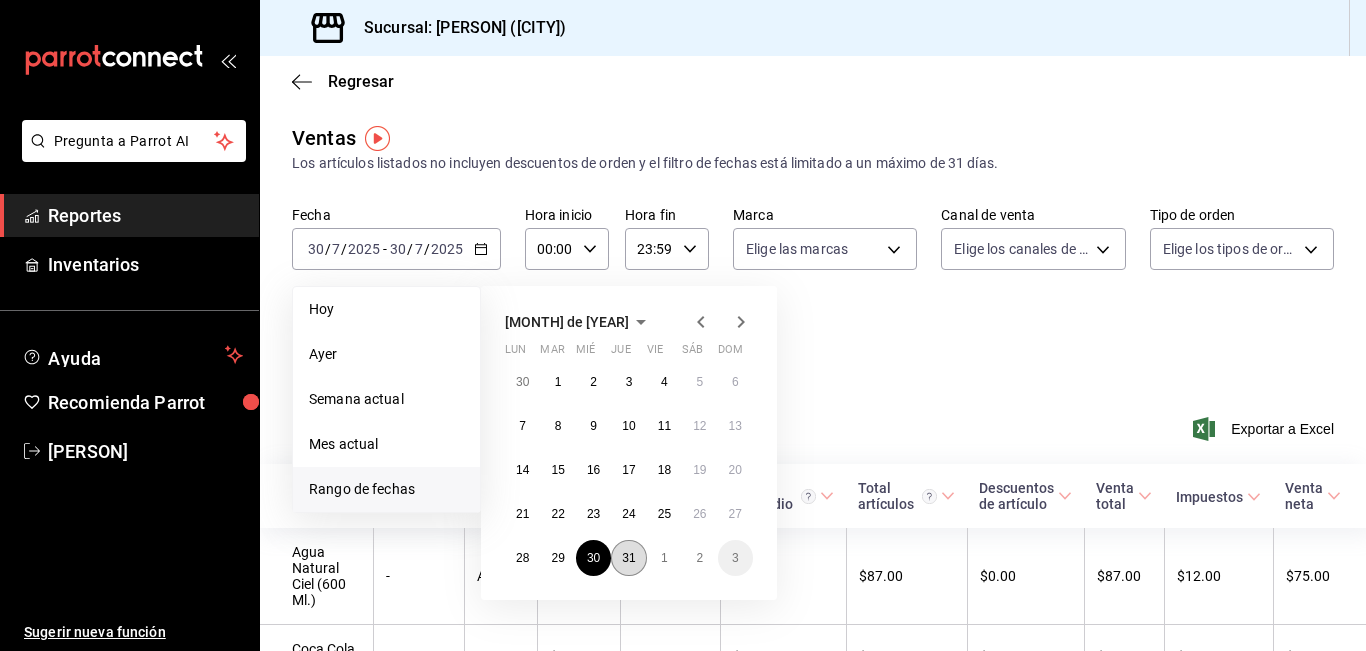 click on "31" at bounding box center (628, 558) 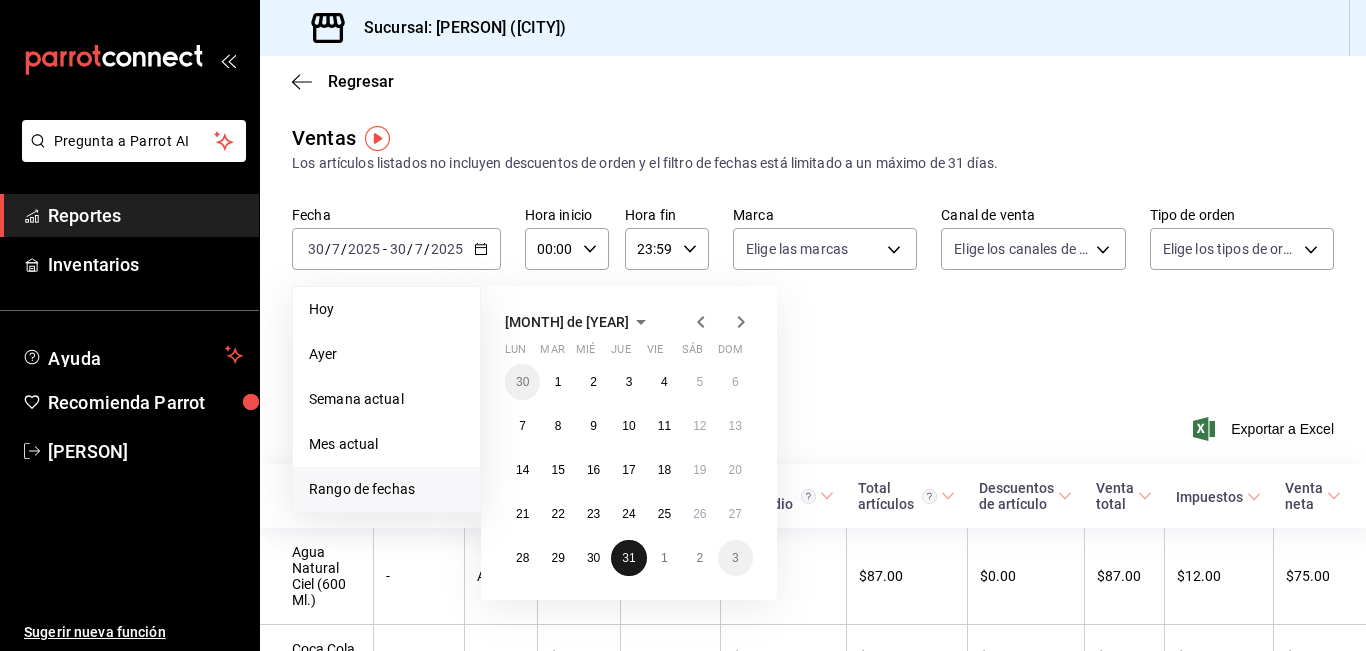click on "31" at bounding box center (628, 558) 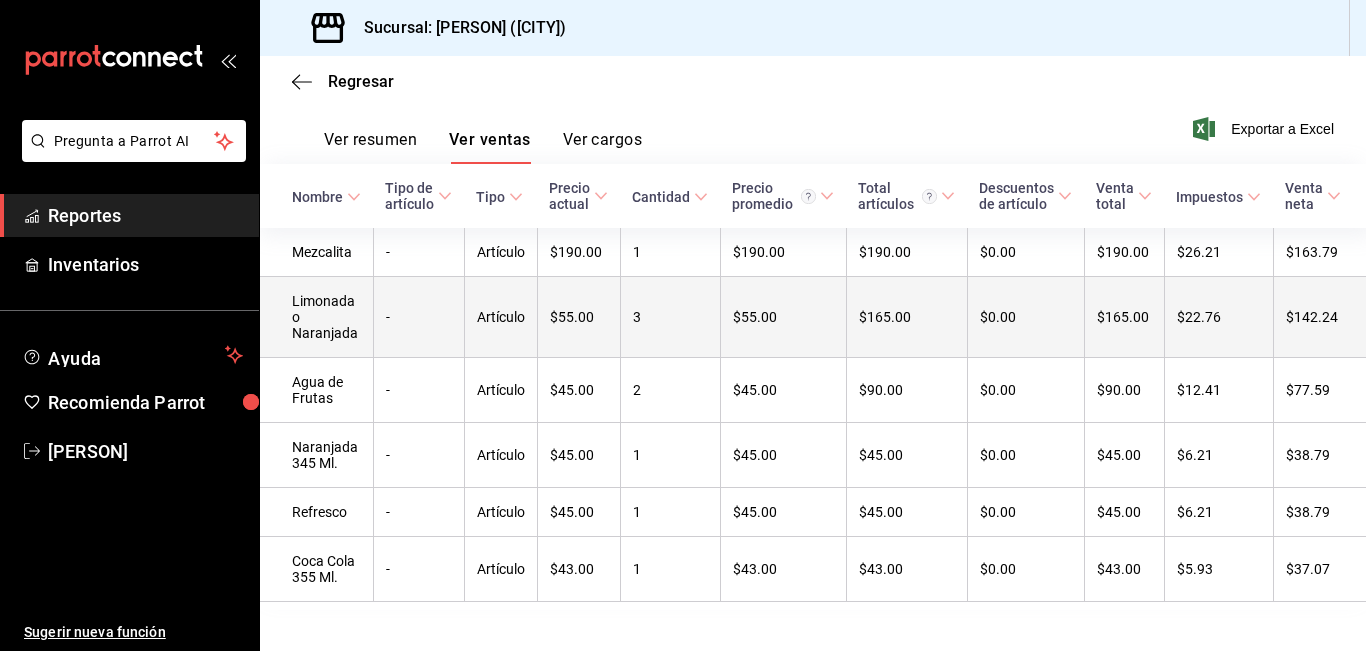 scroll, scrollTop: 0, scrollLeft: 0, axis: both 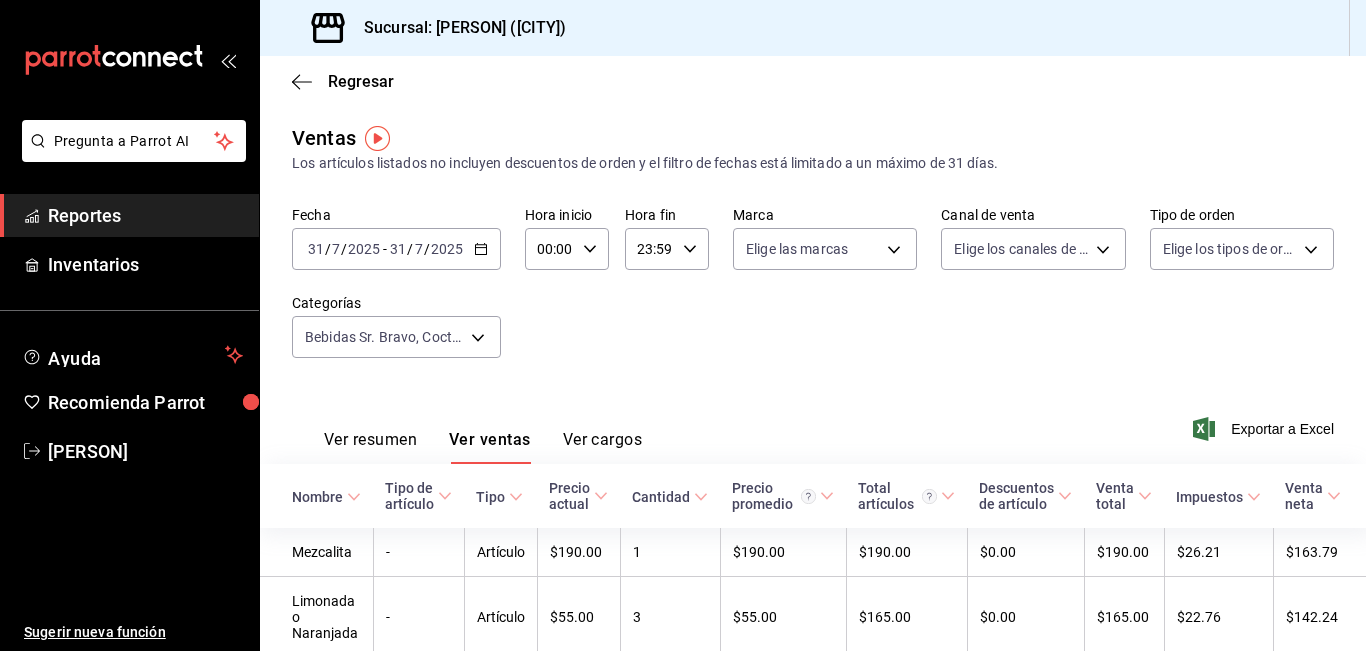 click on "2025-07-31 31 / 7 / 2025 - 2025-07-31 31 / 7 / 2025" at bounding box center (396, 249) 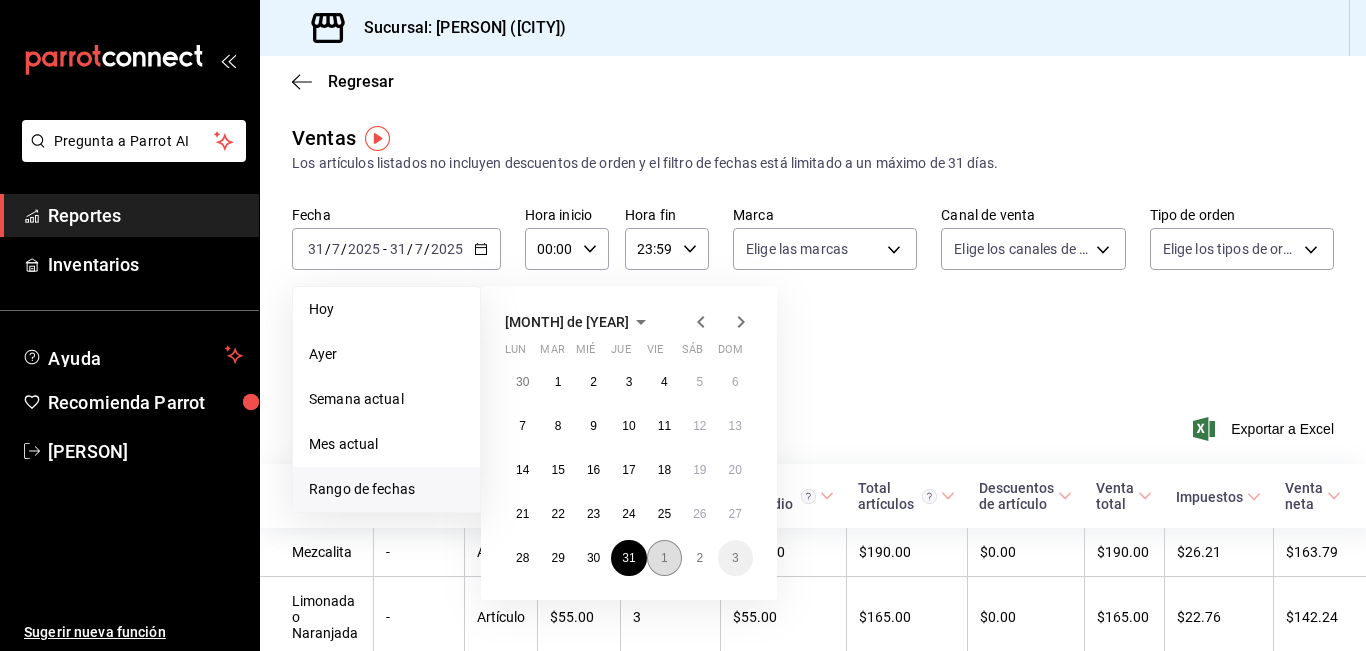 click on "1" at bounding box center [664, 558] 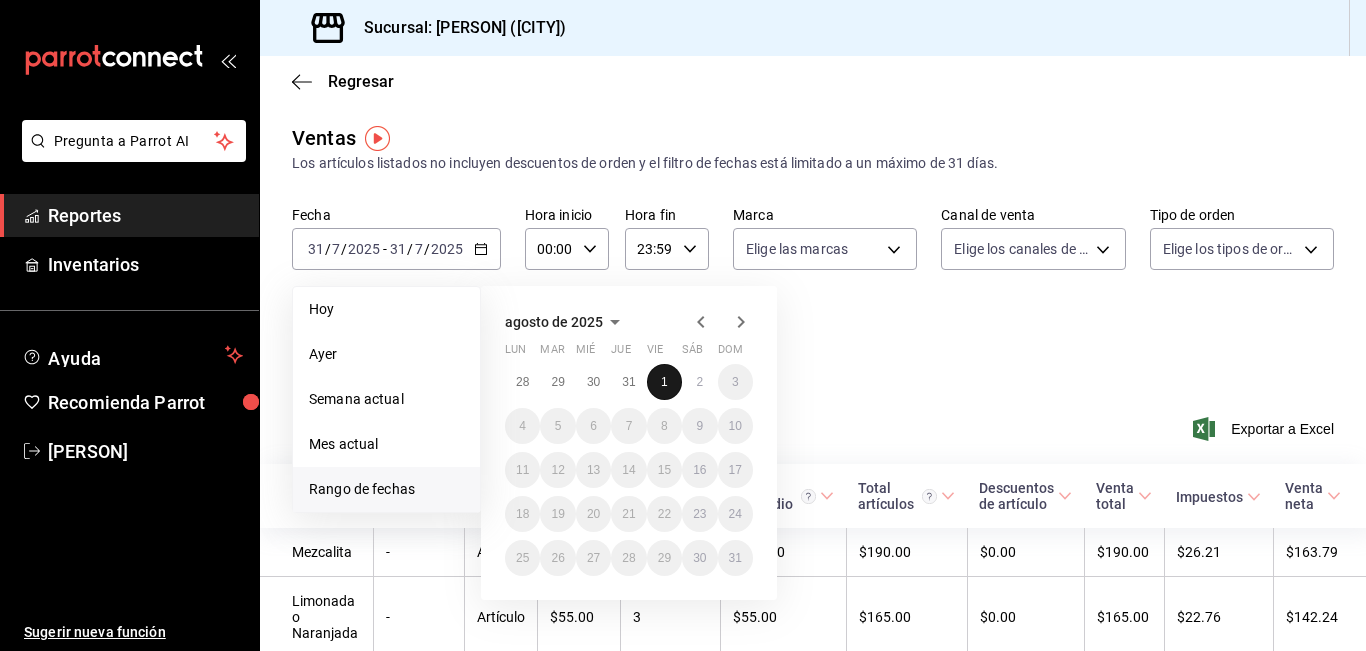 click on "1" at bounding box center (664, 382) 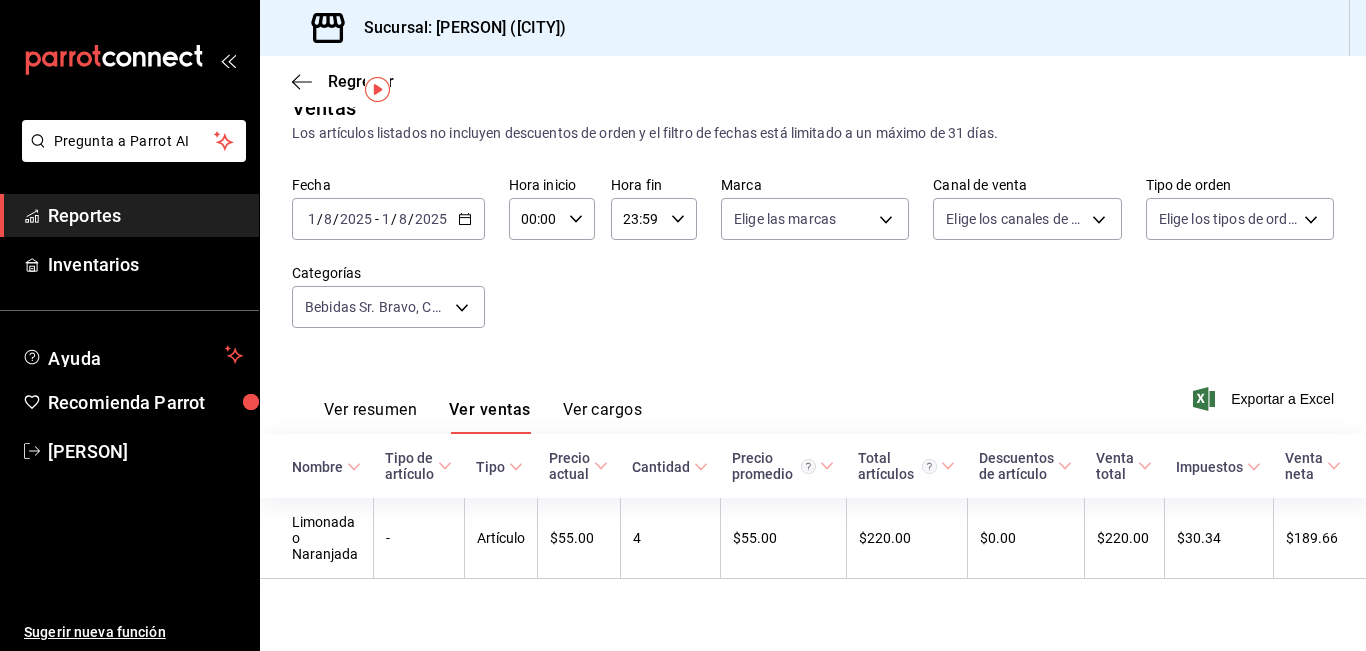 scroll, scrollTop: 0, scrollLeft: 0, axis: both 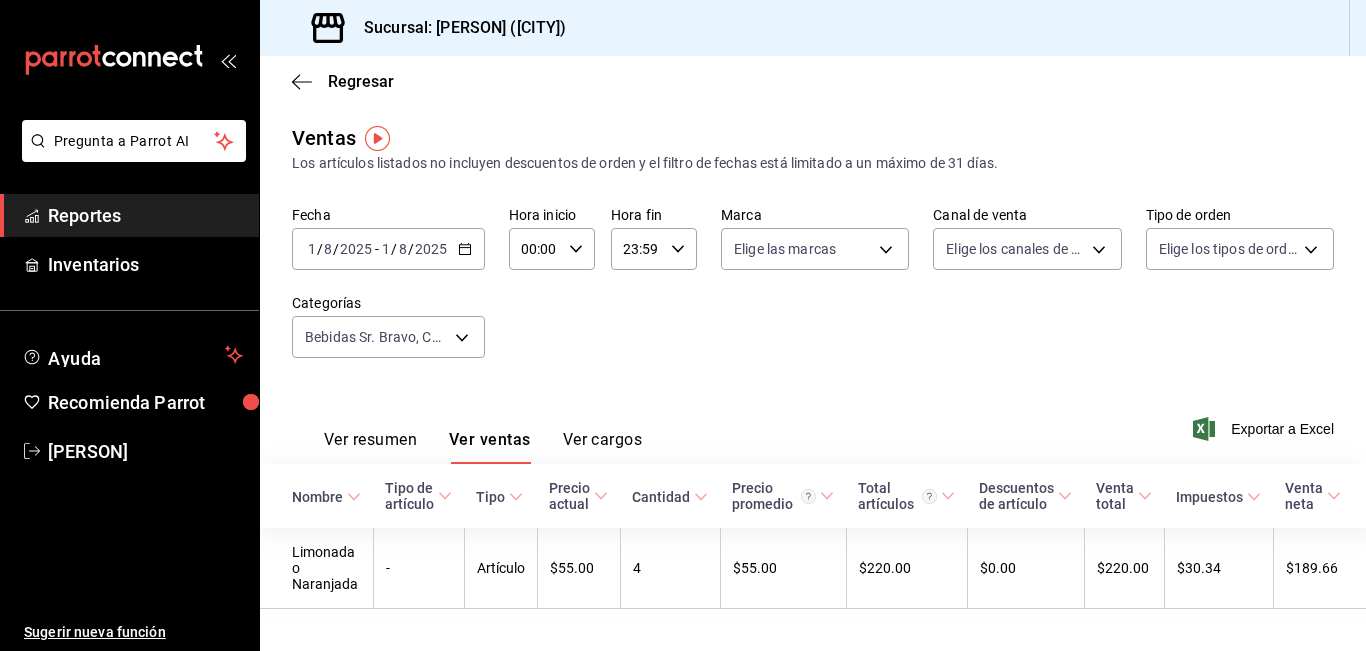 drag, startPoint x: 469, startPoint y: 251, endPoint x: 466, endPoint y: 237, distance: 14.3178215 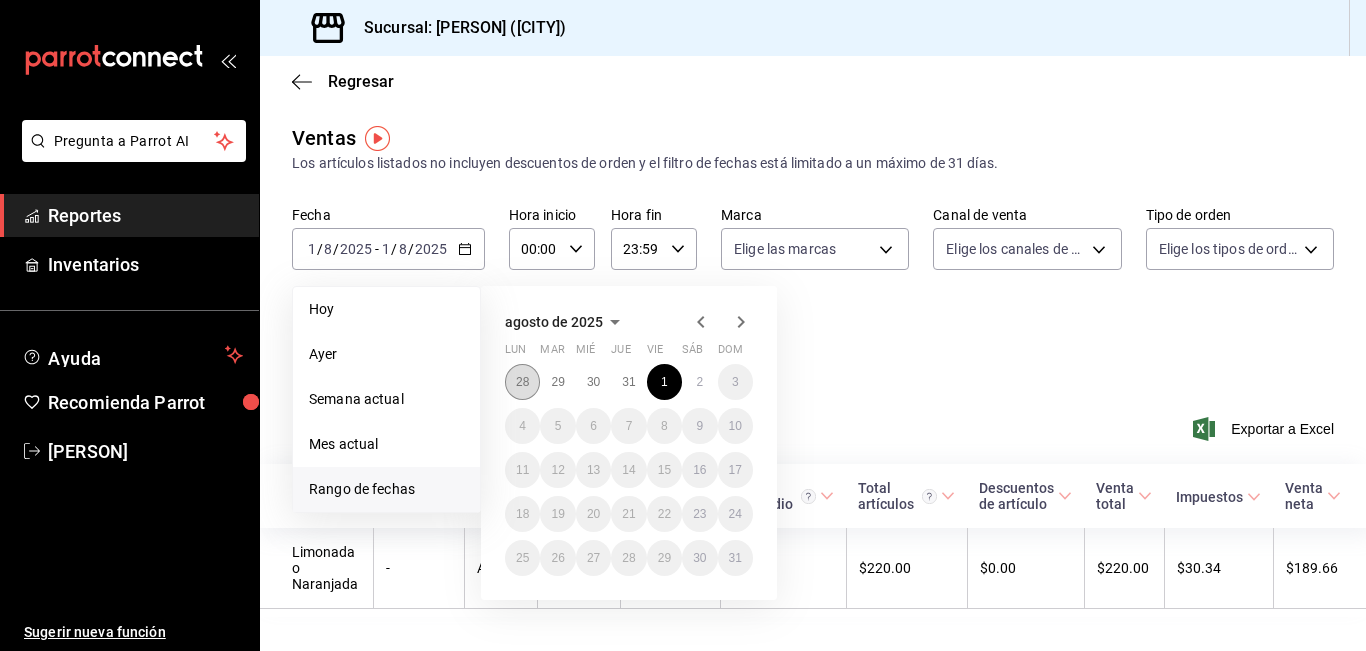 click on "28" at bounding box center (522, 382) 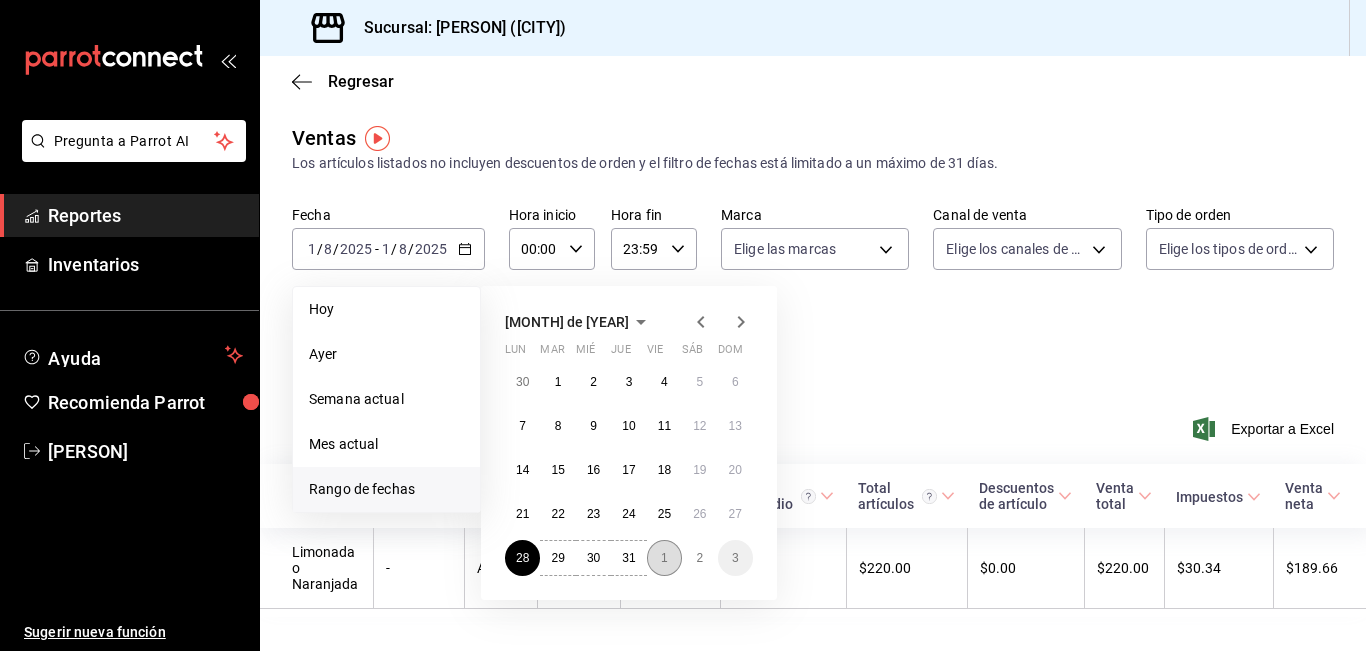 click on "1" at bounding box center [664, 558] 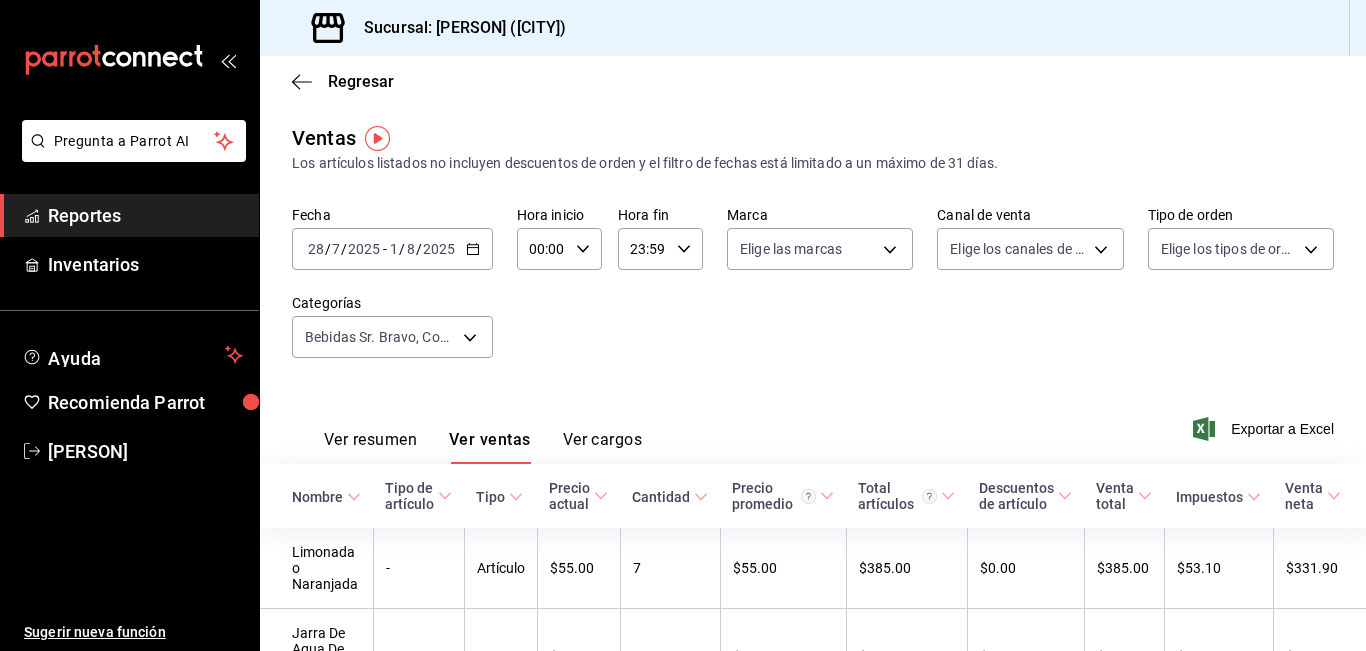 click on "[DATE] [DATE] - [DATE] [DATE]" at bounding box center [392, 249] 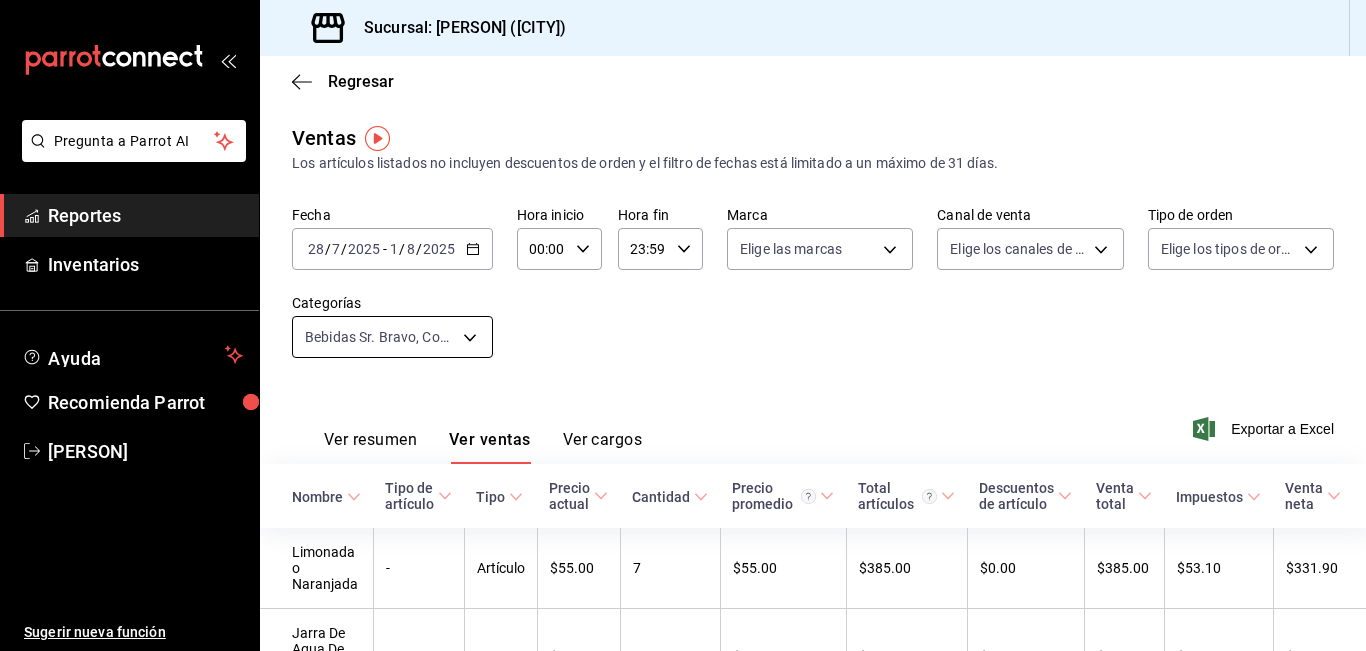click on "Pregunta a Parrot AI Reportes   Inventarios   Ayuda Recomienda Parrot   [PERSON]   Sugerir nueva función   Sucursal: [PERSON] ([CITY]) Regresar Ventas Los artículos listados no incluyen descuentos de orden y el filtro de fechas está limitado a un máximo de 31 días. Fecha [DATE] [DATE] - [DATE] [DATE] Hora inicio 00:00 Hora inicio Hora fin 23:59 Hora fin Marca Elige las marcas Canal de venta Elige los canales de venta Tipo de orden Elige los tipos de orden Categorías Bebidas Sr. Bravo, Cocteleria Sr. Bravo, Refrescos y agua embotellada, Epumoso y Champagne, Copa Whisky, Copa Vodka, Copa Vinos Tinto, Copa Vinos Blanco y Rosado, Copa Tequila, Copa Ron, Copa Mezcal, Copa Ginebra, Copa Cordiales, Copa Cognac, Copa Brandy, Coctelería, Cervezas, Botella Whisky, Botella Vodka, Botella Vinos Tinto, Botella Vinos Blanco y Rosado, Botella Tequila, Botella Ron, Botella Mezcal, Botella Ginebra, Botella Cordiales, Botella Cognac, Botella Brandy Ver resumen Ver ventas Ver cargos Nombre Tipo" at bounding box center (683, 325) 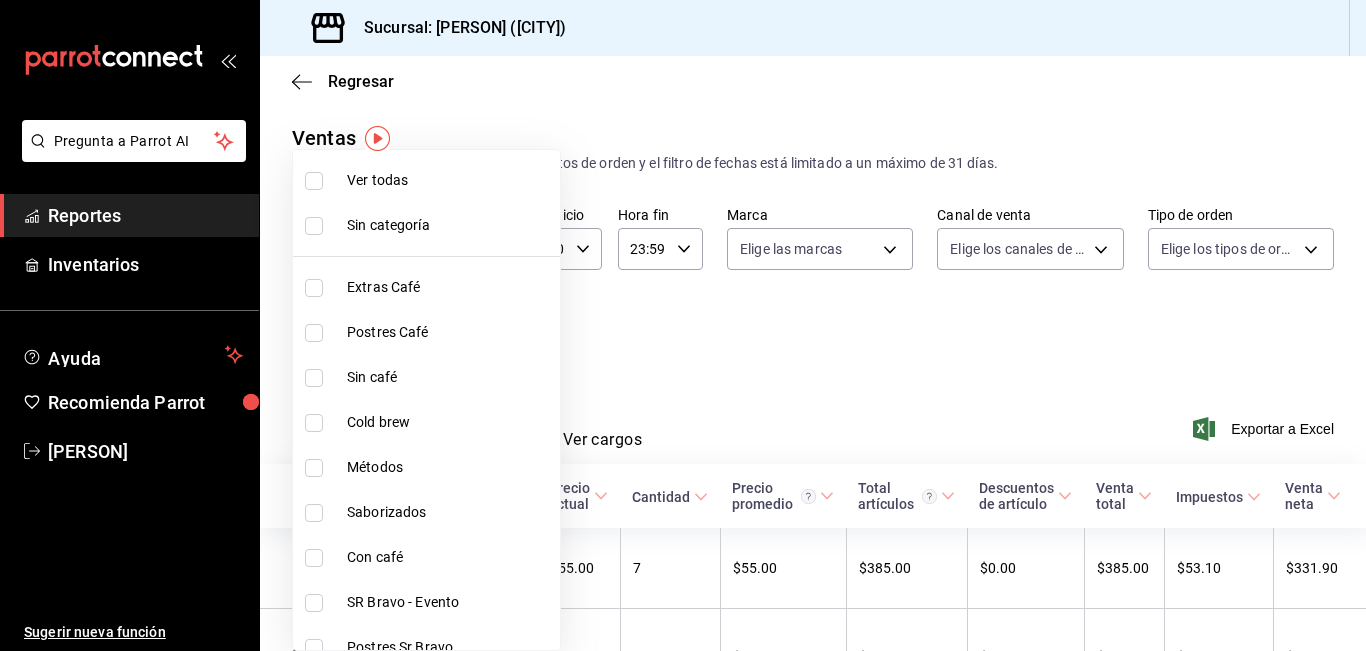 click on "Ver todas" at bounding box center (449, 180) 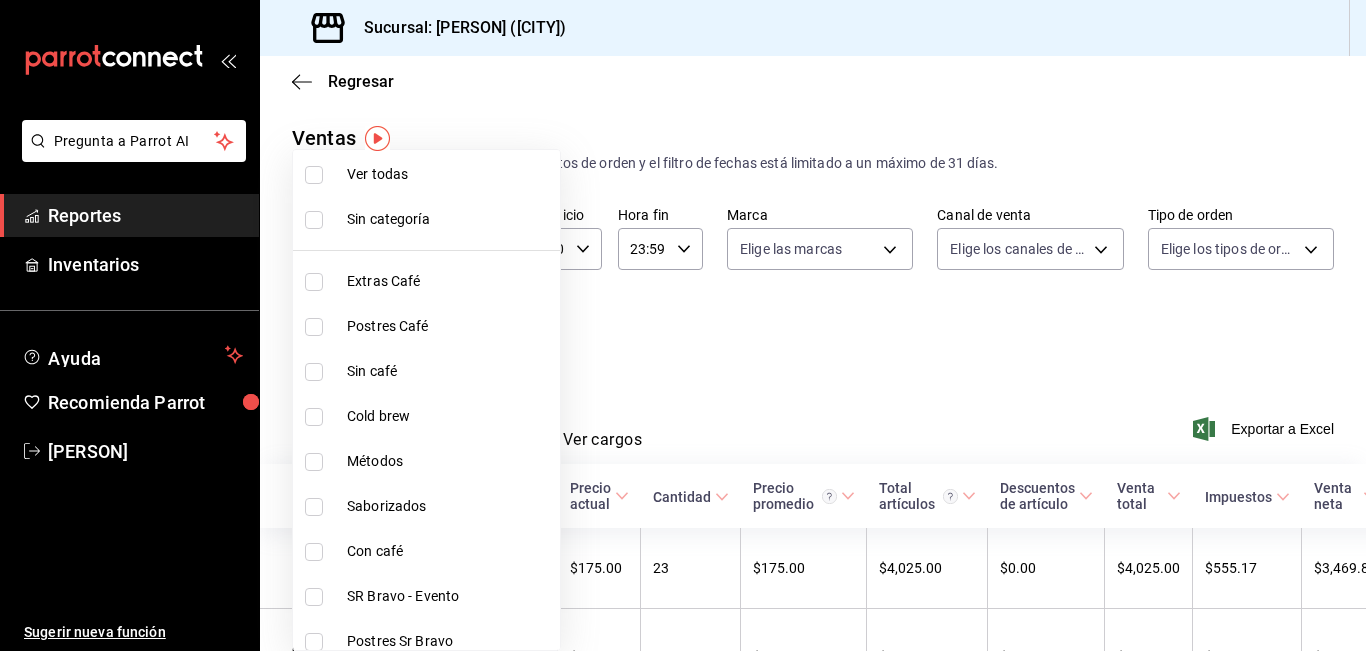 scroll, scrollTop: 0, scrollLeft: 0, axis: both 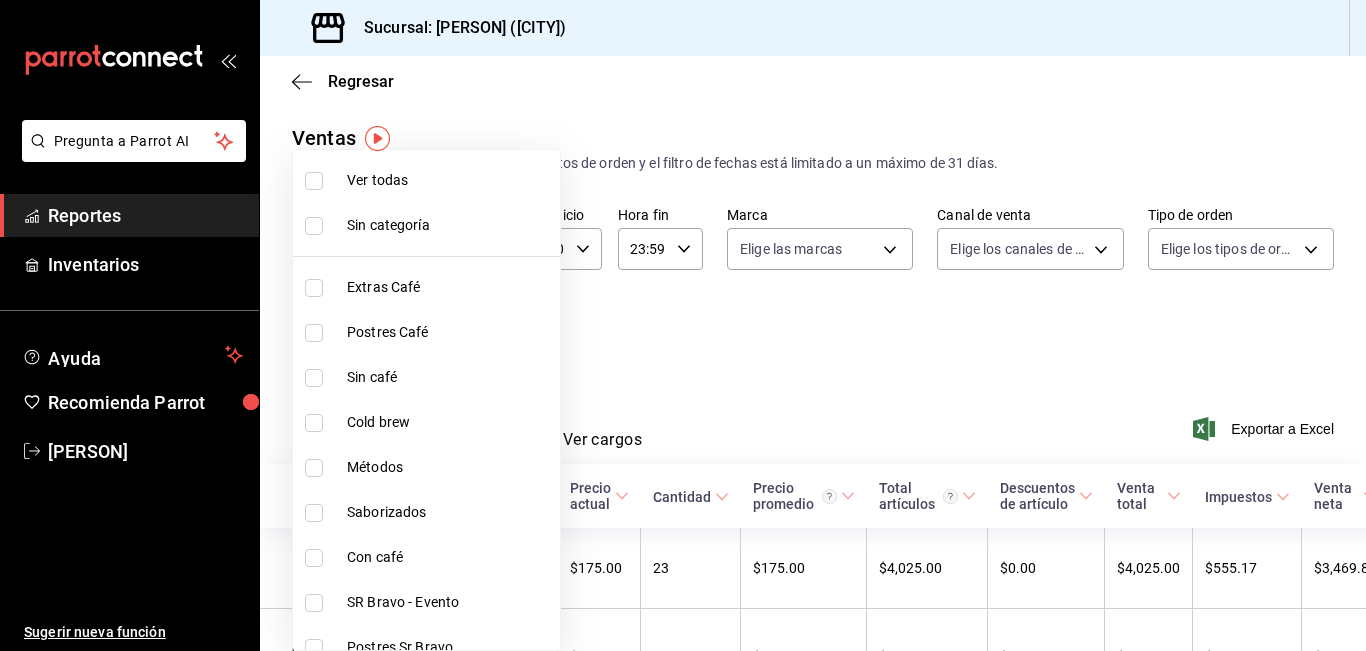 click on "Ver todas" at bounding box center (426, 180) 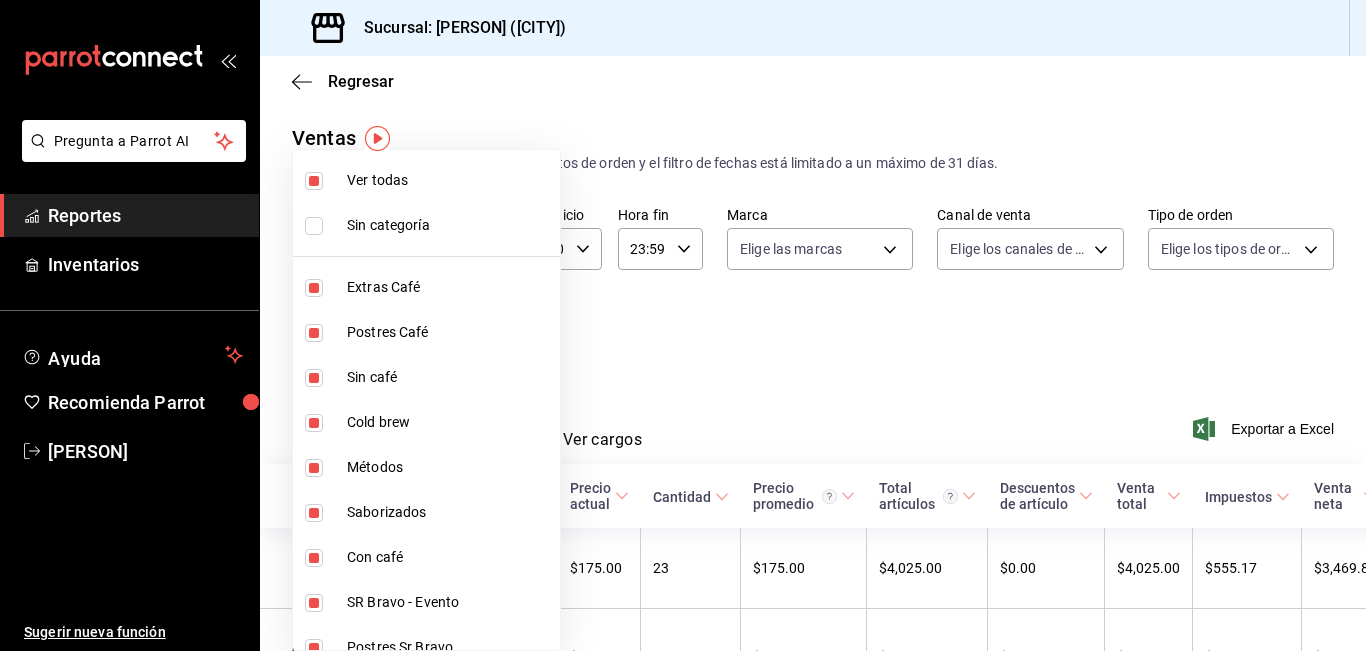 click at bounding box center [683, 325] 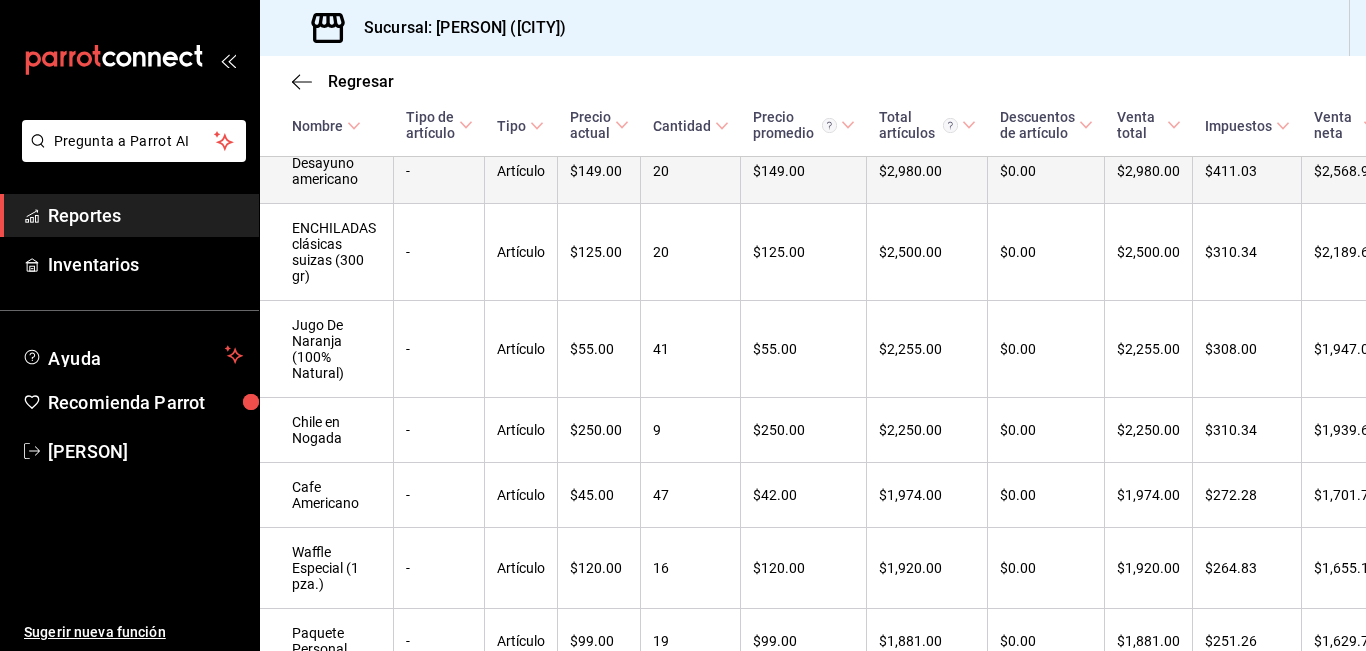 scroll, scrollTop: 700, scrollLeft: 0, axis: vertical 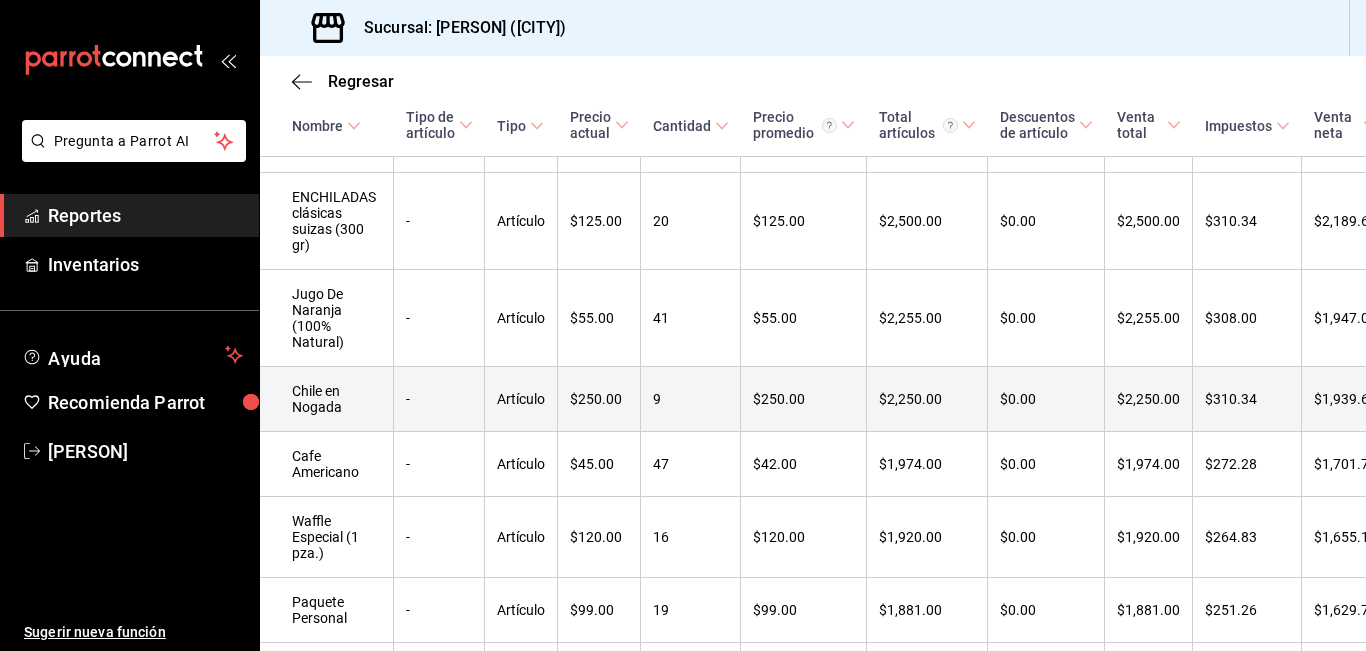click on "9" at bounding box center [691, 399] 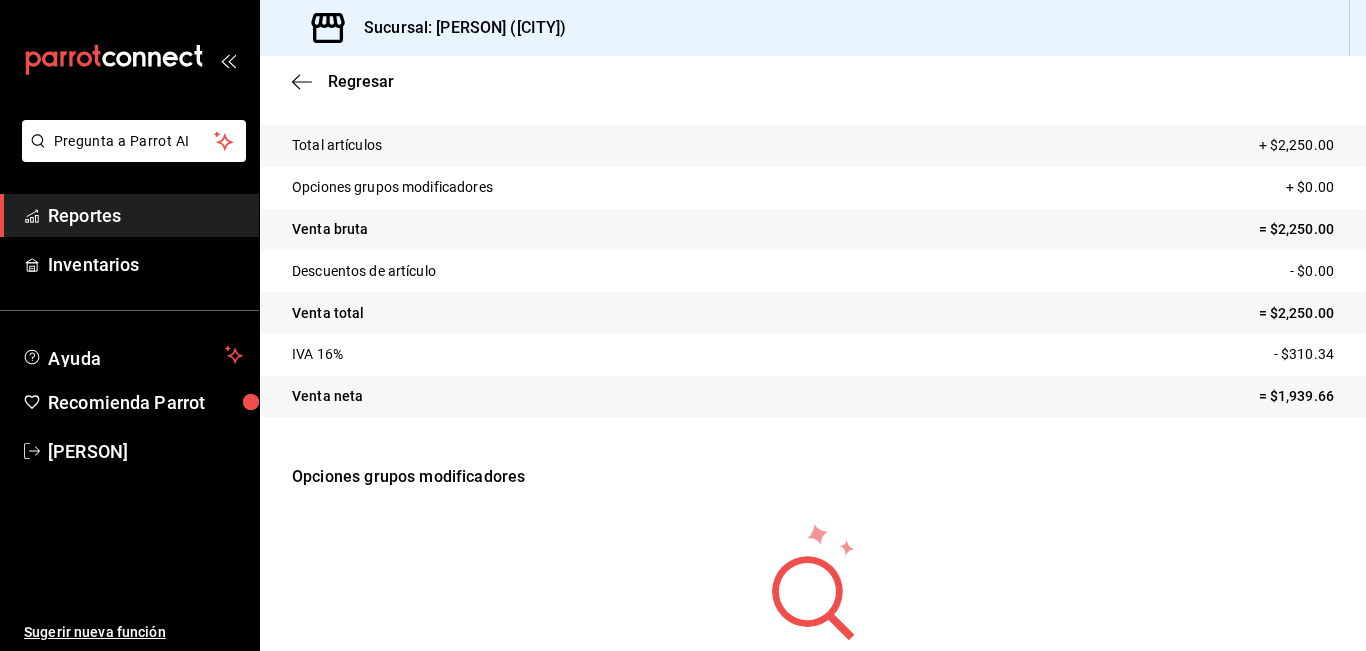 scroll, scrollTop: 0, scrollLeft: 0, axis: both 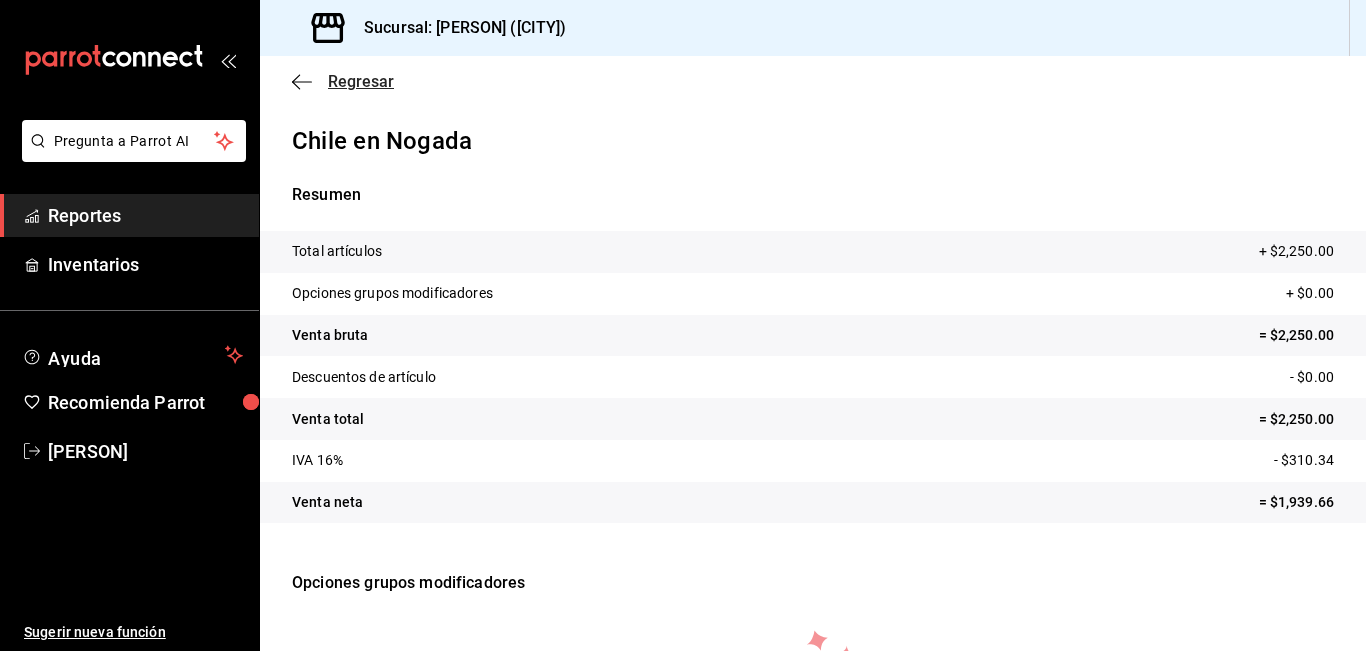 click 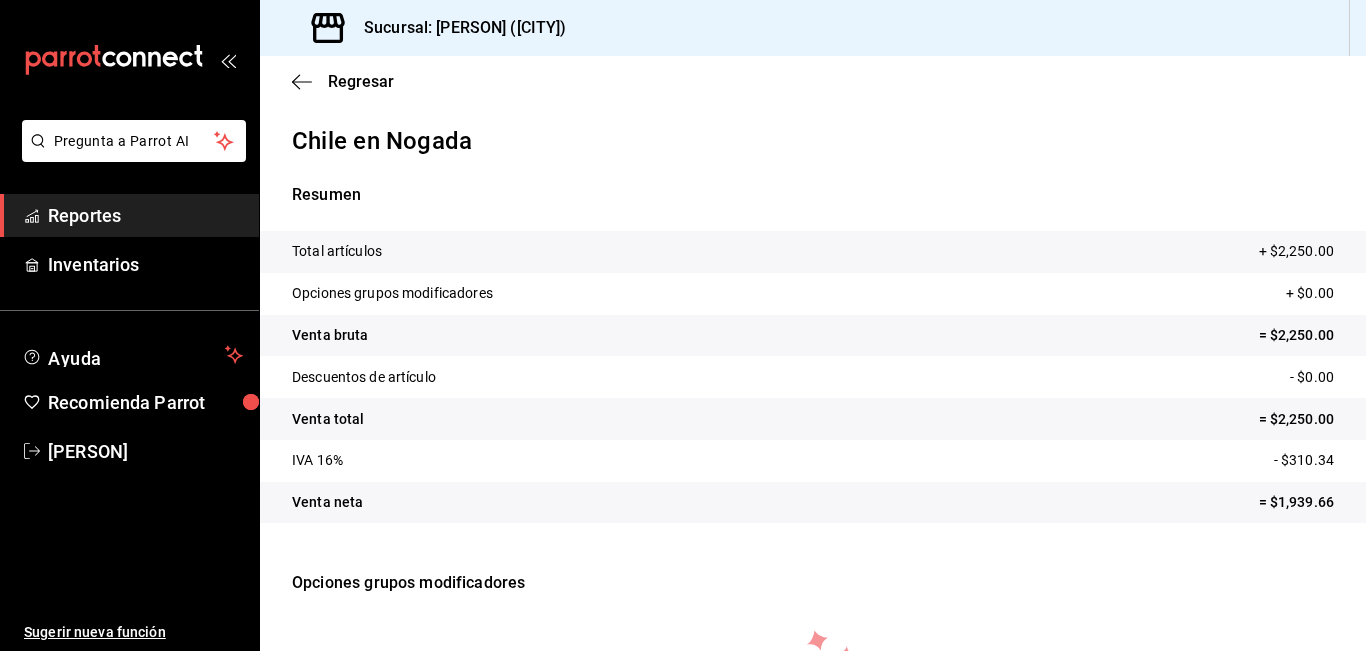 click on "Reportes" at bounding box center [129, 215] 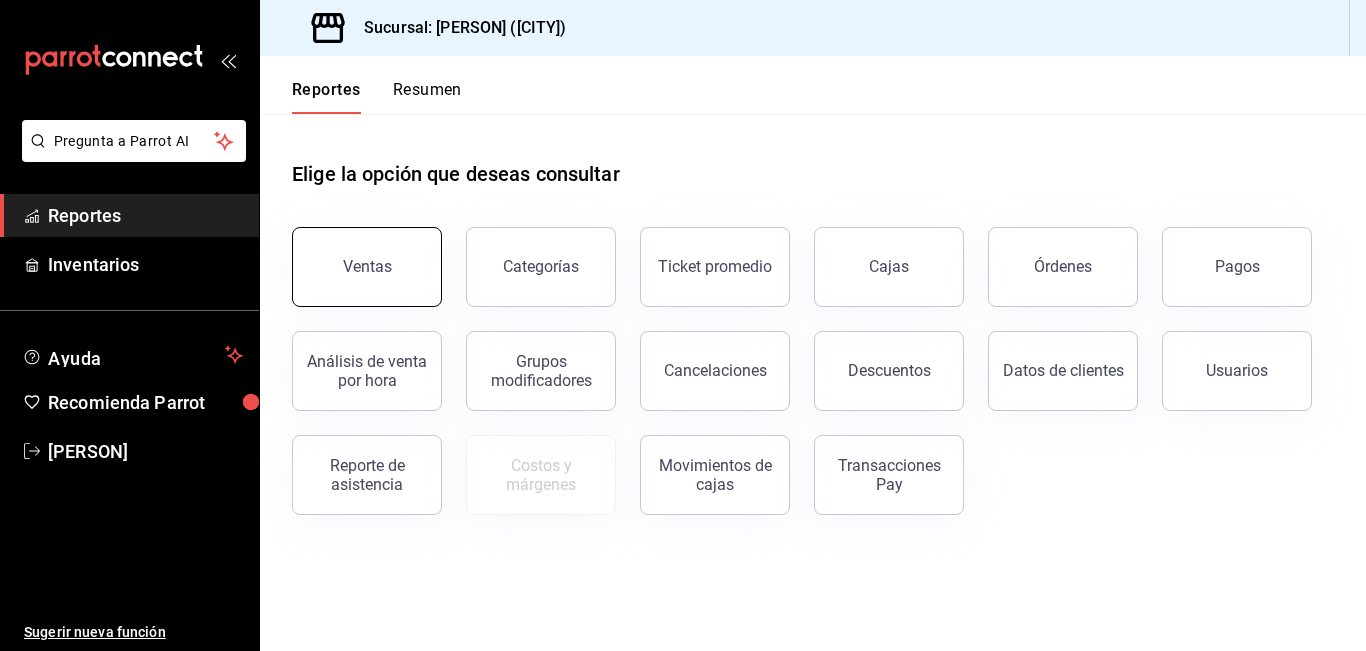 click on "Ventas" at bounding box center (367, 267) 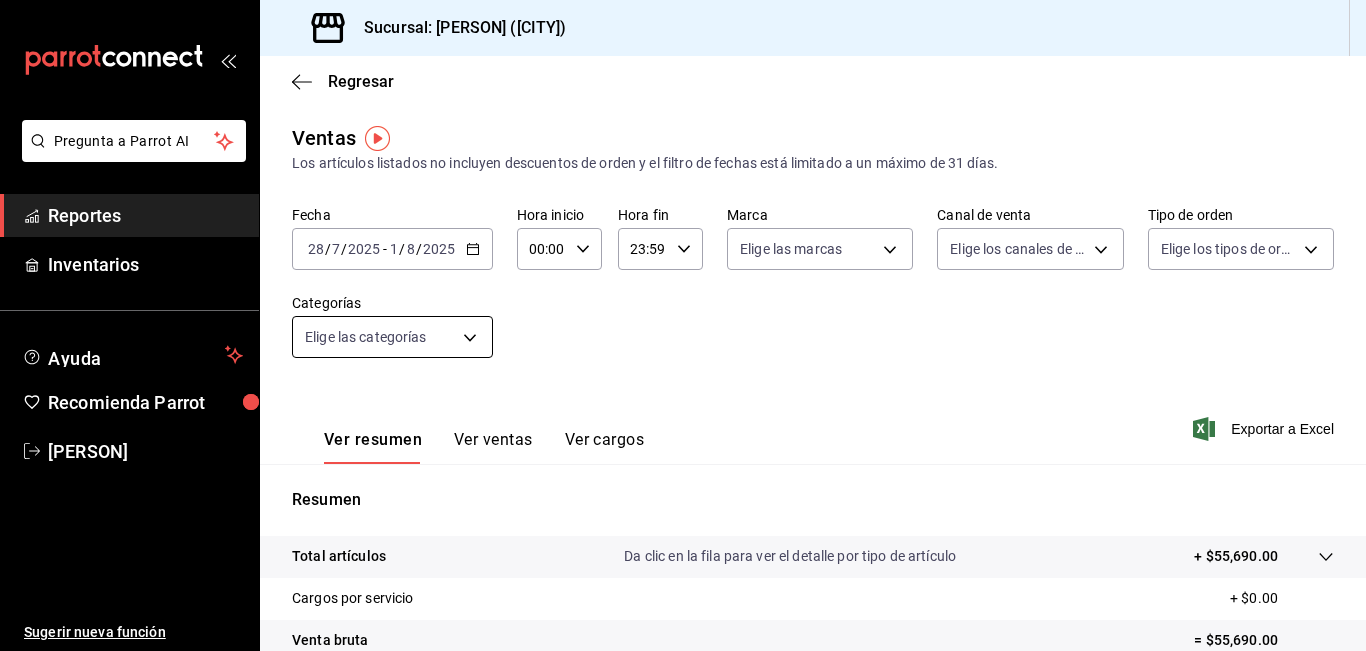 click on "Pregunta a Parrot AI Reportes   Inventarios   Ayuda Recomienda Parrot   [FIRST] [LAST]   Sugerir nueva función   Sucursal: [PERSON] ([CITY]) Regresar Ventas Los artículos listados no incluyen descuentos de orden y el filtro de fechas está limitado a un máximo de 31 días. Fecha [DATE] [DATE] - [DATE] [DATE] Hora inicio 00:00 Hora inicio Hora fin 23:59 Hora fin Marca Elige las marcas Canal de venta Elige los canales de venta Tipo de orden Elige los tipos de orden Categorías Elige las categorías Ver resumen Ver ventas Ver cargos Exportar a Excel Resumen Total artículos Da clic en la fila para ver el detalle por tipo de artículo + $55,690.00 Cargos por servicio + $0.00 Venta bruta = $55,690.00 Descuentos totales - $1,491.00 Certificados de regalo - $0.00 Venta total = $54,199.00 Impuestos - $7,475.72 Venta neta = $46,723.28 Pregunta a Parrot AI Reportes   Inventarios   Ayuda Recomienda Parrot   [FIRST] [LAST]   Sugerir nueva función   GANA 1 MES GRATIS EN TU SUSCRIPCIÓN AQUÍ" at bounding box center [683, 325] 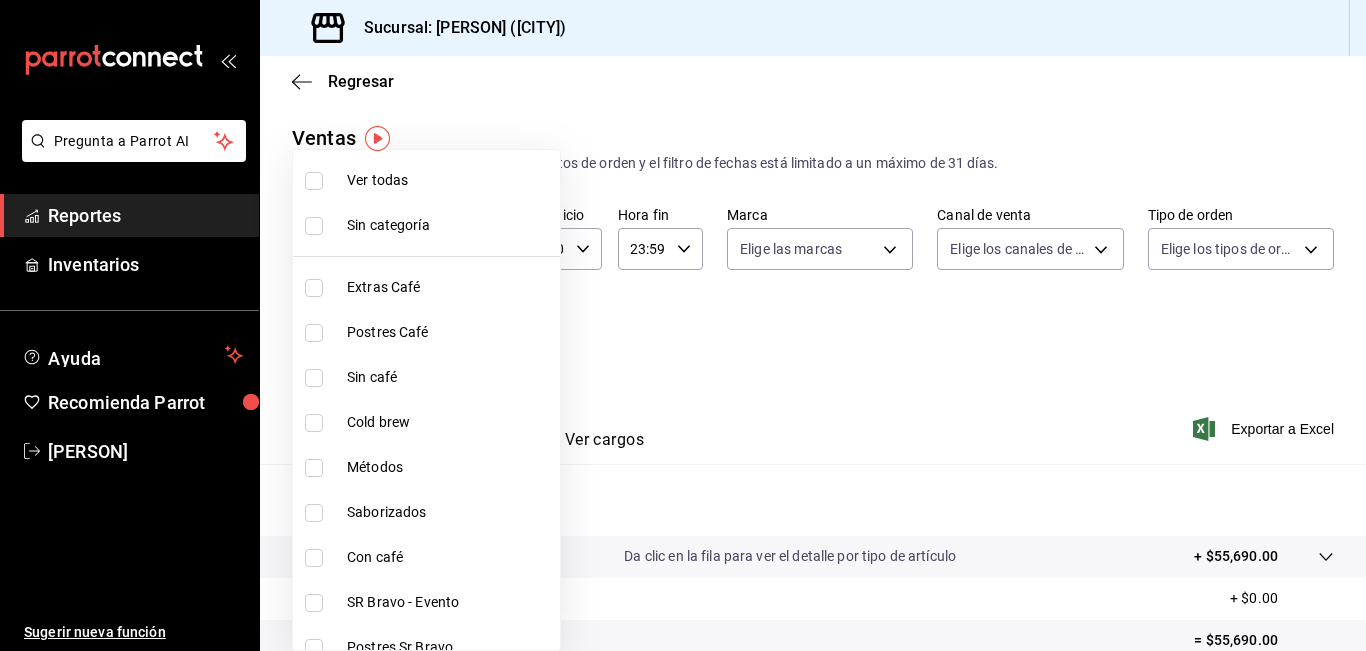 click on "Ver todas" at bounding box center (449, 180) 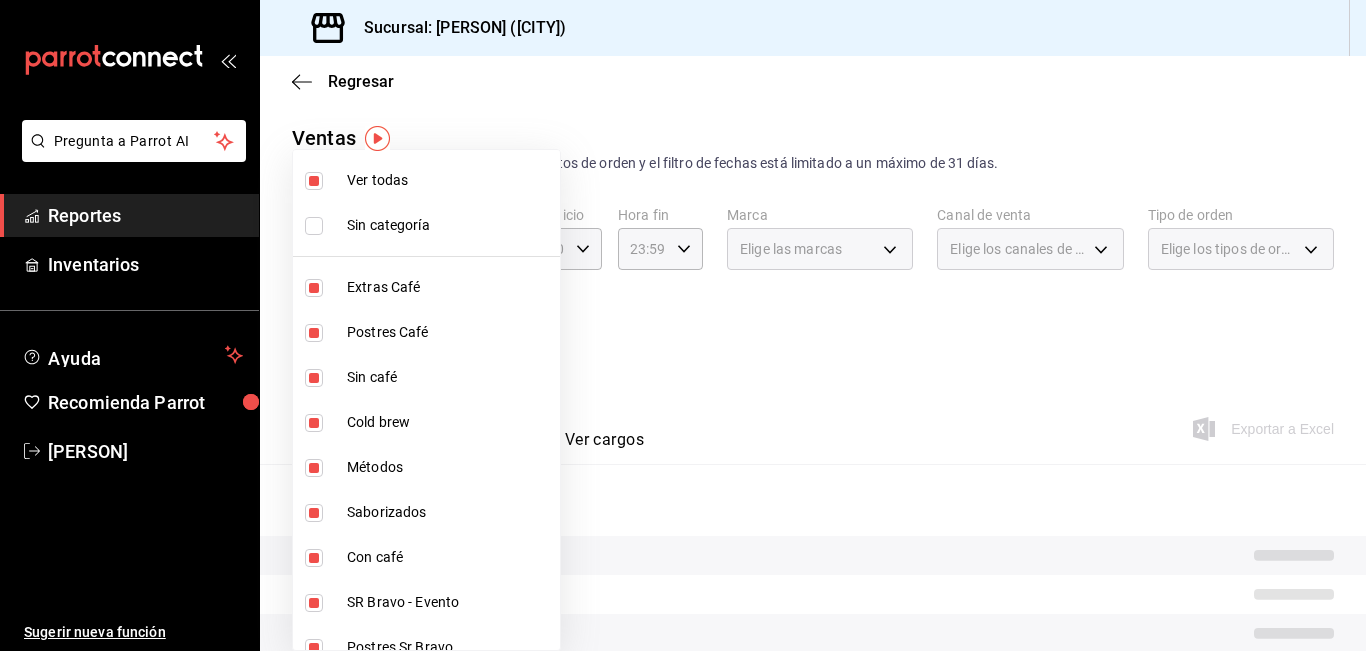 click at bounding box center [683, 325] 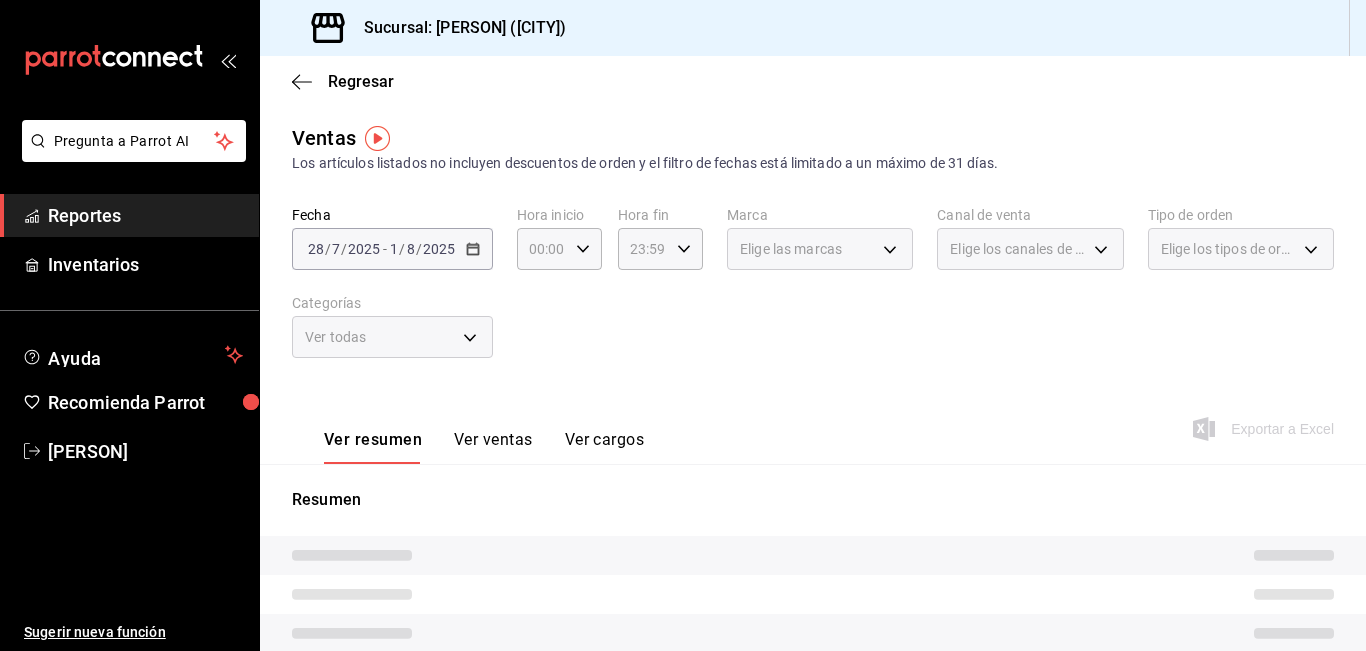 click on "[DATE] [DATE] - [DATE] [DATE]" at bounding box center [392, 249] 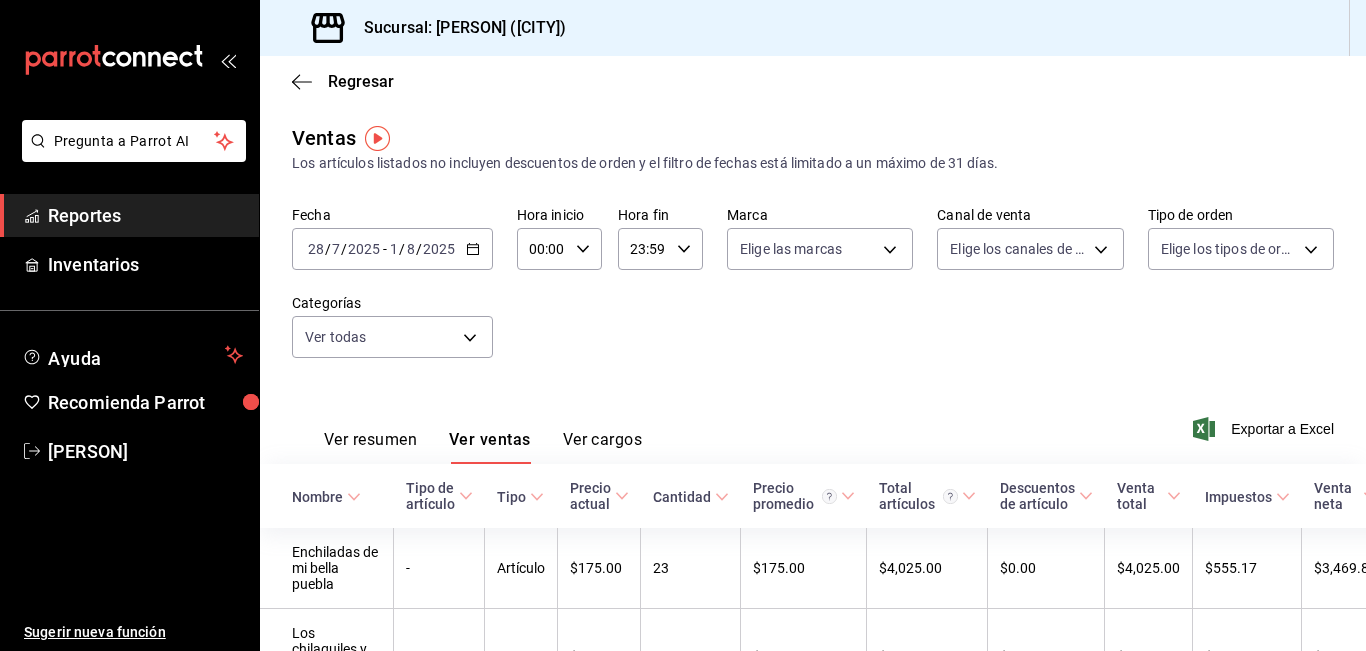 click on "[DATE] [DATE] - [DATE] [DATE]" at bounding box center [392, 249] 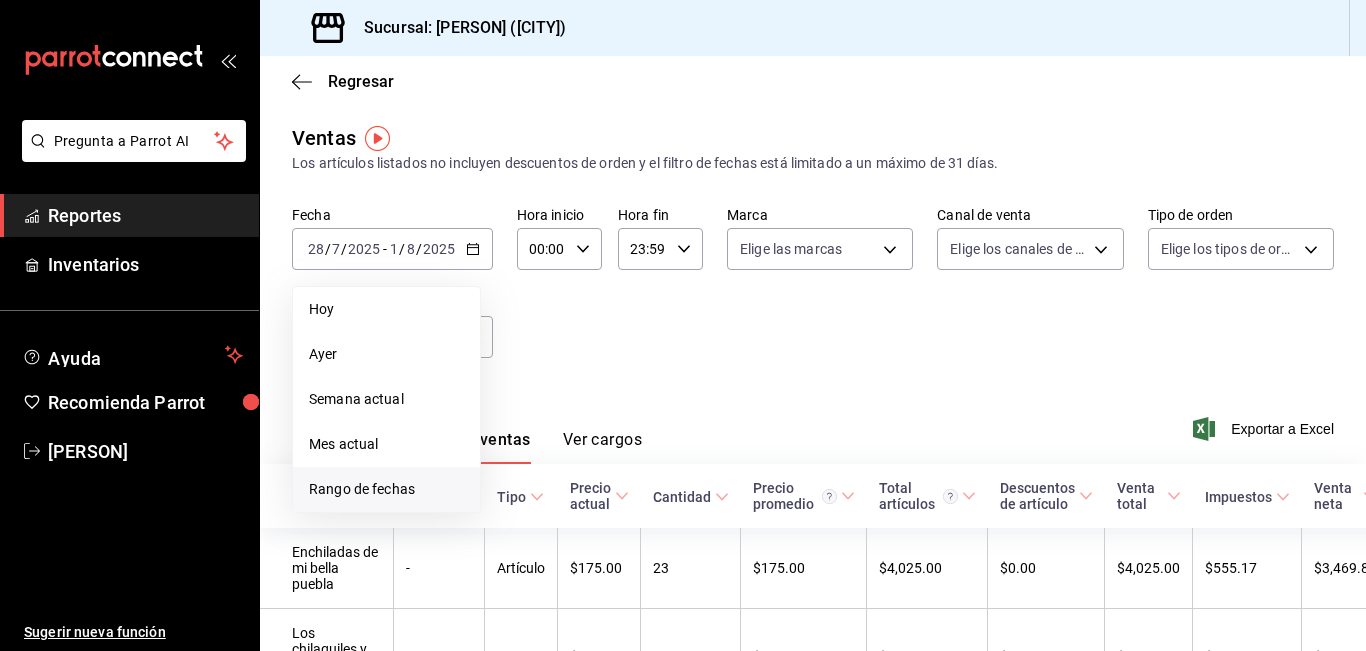 click on "Rango de fechas" at bounding box center (386, 489) 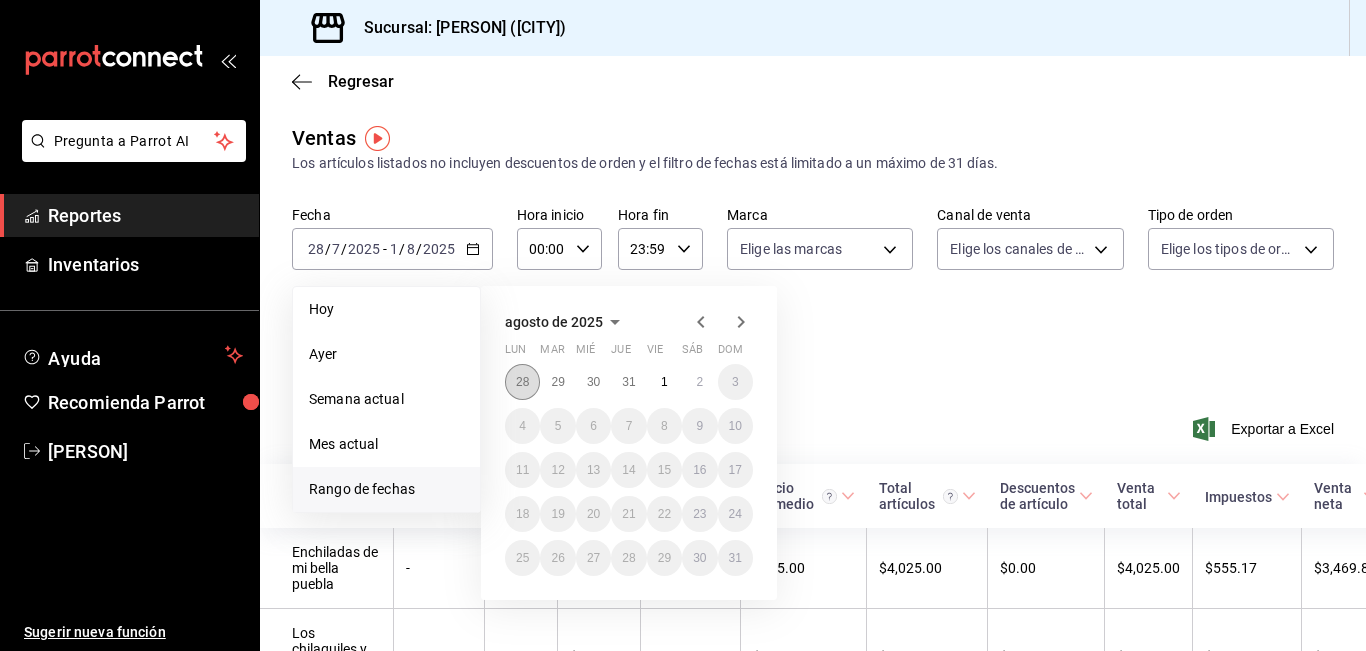 click on "28" at bounding box center [522, 382] 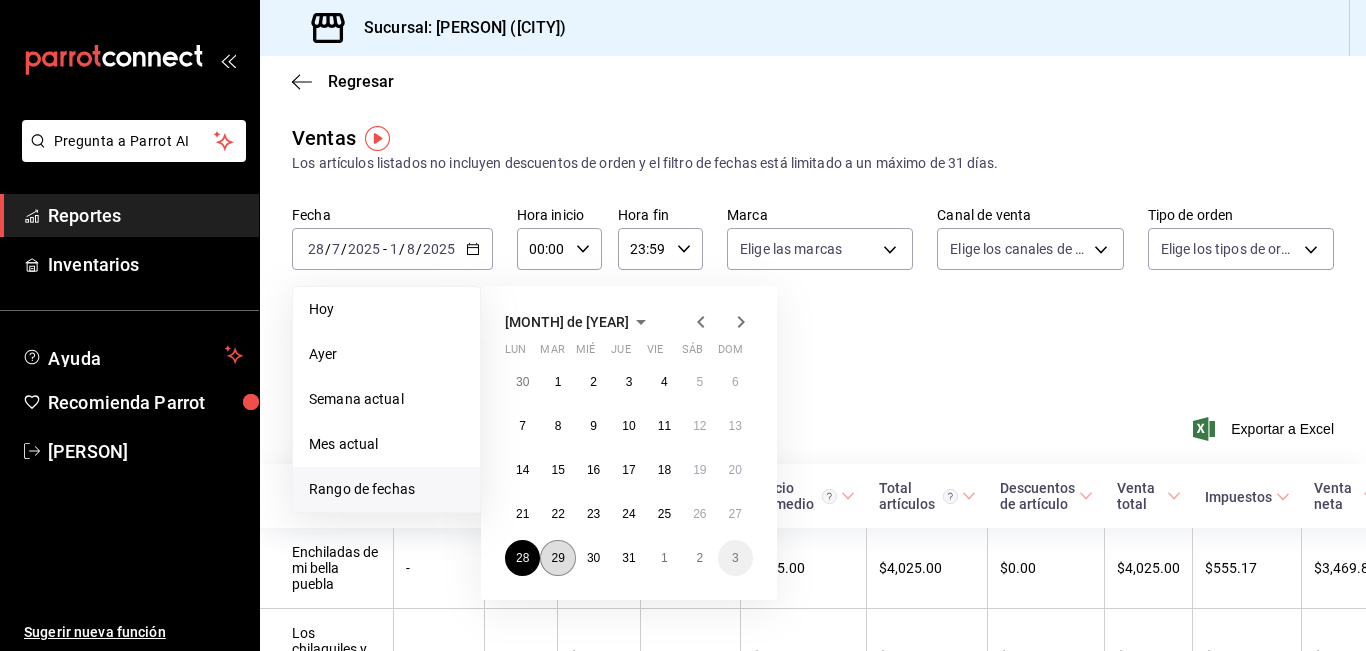 click on "29" at bounding box center [557, 558] 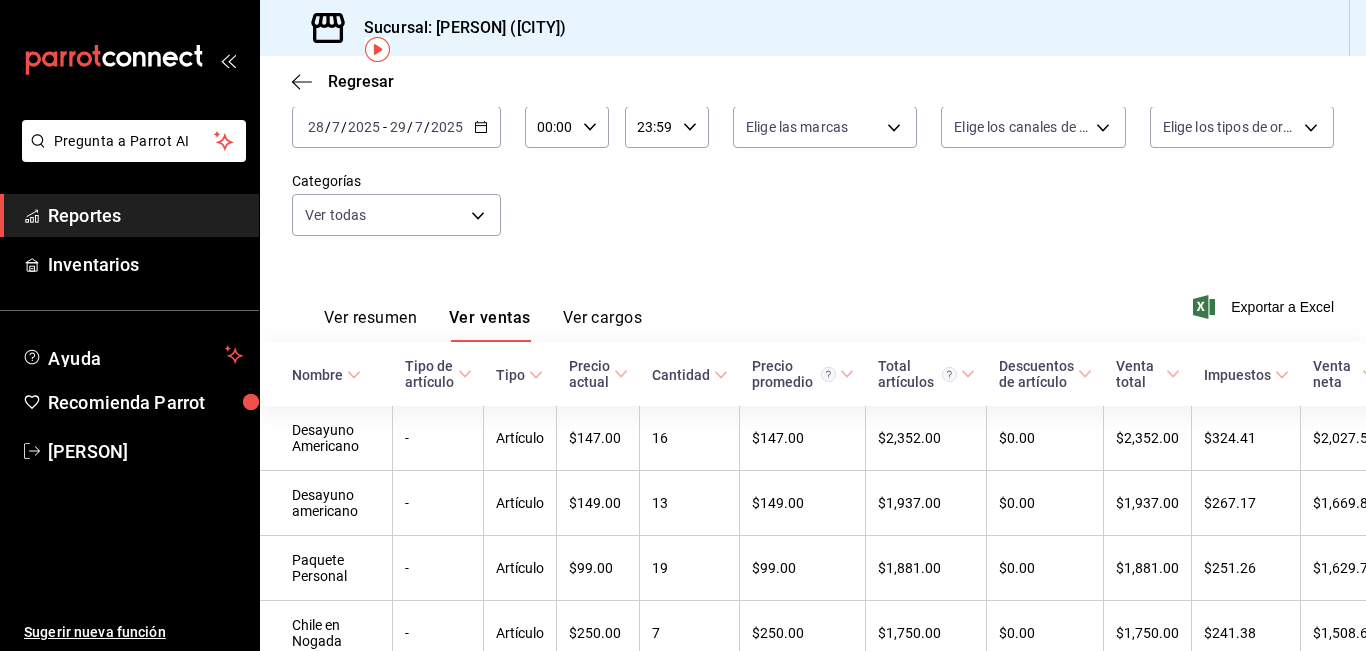 scroll, scrollTop: 0, scrollLeft: 0, axis: both 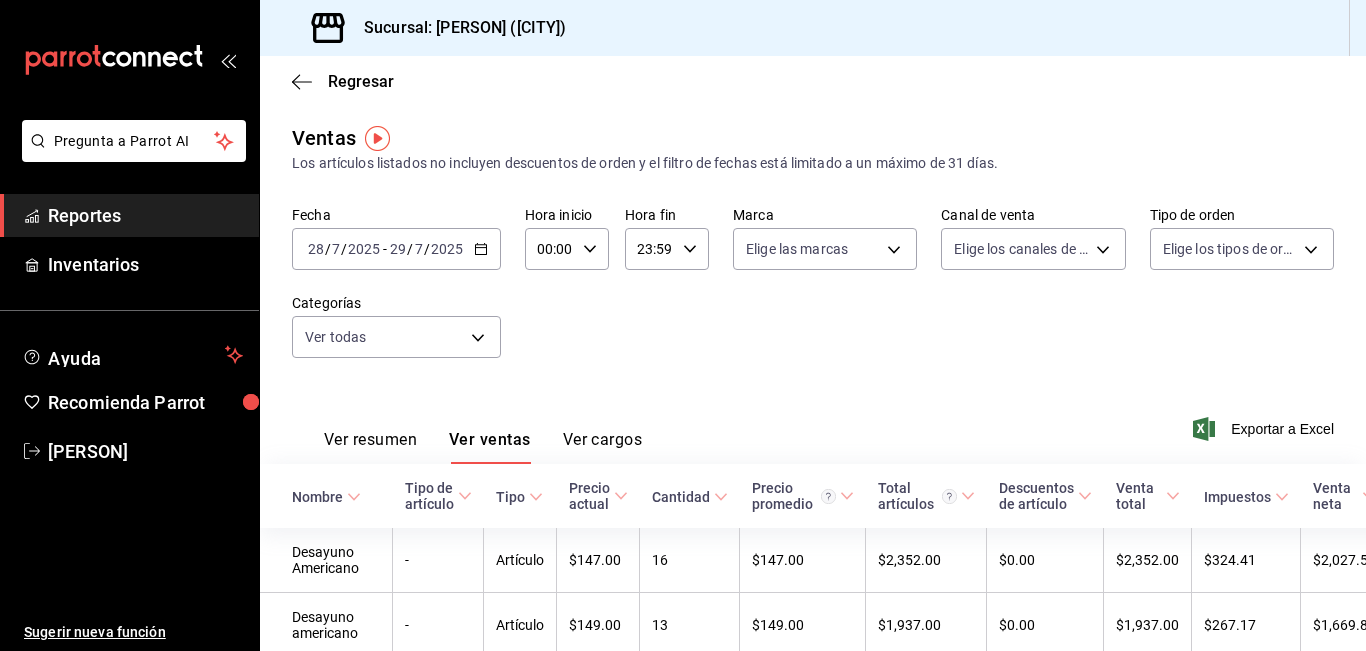 click 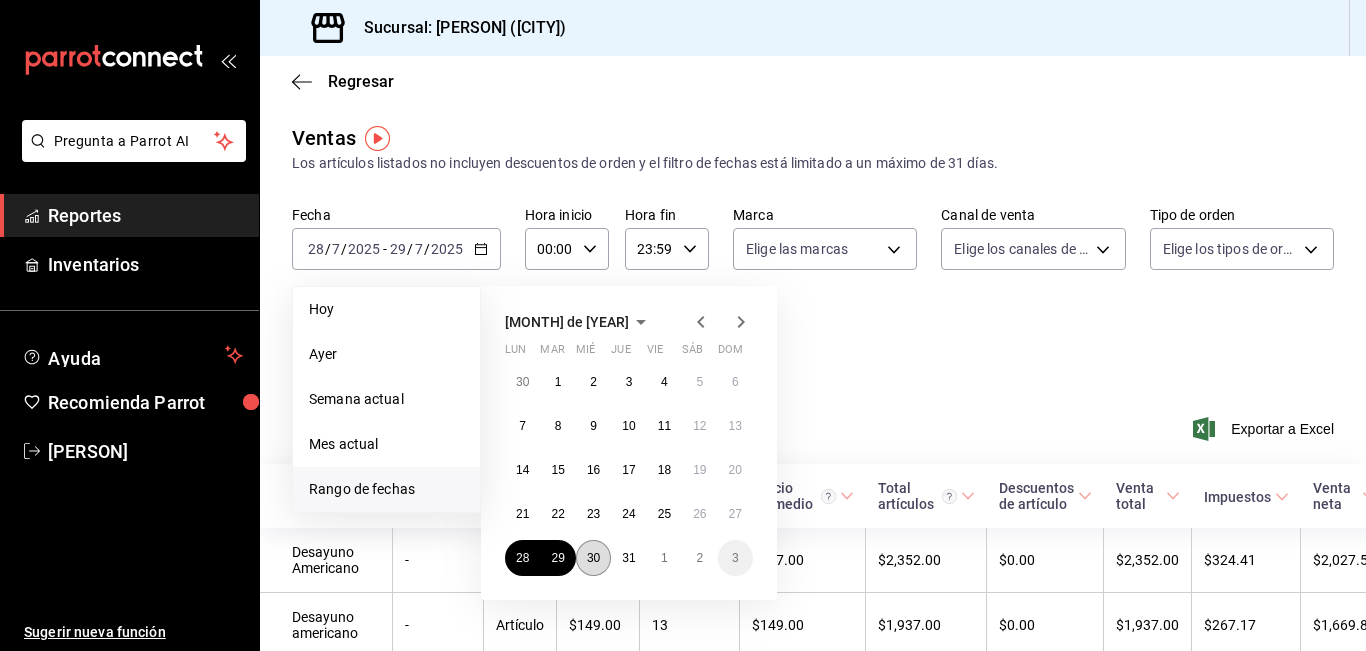 click on "30" at bounding box center (593, 558) 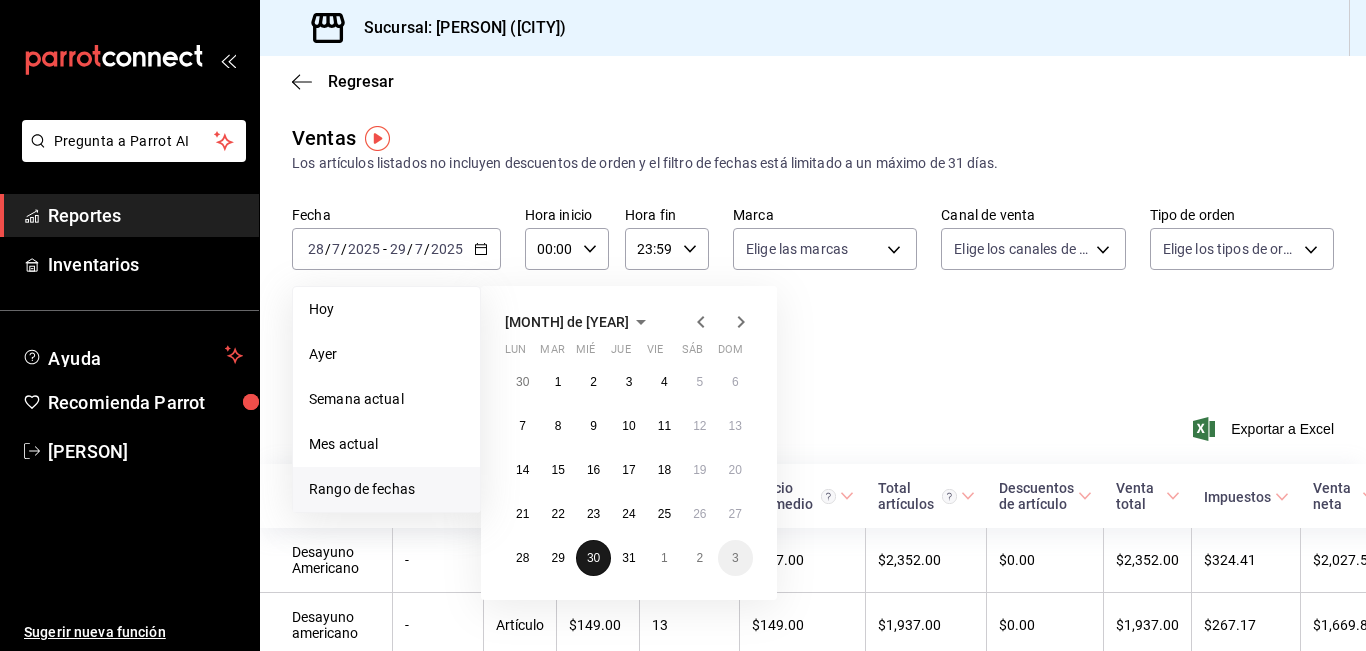 click on "30" at bounding box center (593, 558) 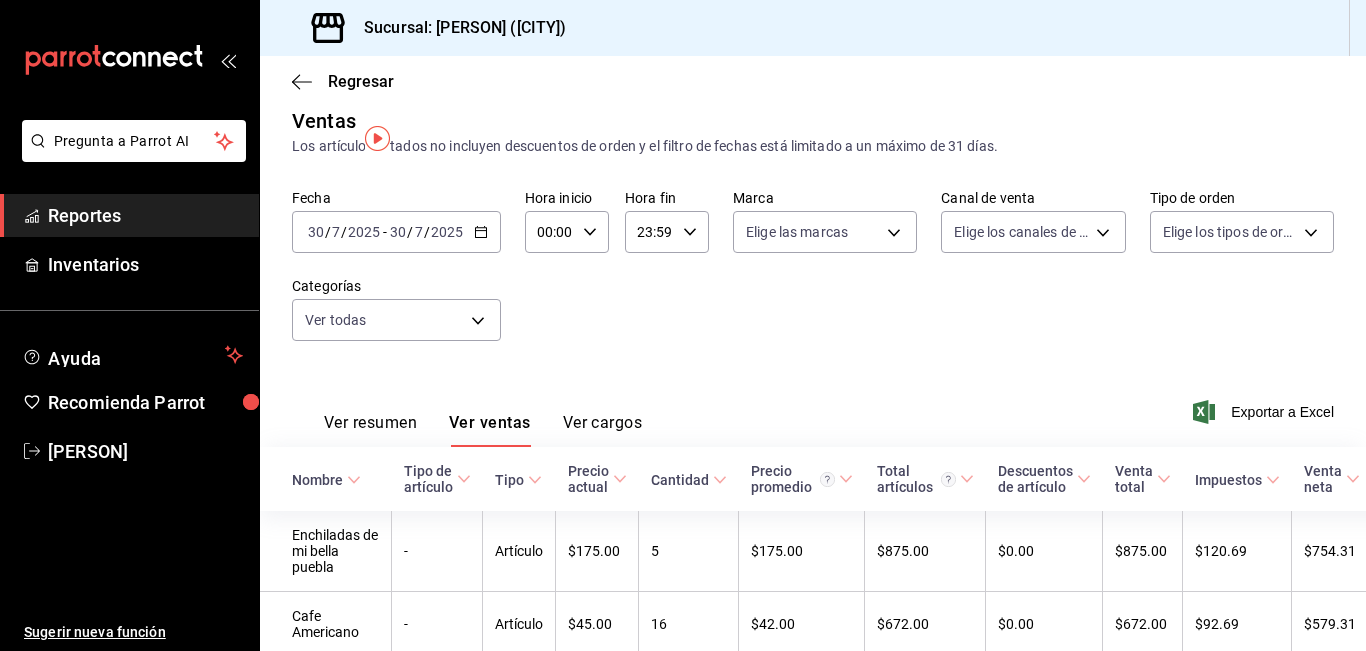 scroll, scrollTop: 0, scrollLeft: 0, axis: both 